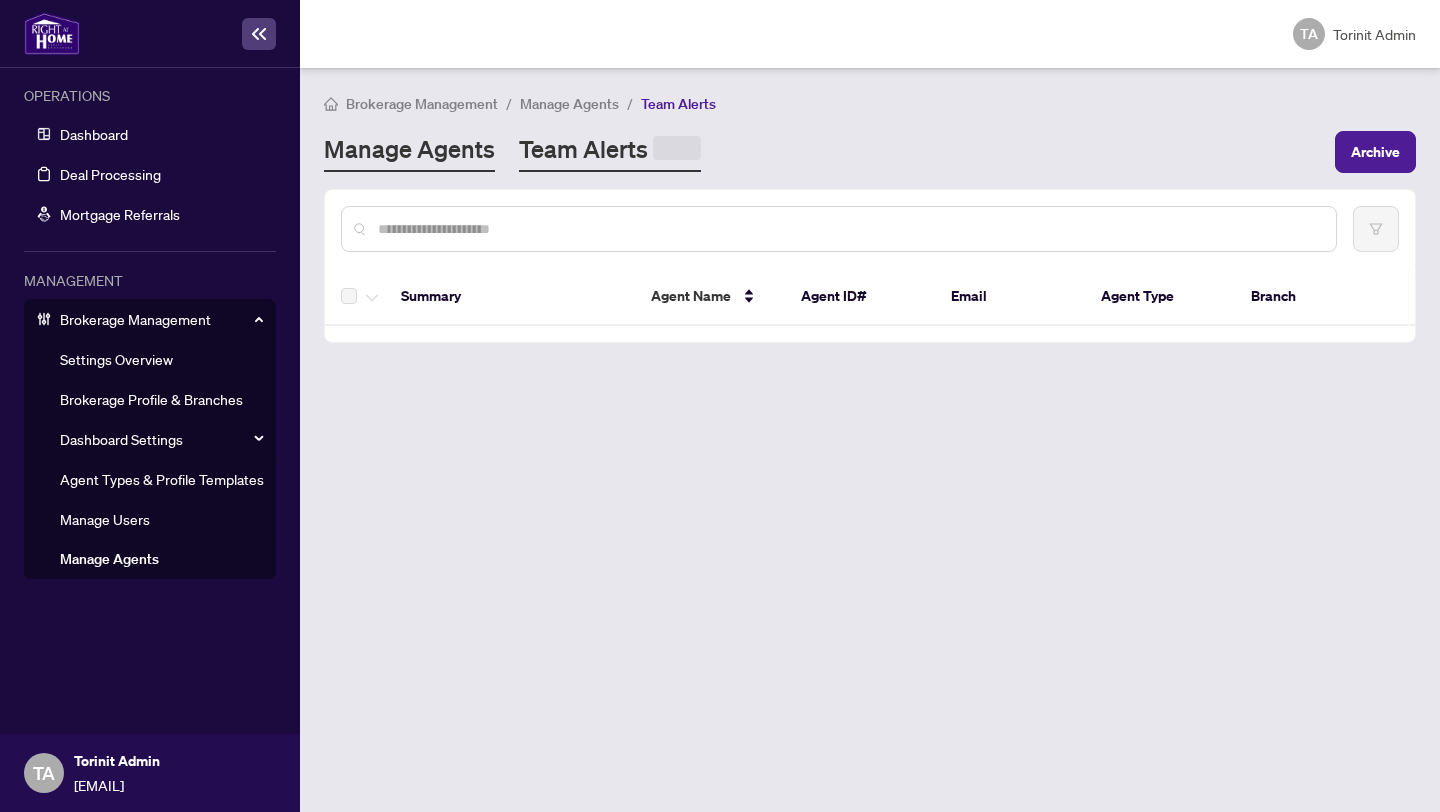 scroll, scrollTop: 0, scrollLeft: 0, axis: both 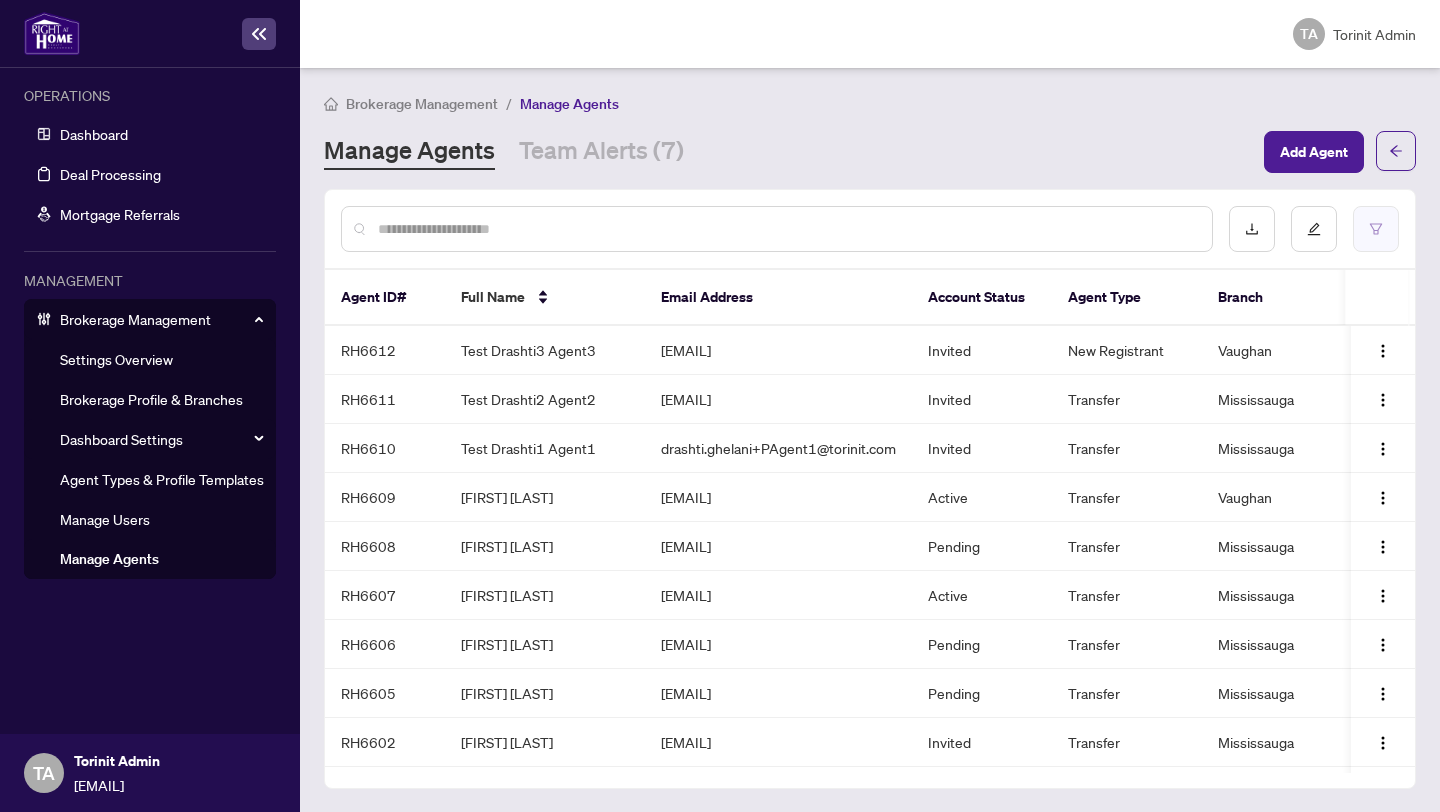 click at bounding box center [1376, 229] 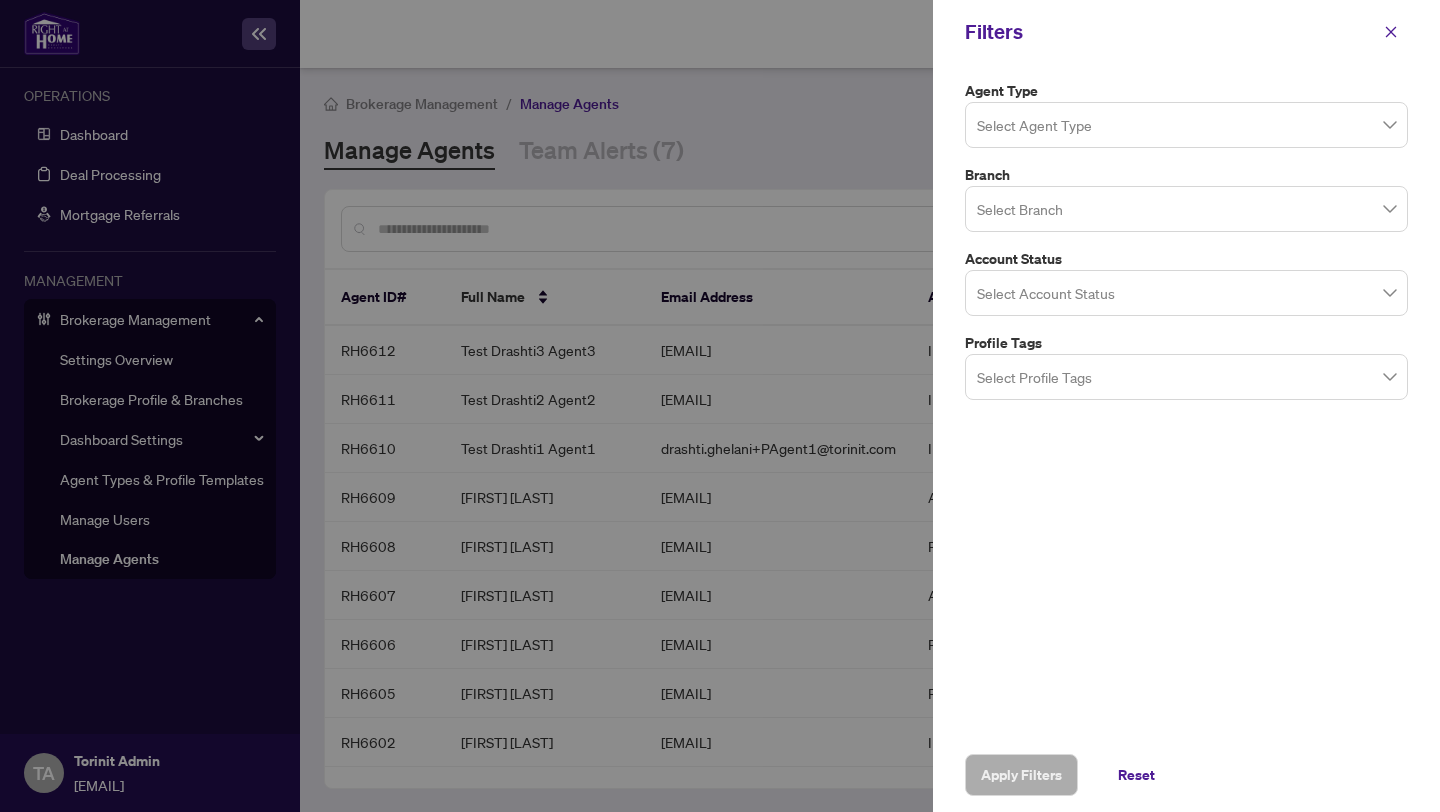 click at bounding box center [1186, 292] 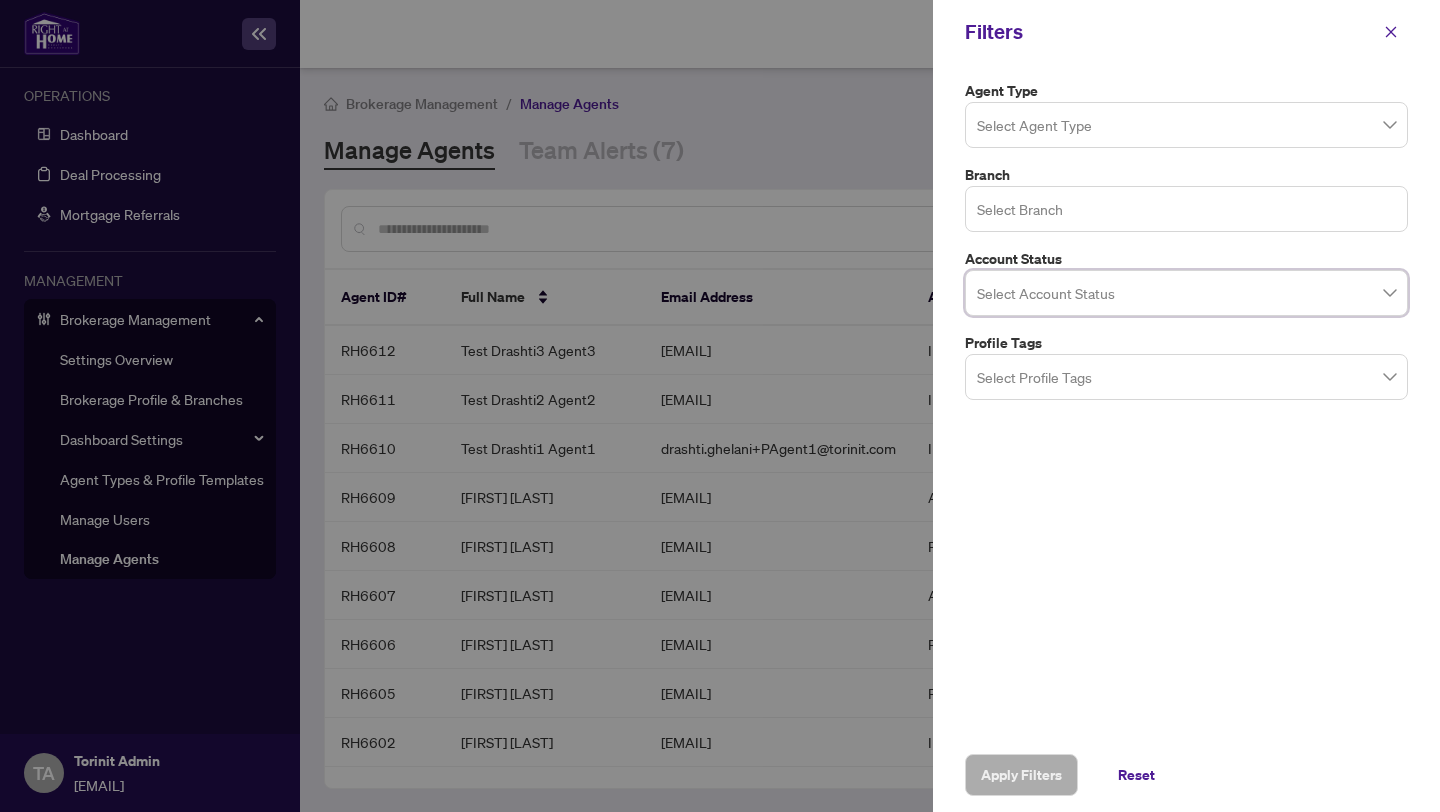click at bounding box center (1186, 208) 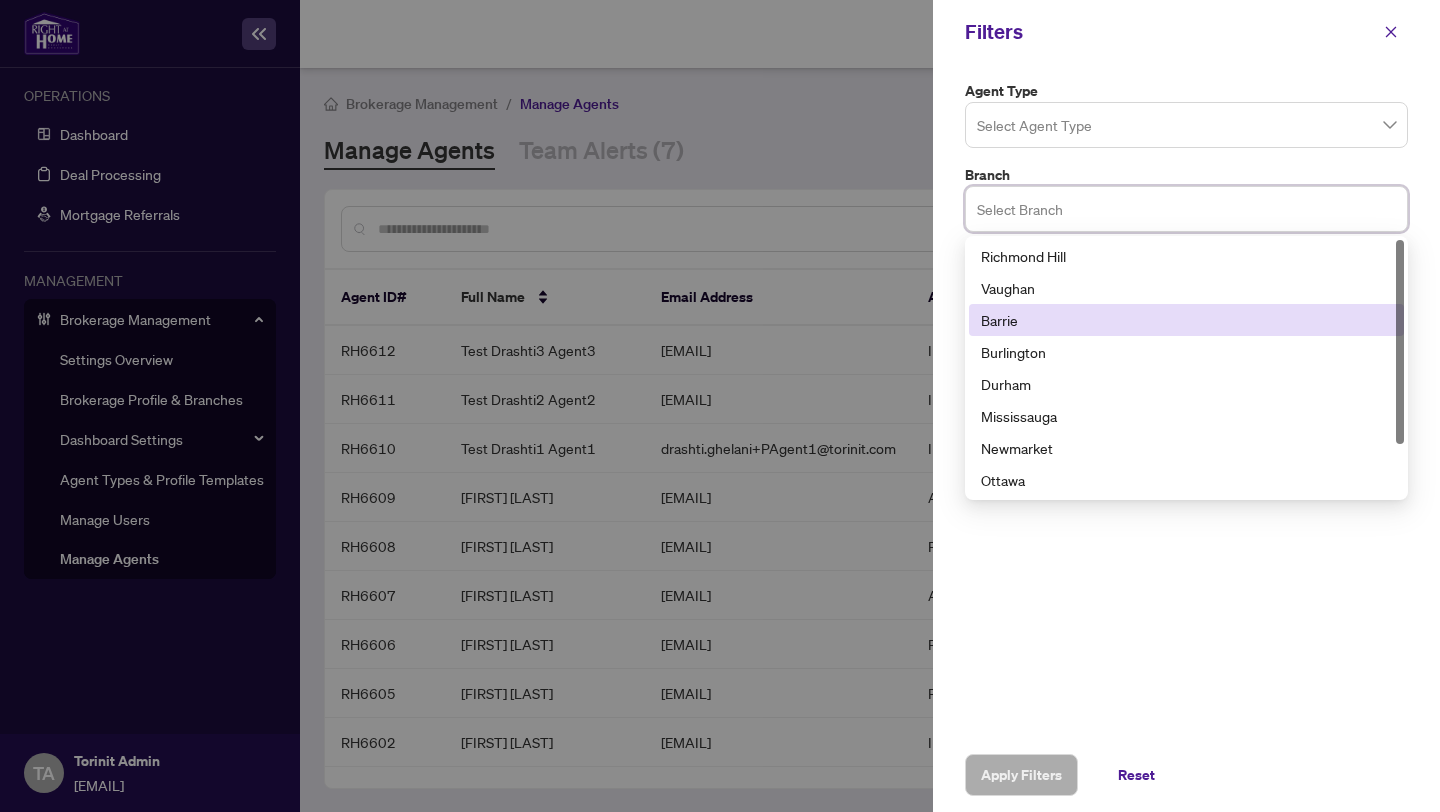 click on "Barrie" at bounding box center [1186, 320] 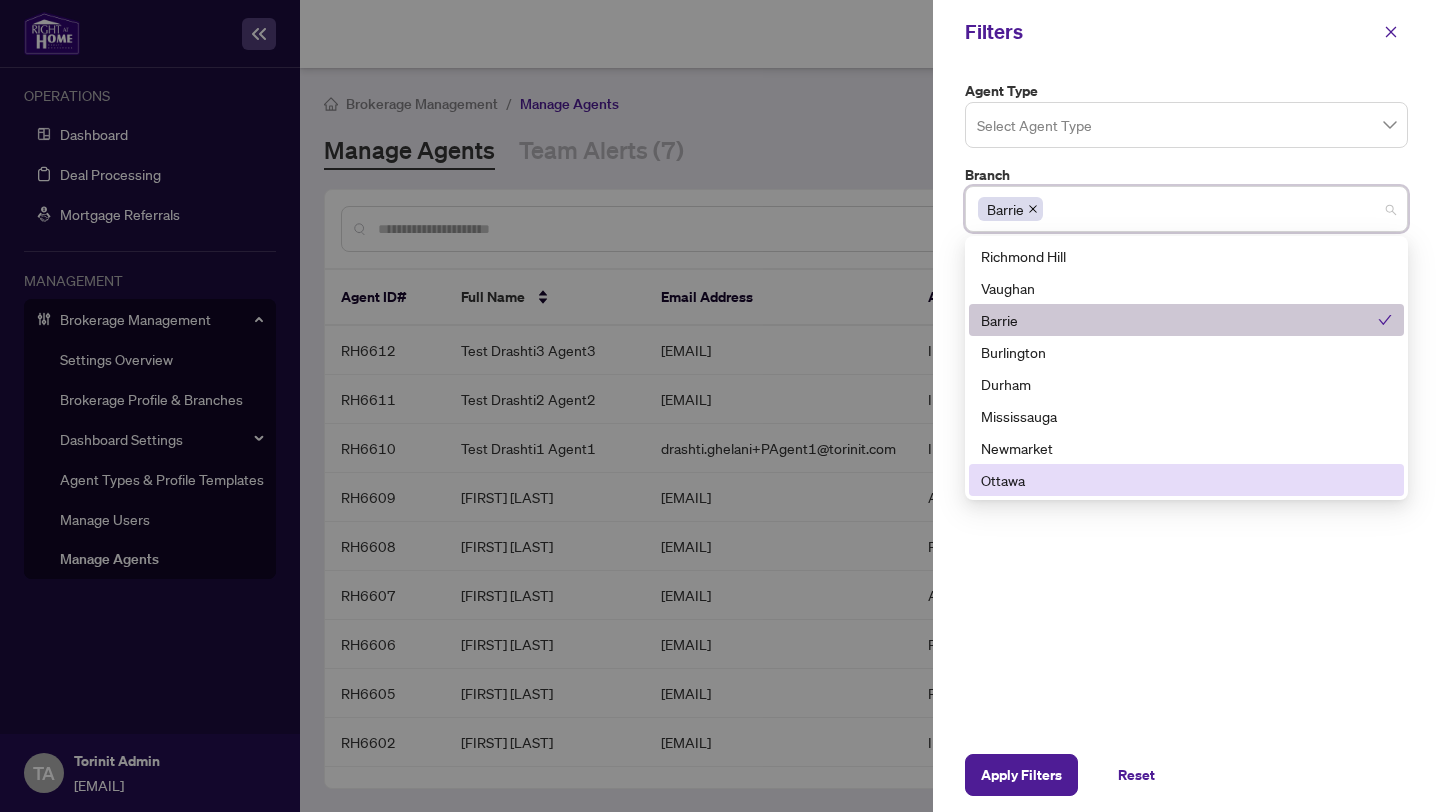 click on "Agent Type   Select Agent Type Branch Barrie   7 9 10 Richmond Hill Vaughan Barrie Burlington Durham Mississauga Newmarket Ottawa Toronto - Corporate Toronto - Don Mills Account Status   Select Account Status 0 1 Draft Active Offboarded Invited Pending Cancelled Profile Tags   Select Profile Tags" at bounding box center [1186, 401] 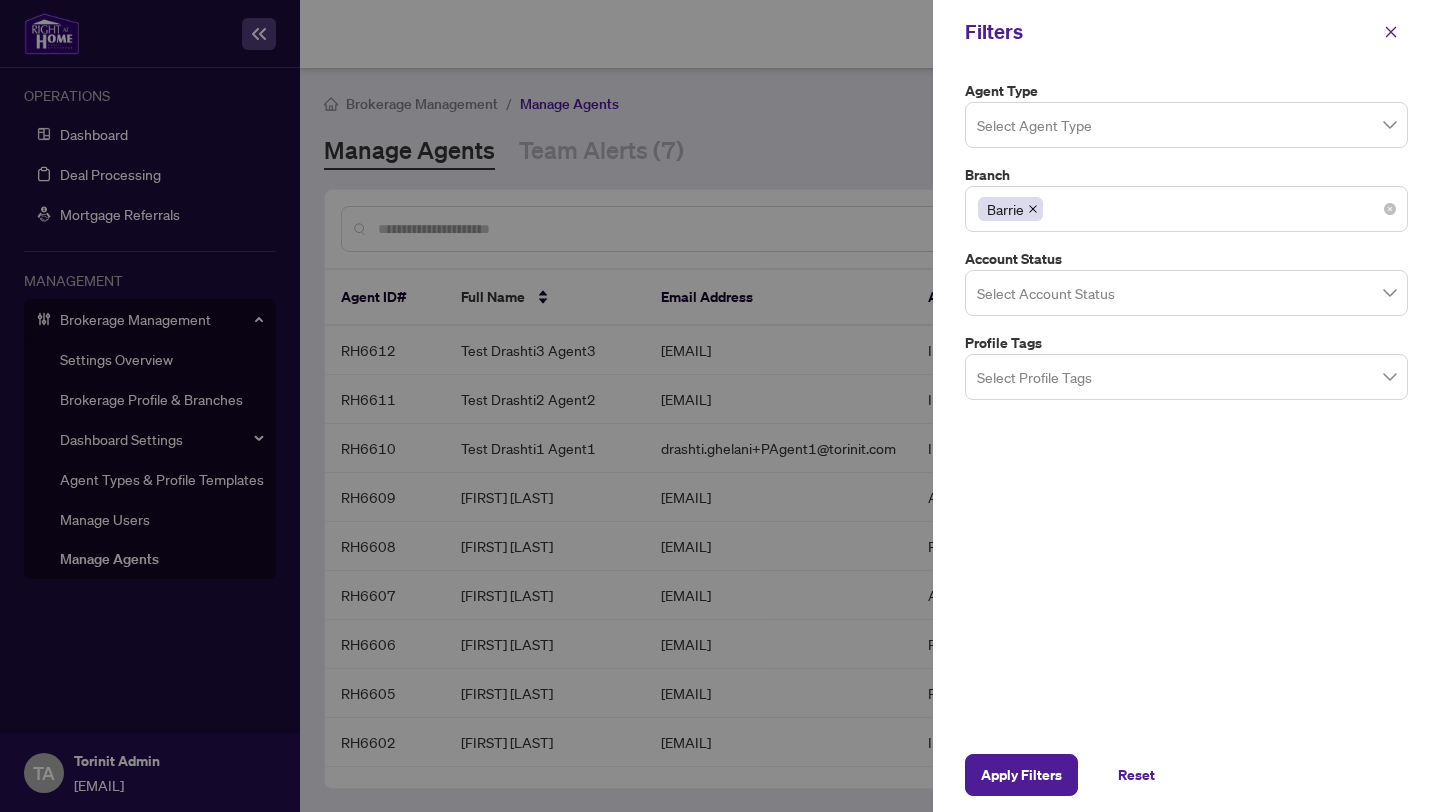 click on "Barrie" at bounding box center (1186, 209) 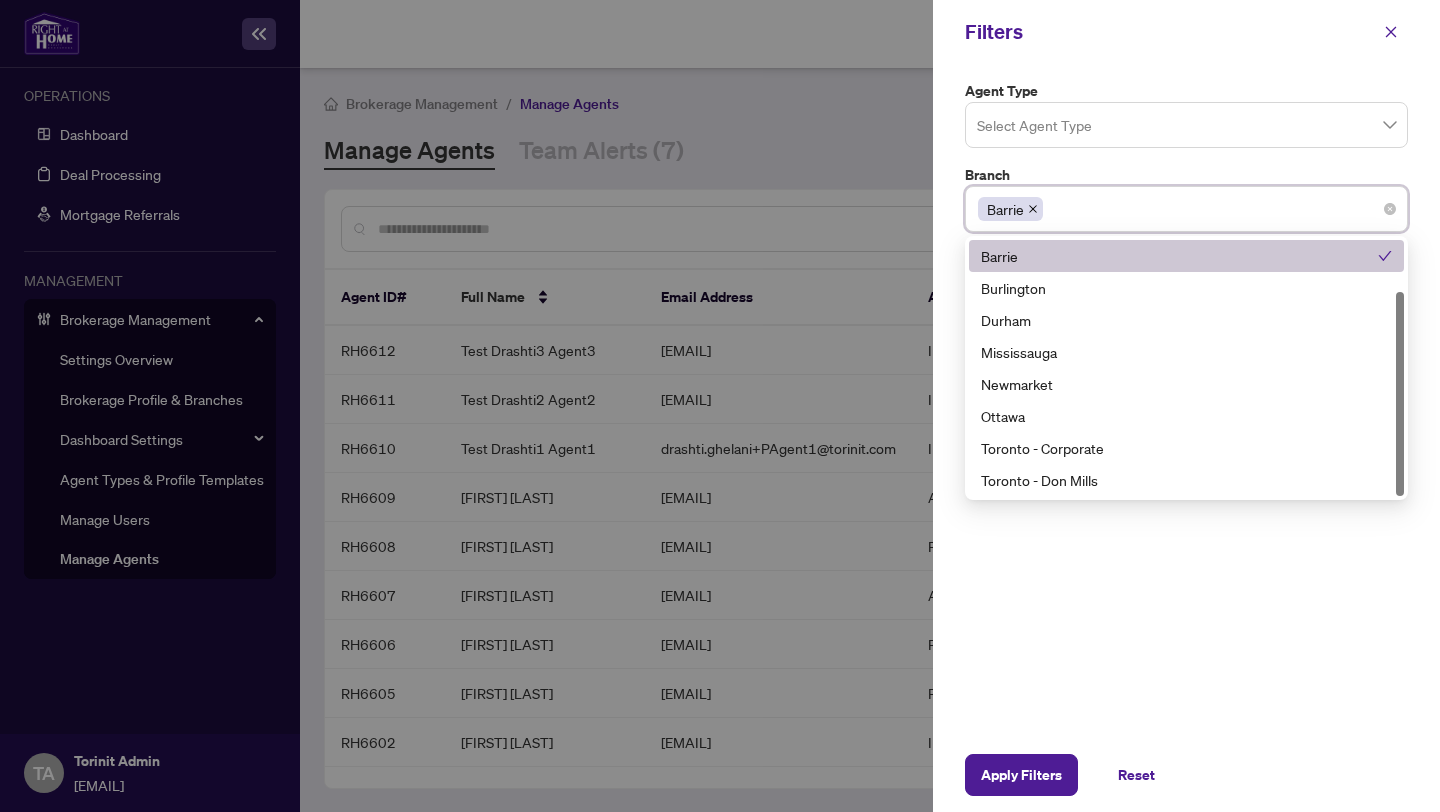 scroll, scrollTop: 0, scrollLeft: 0, axis: both 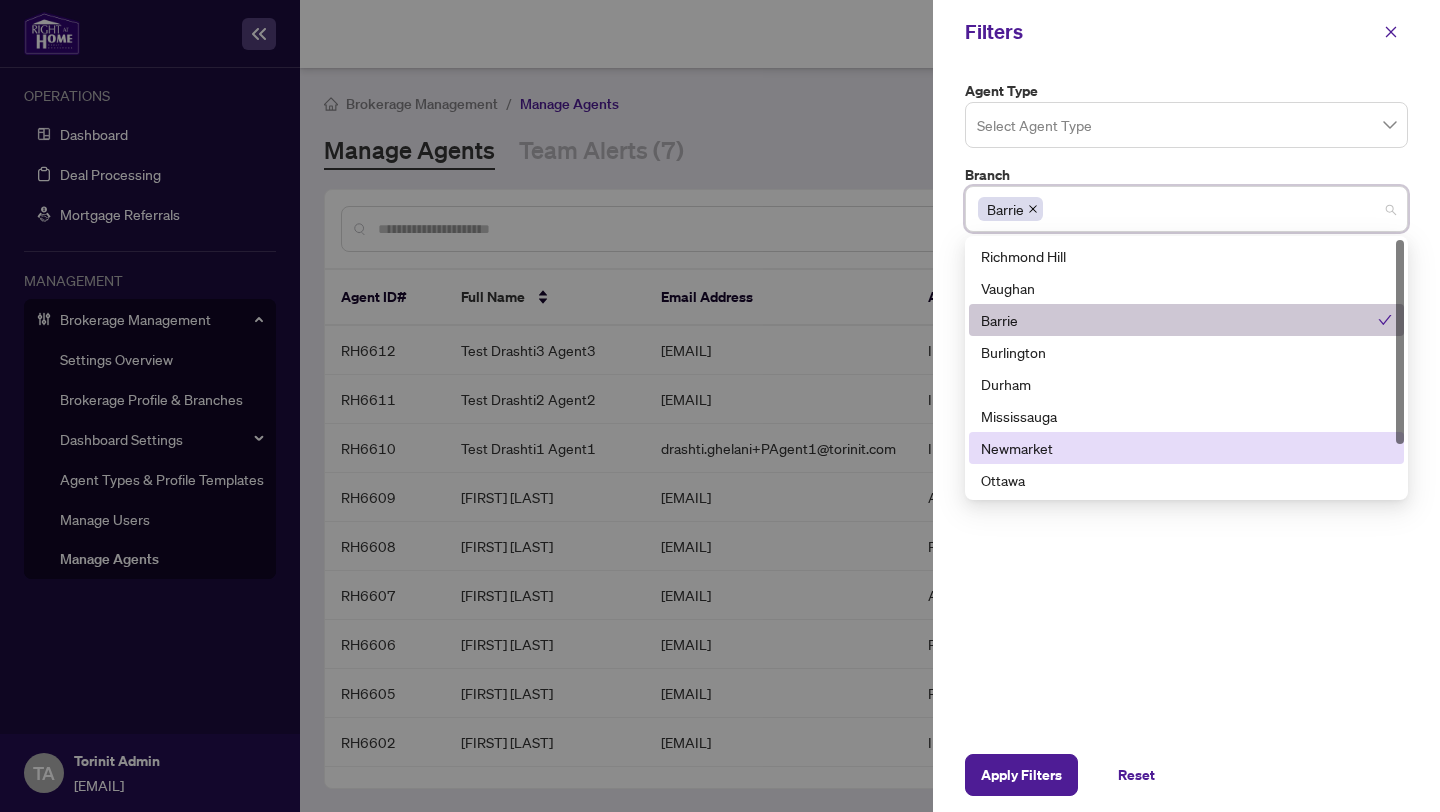 click on "Agent Type   Select Agent Type Branch Barrie   6 7 9 Richmond Hill Vaughan Barrie Burlington Durham Mississauga Newmarket Ottawa Toronto - Corporate Toronto - Don Mills Account Status   Select Account Status 0 1 Draft Active Offboarded Invited Pending Cancelled Profile Tags   Select Profile Tags" at bounding box center (1186, 401) 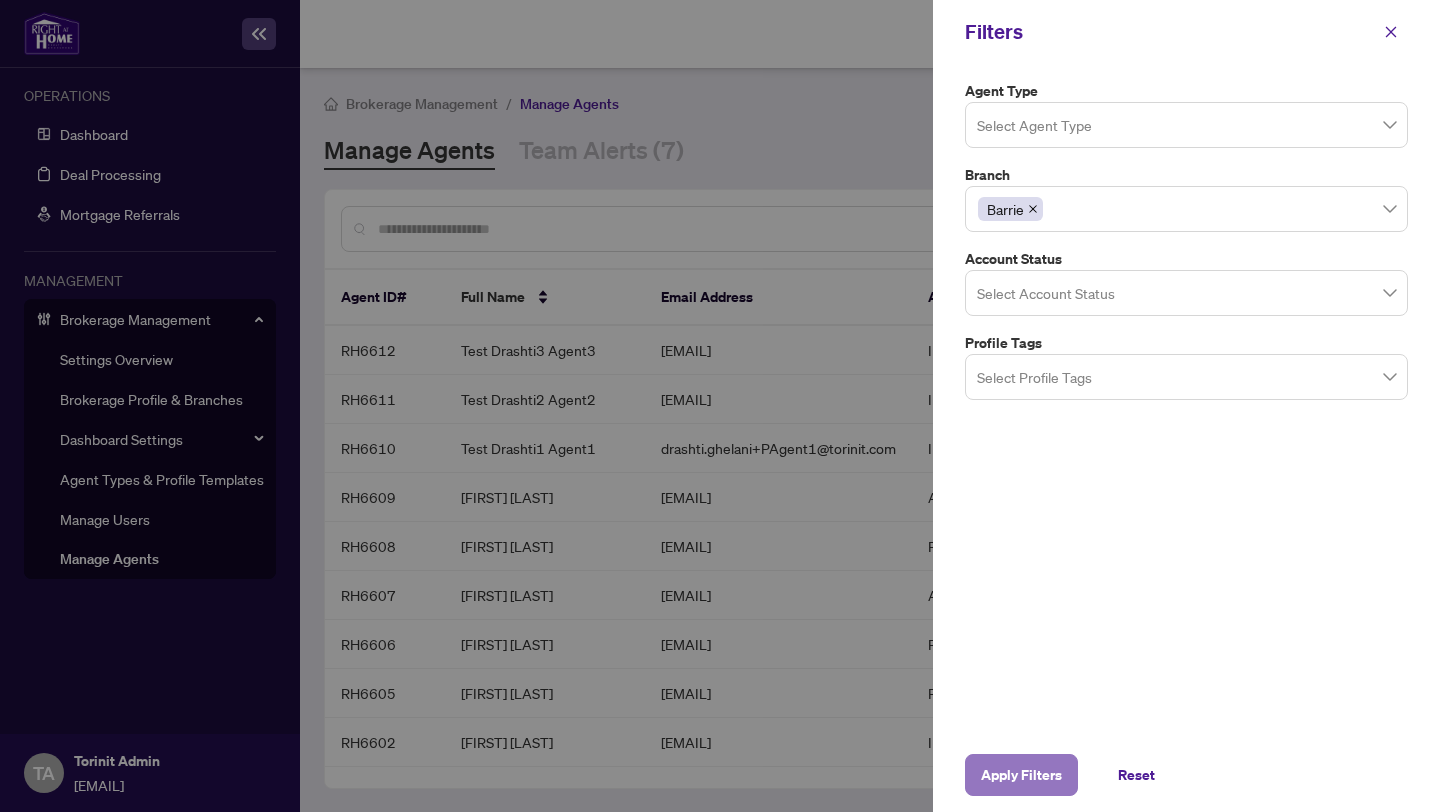 click on "Apply Filters" at bounding box center (1021, 775) 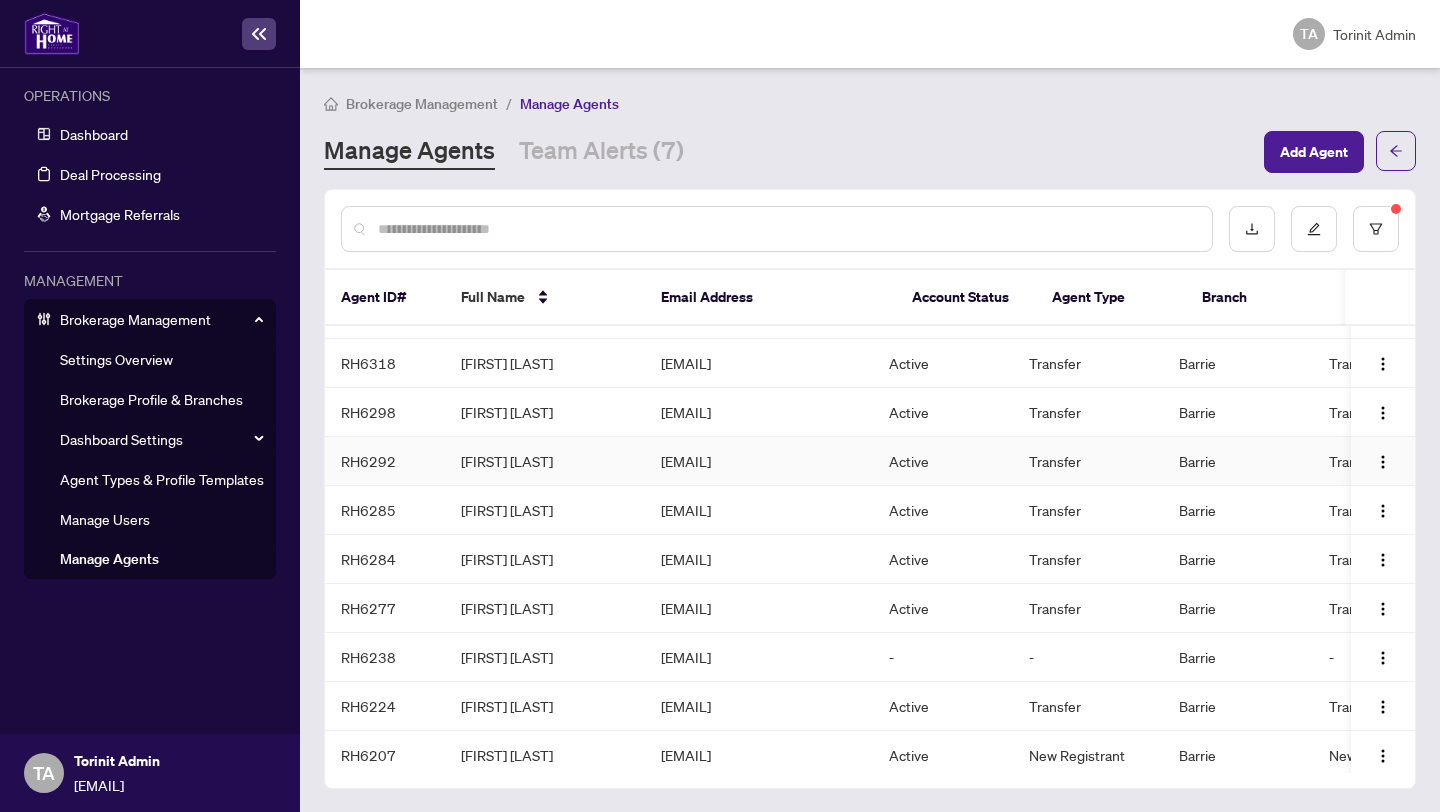 scroll, scrollTop: 1158, scrollLeft: 0, axis: vertical 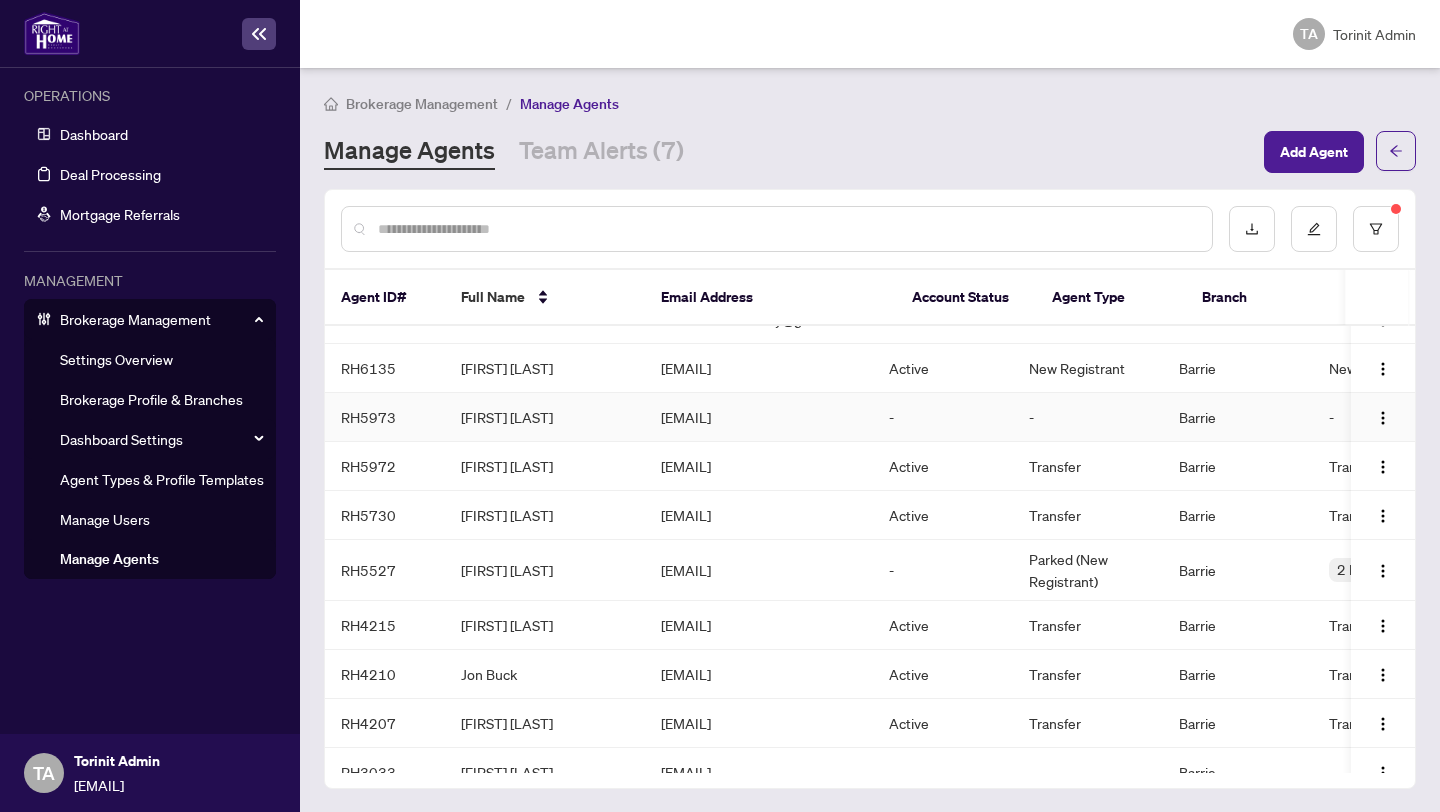 click on "[EMAIL]" at bounding box center [759, 417] 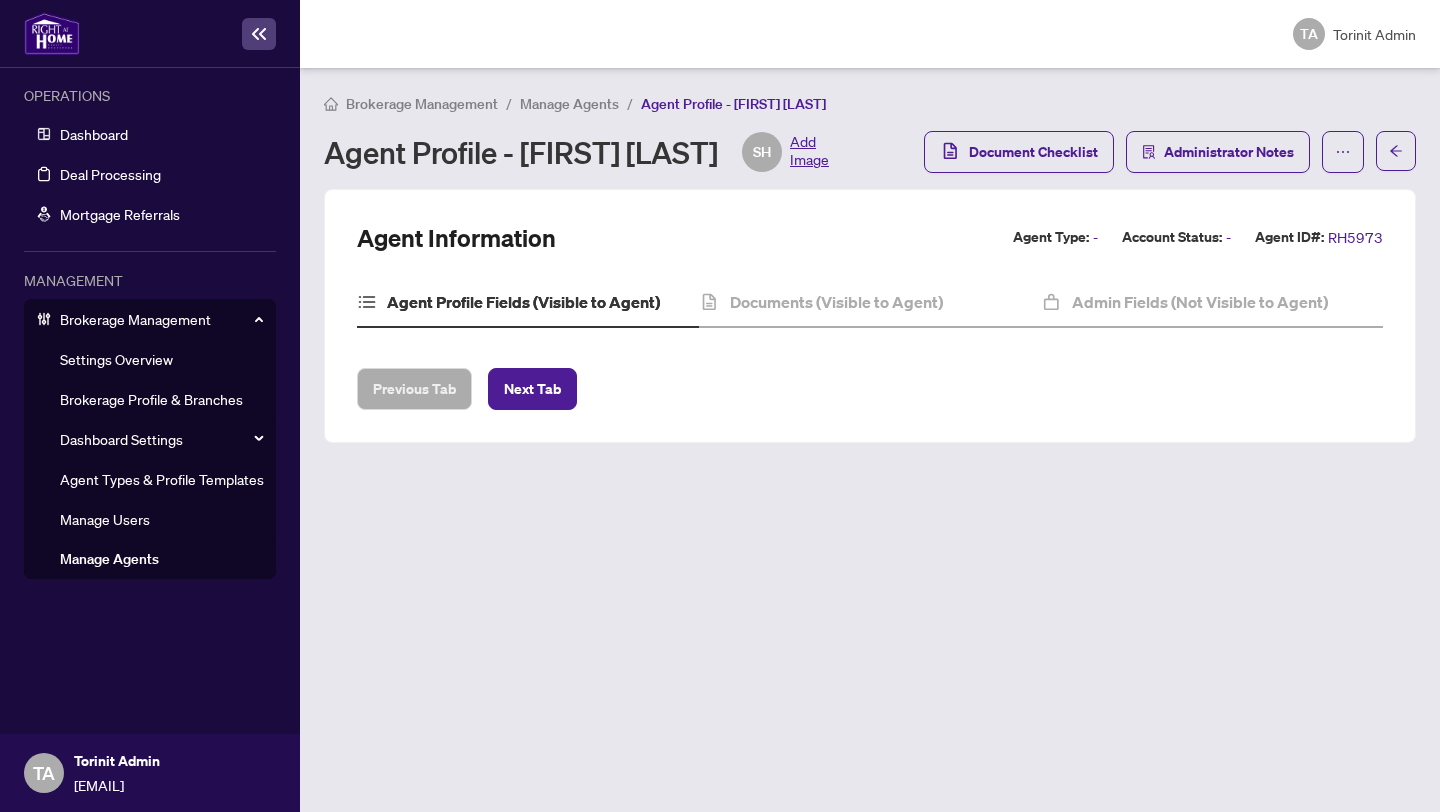 click on "Agent Profile - Steve Hricky SH Add    Image" at bounding box center [576, 152] 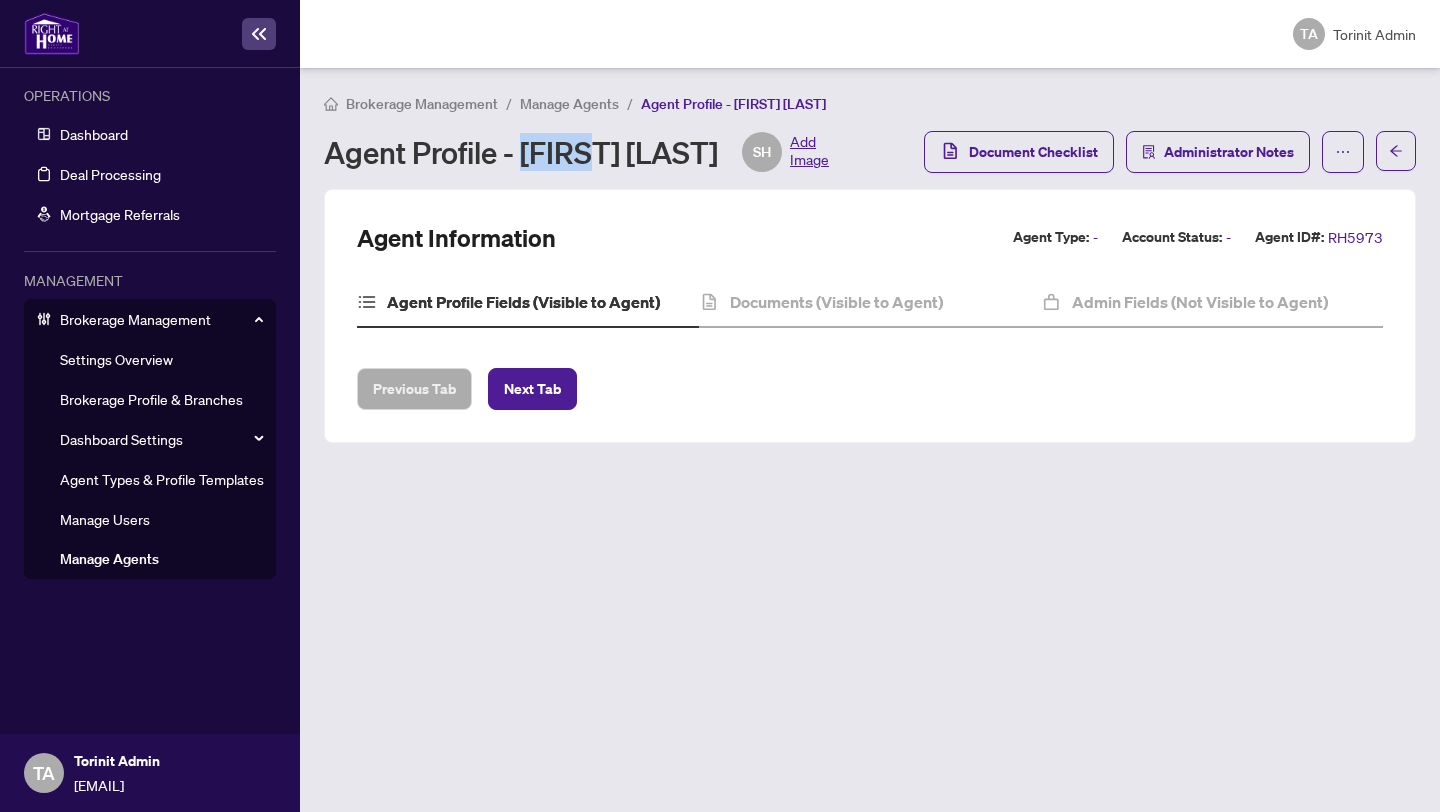 click on "Agent Profile - Steve Hricky SH Add    Image" at bounding box center (576, 152) 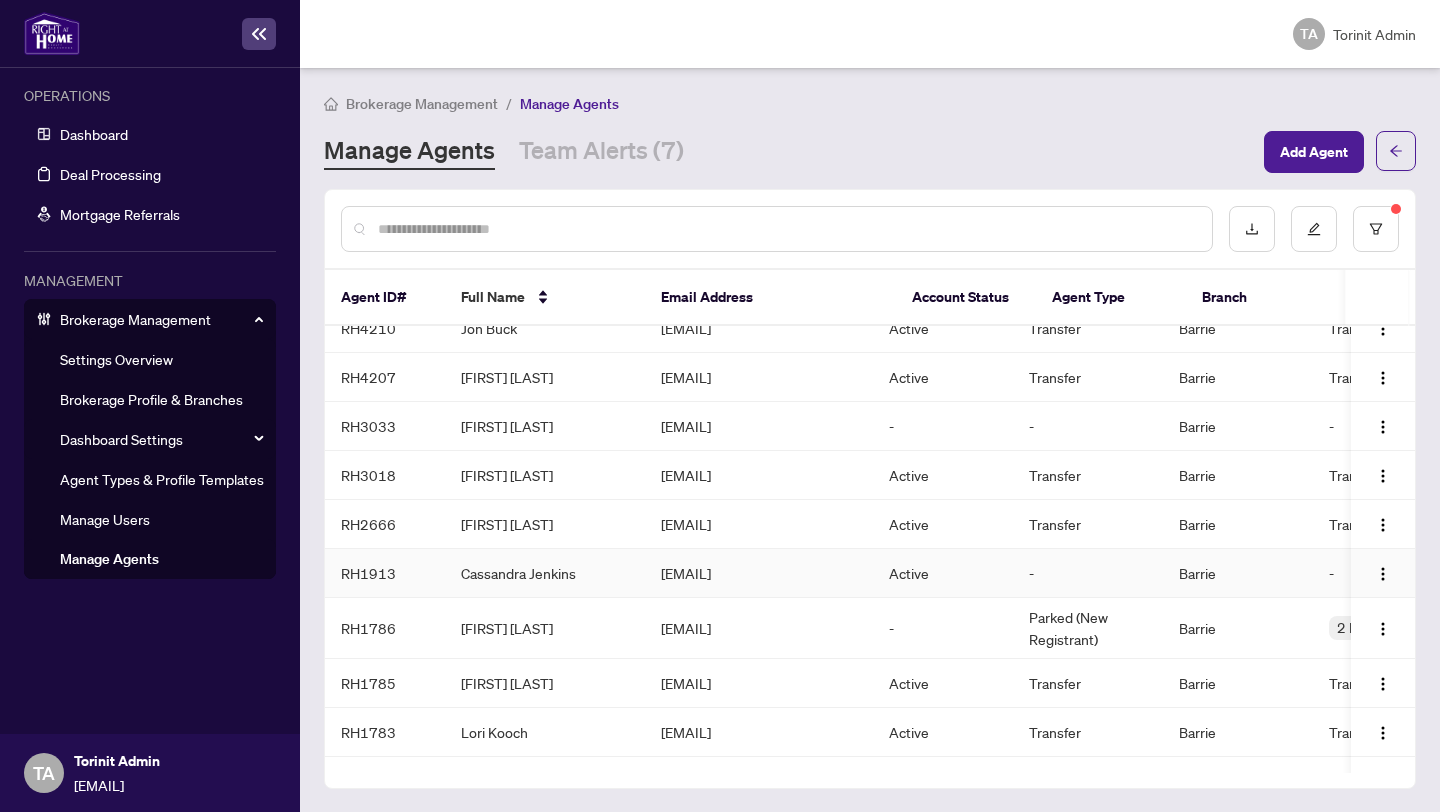 scroll, scrollTop: 1543, scrollLeft: 0, axis: vertical 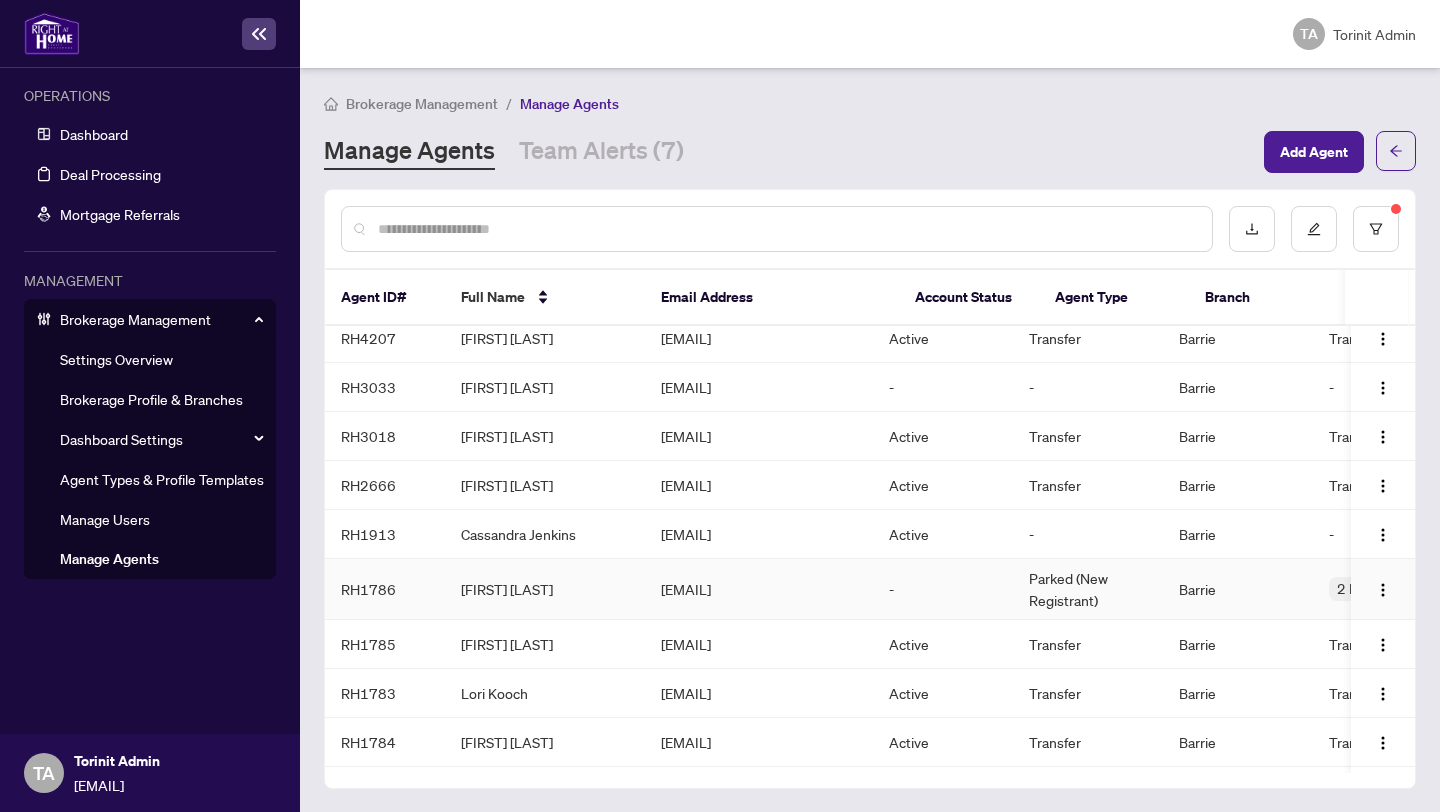 click on "[EMAIL]" at bounding box center [759, 589] 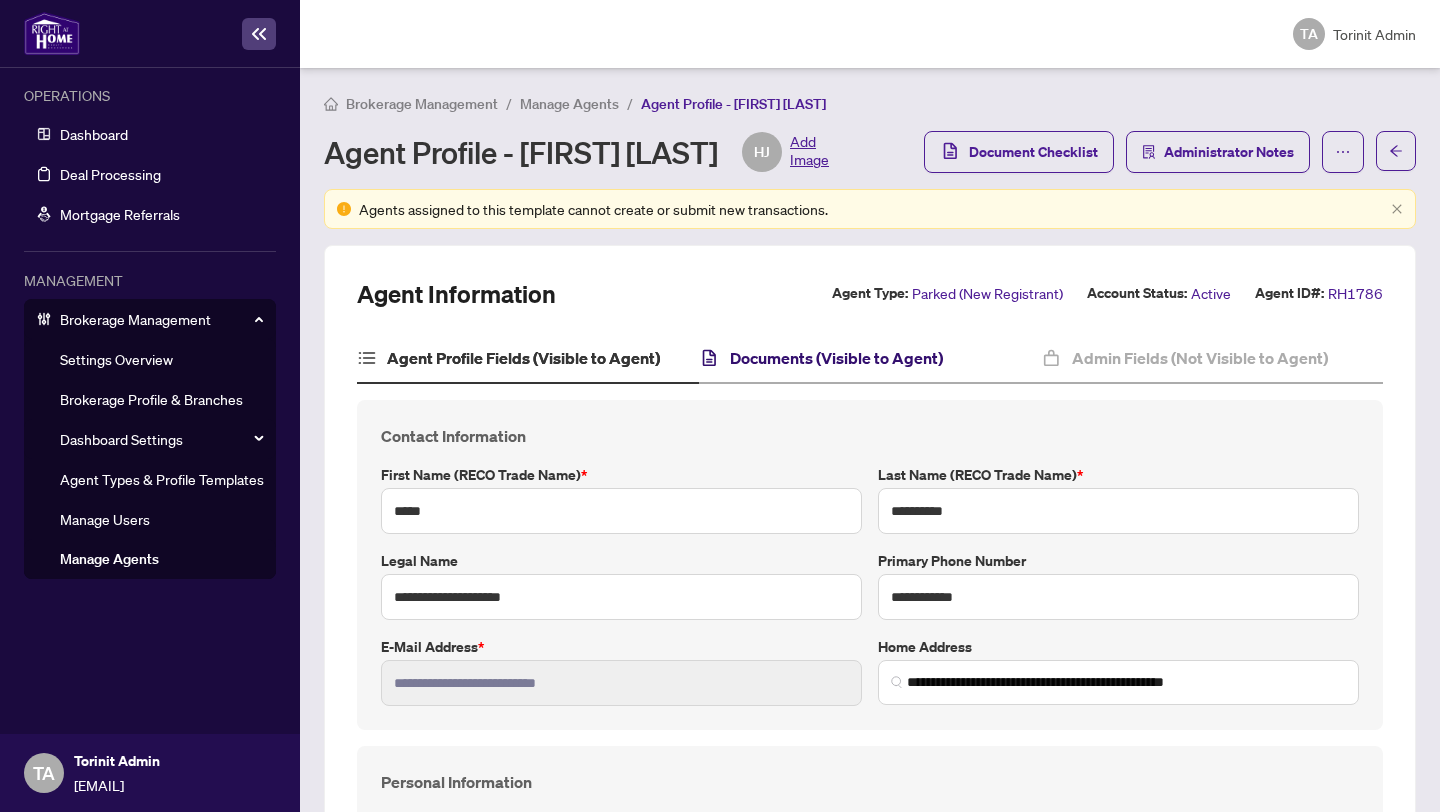 click on "Documents (Visible to Agent)" at bounding box center (836, 358) 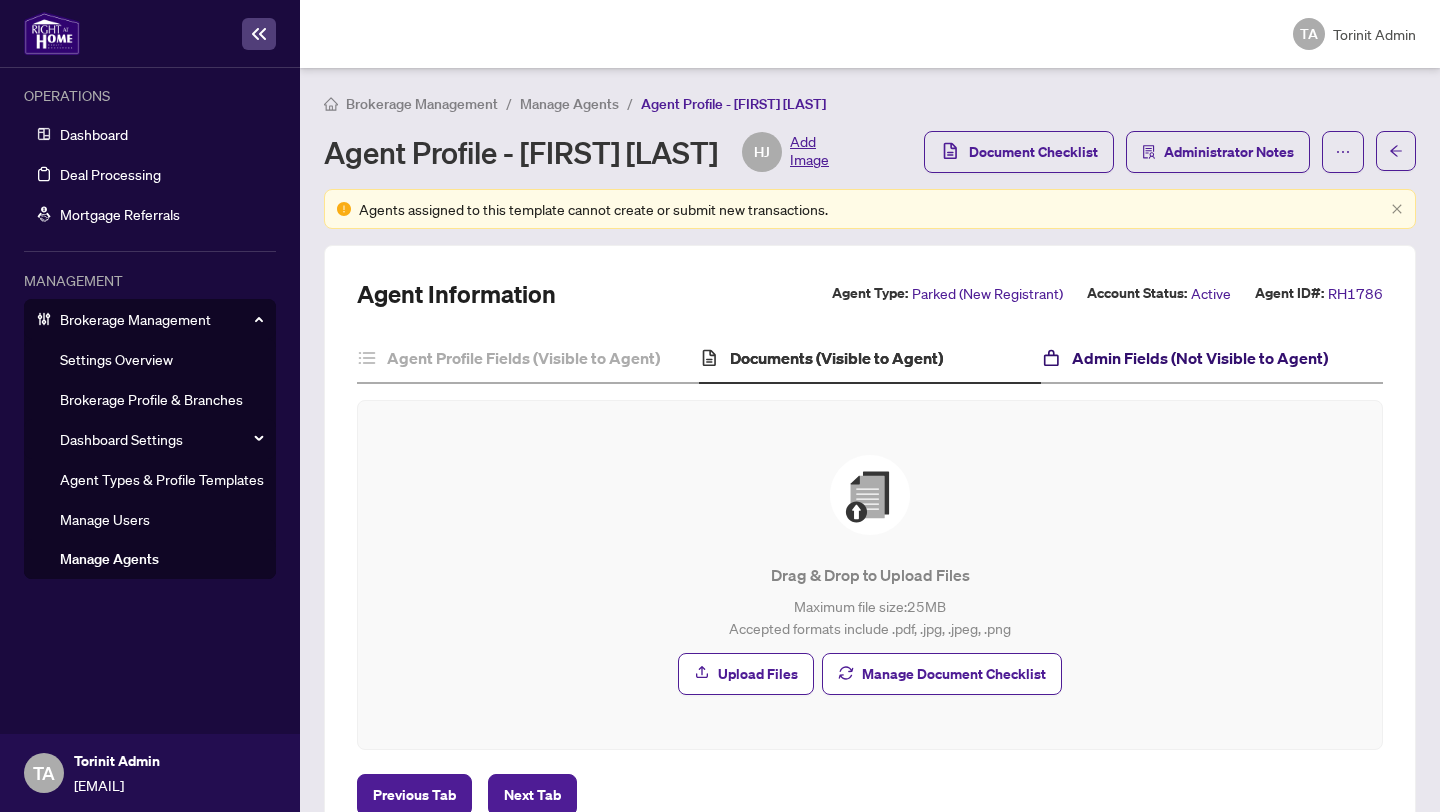 click on "Admin Fields (Not Visible to Agent)" at bounding box center (1200, 358) 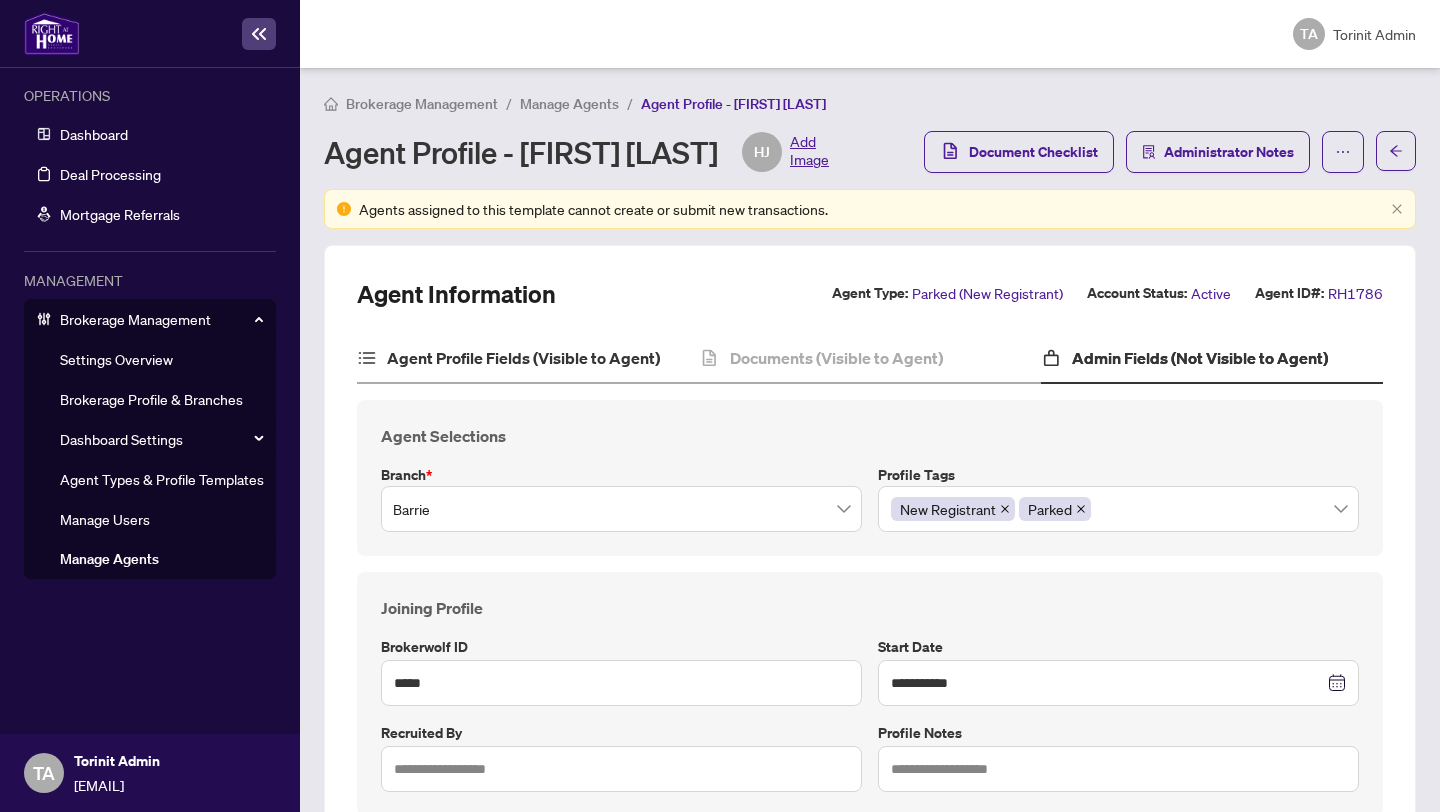 click on "Agent Profile Fields (Visible to Agent)" at bounding box center (528, 359) 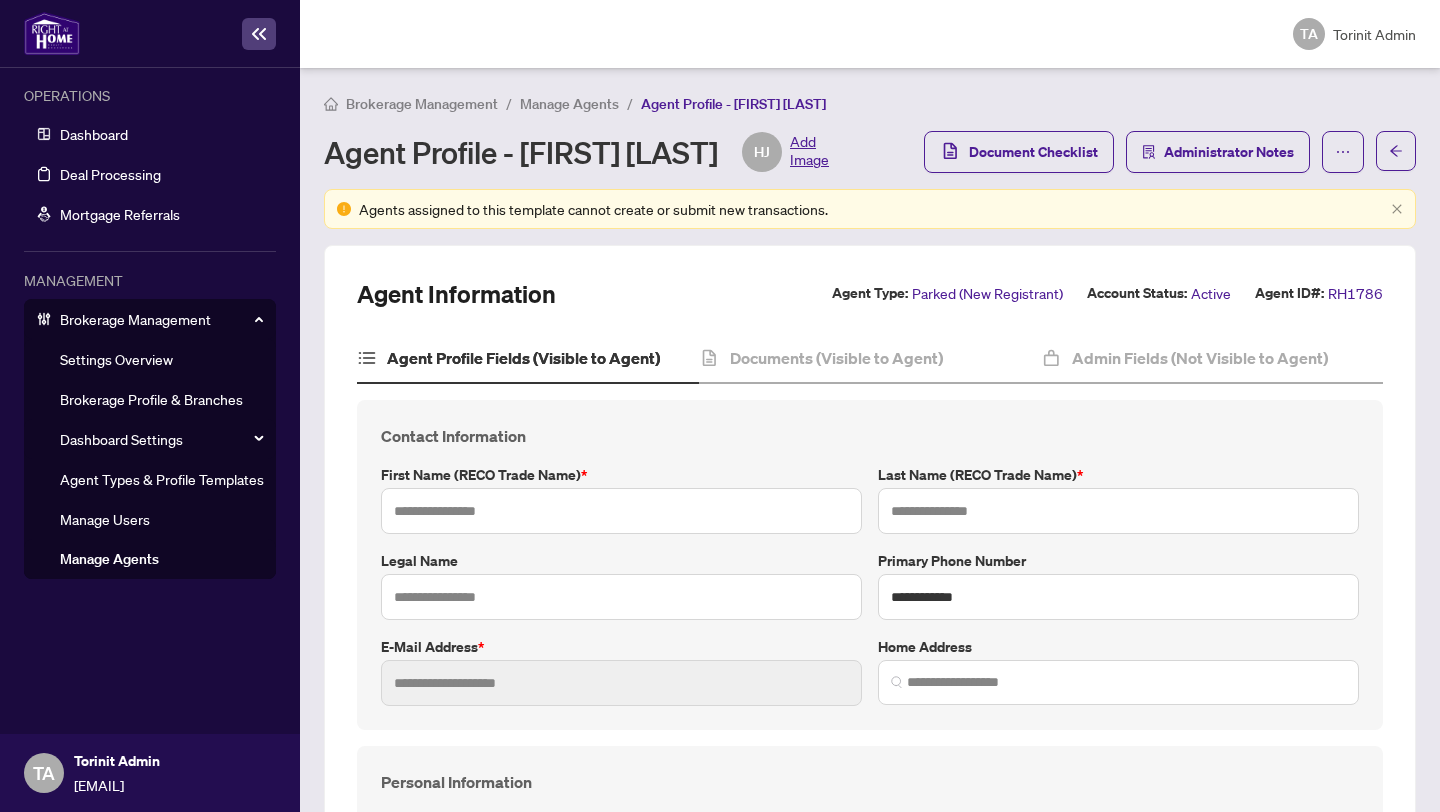 type on "*****" 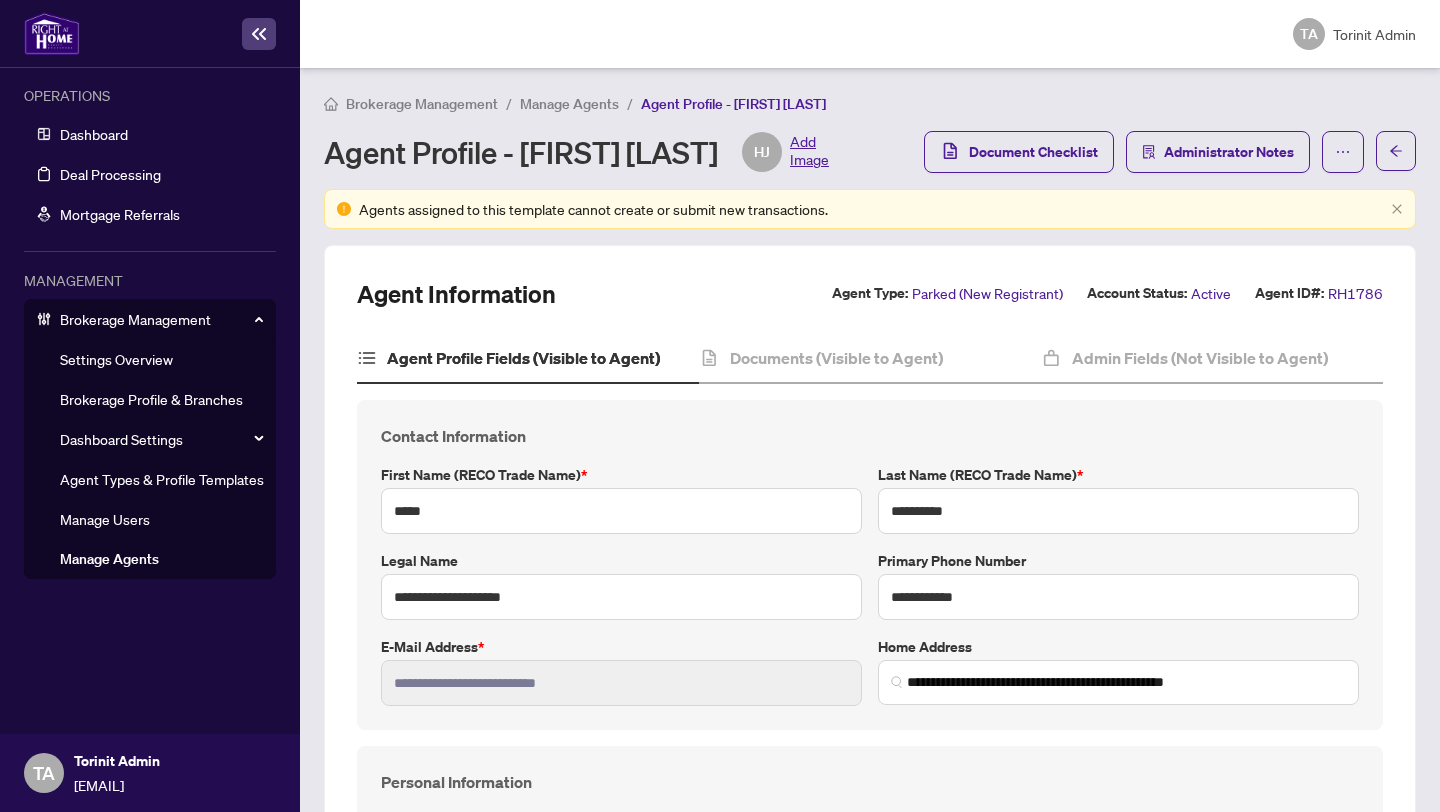 type on "**********" 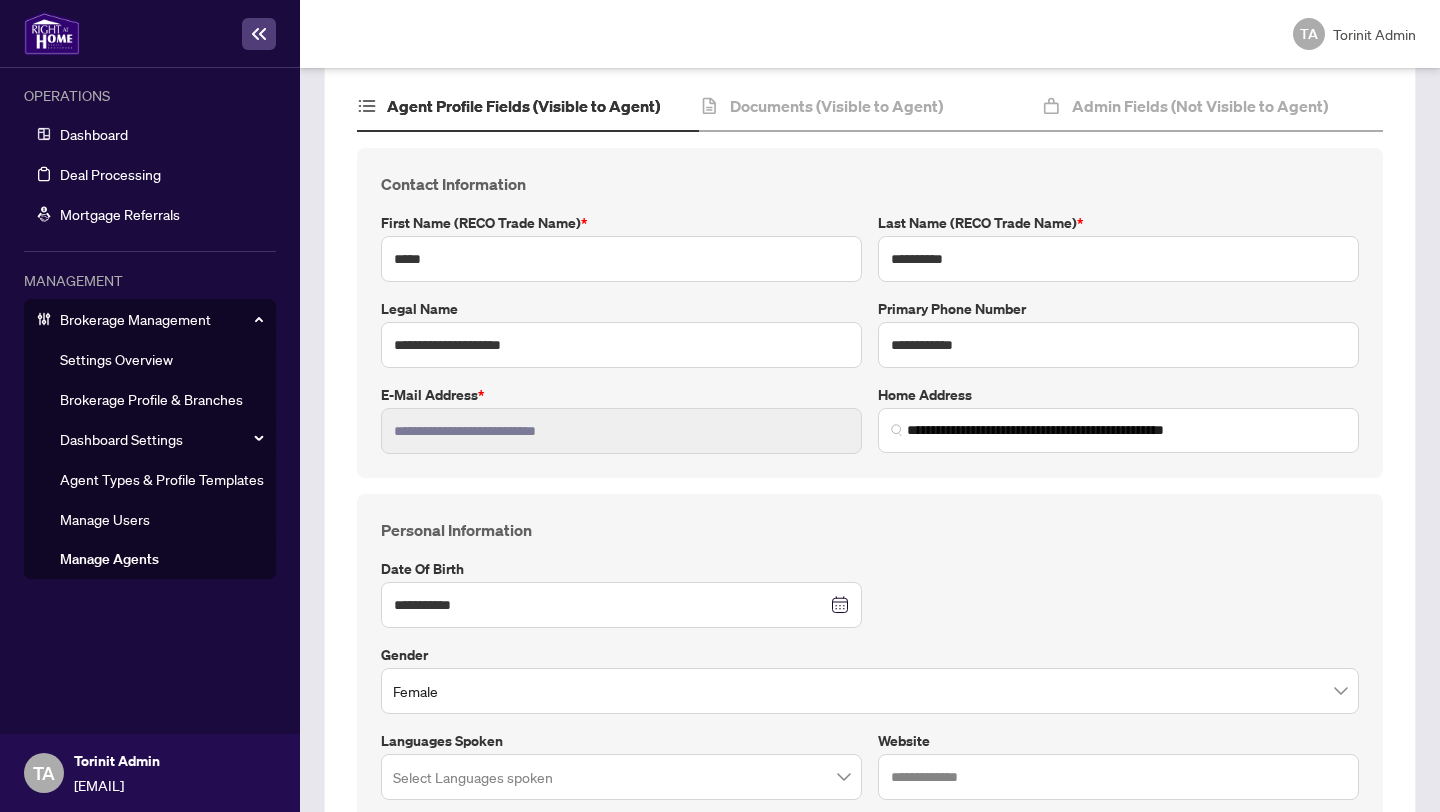 scroll, scrollTop: 0, scrollLeft: 0, axis: both 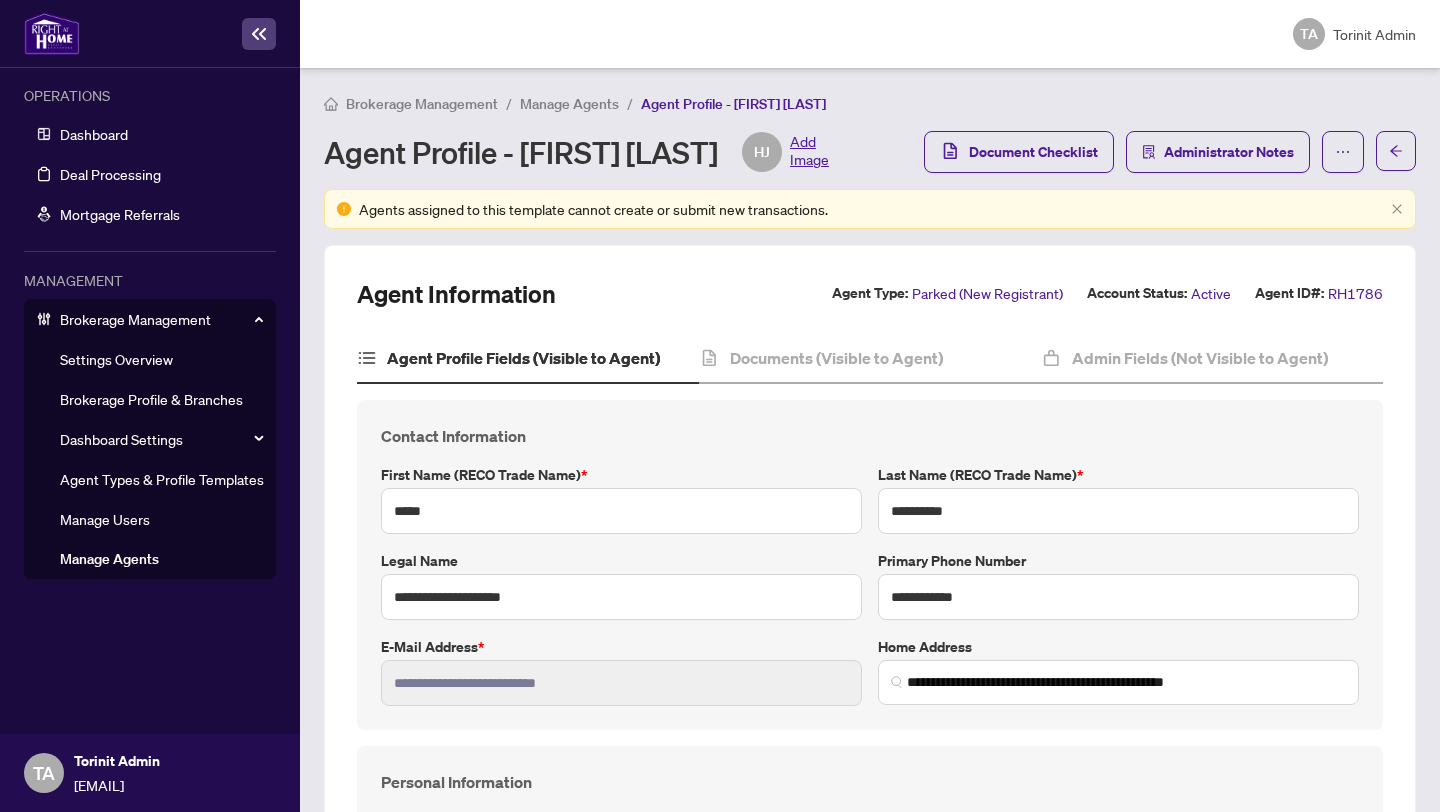 click on "Manage Agents" at bounding box center [569, 104] 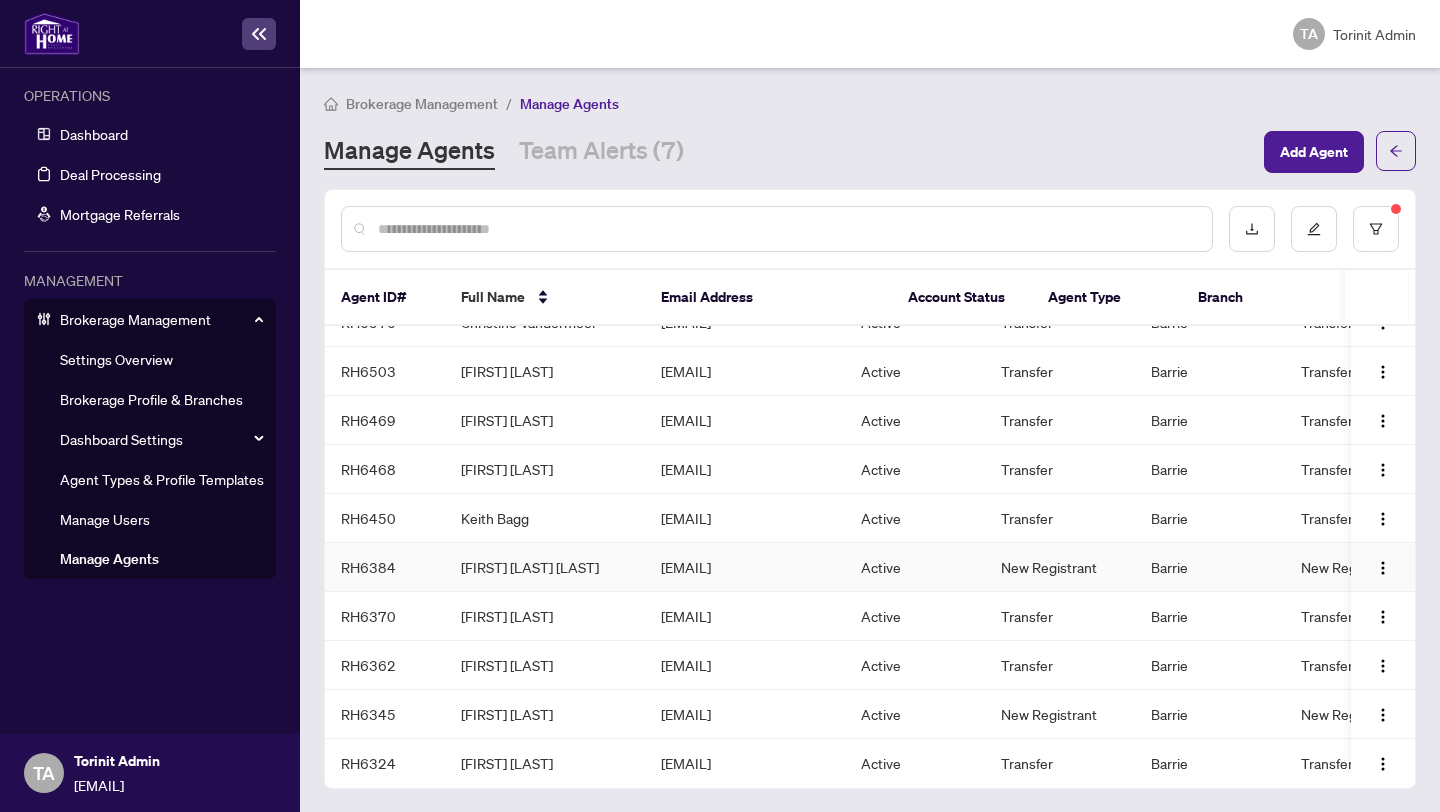 scroll, scrollTop: 539, scrollLeft: 0, axis: vertical 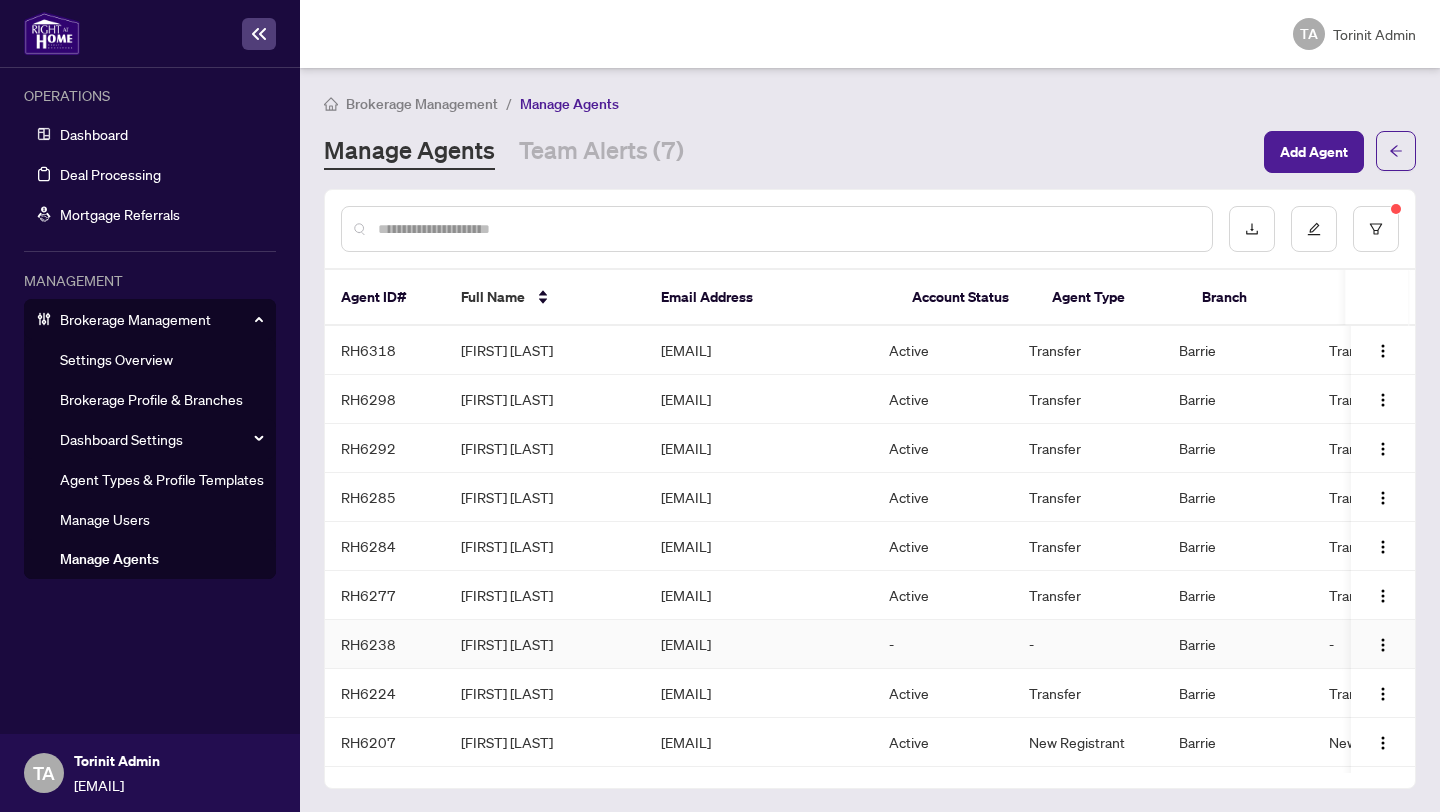 click on "[EMAIL]" at bounding box center (759, 644) 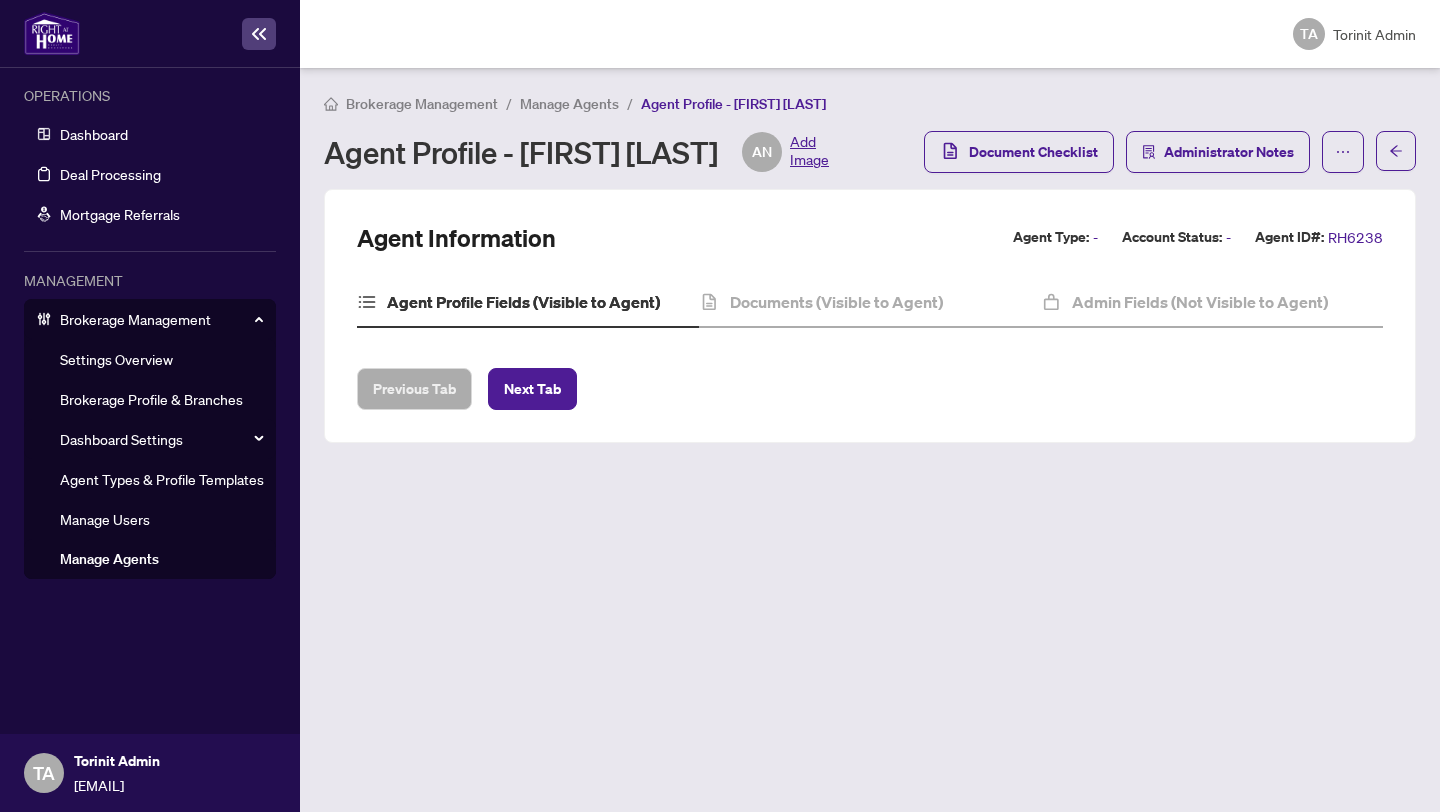 click on "Agent Profile - Ajmal Noushahi AN Add    Image" at bounding box center (576, 152) 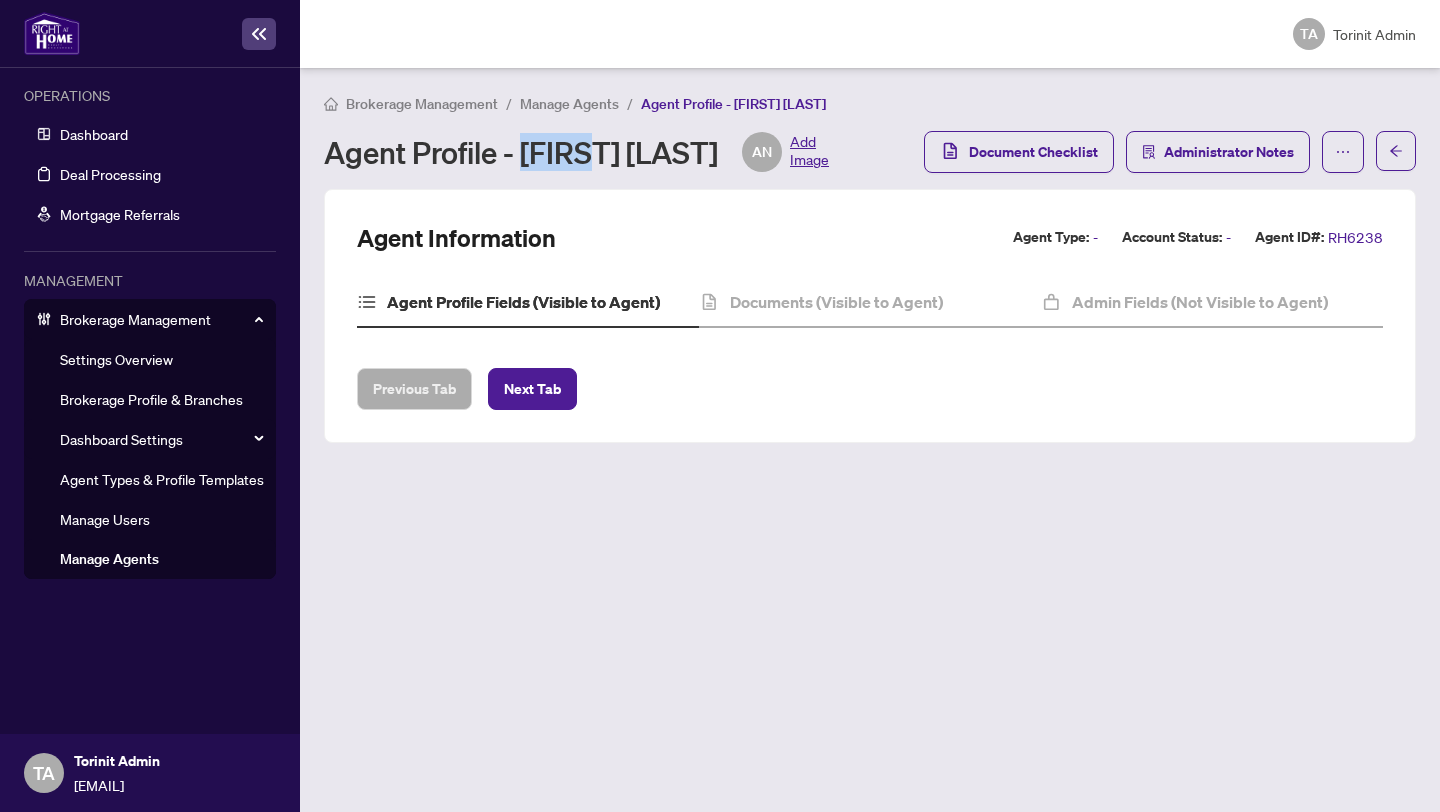 click on "Agent Profile - Ajmal Noushahi AN Add    Image" at bounding box center (576, 152) 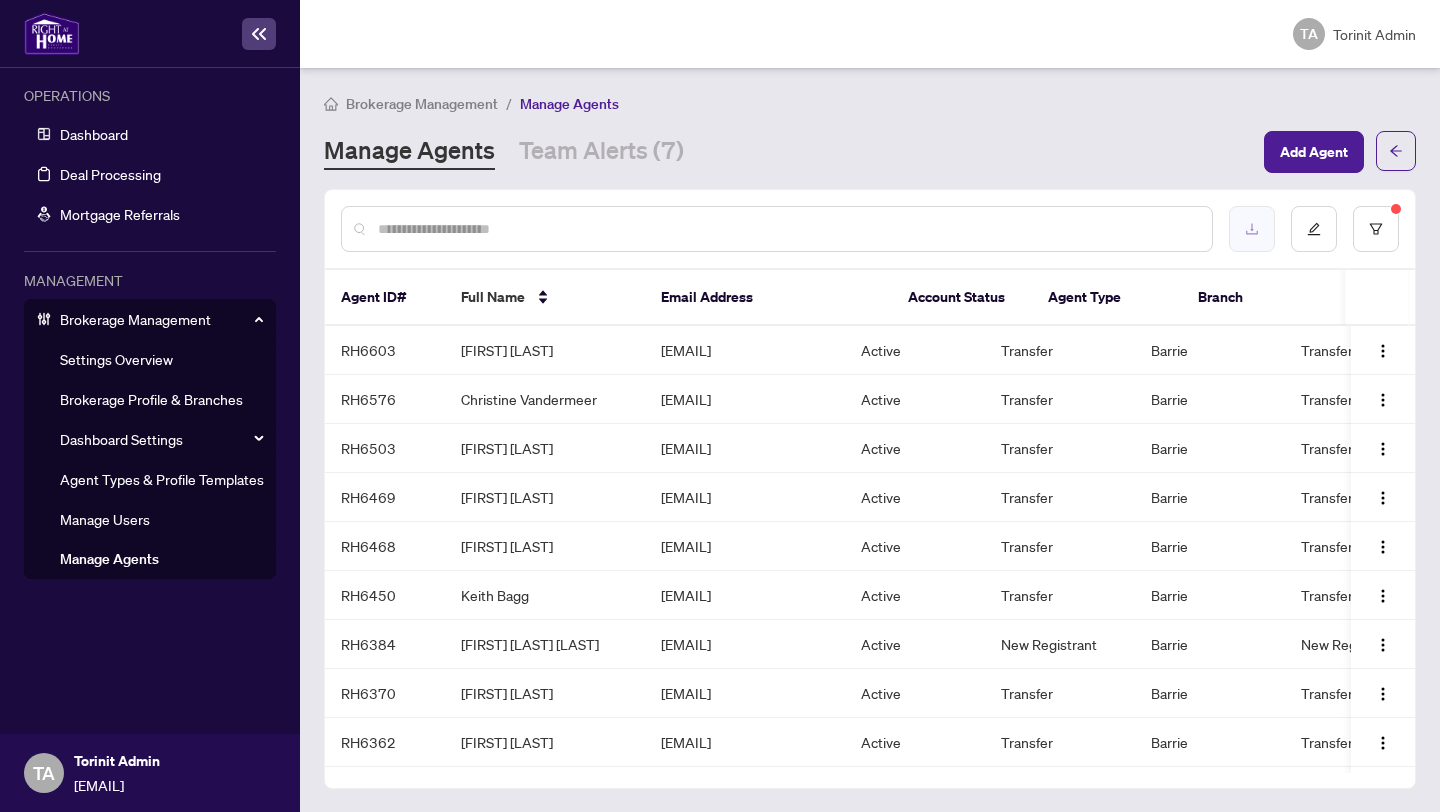 click at bounding box center (1252, 229) 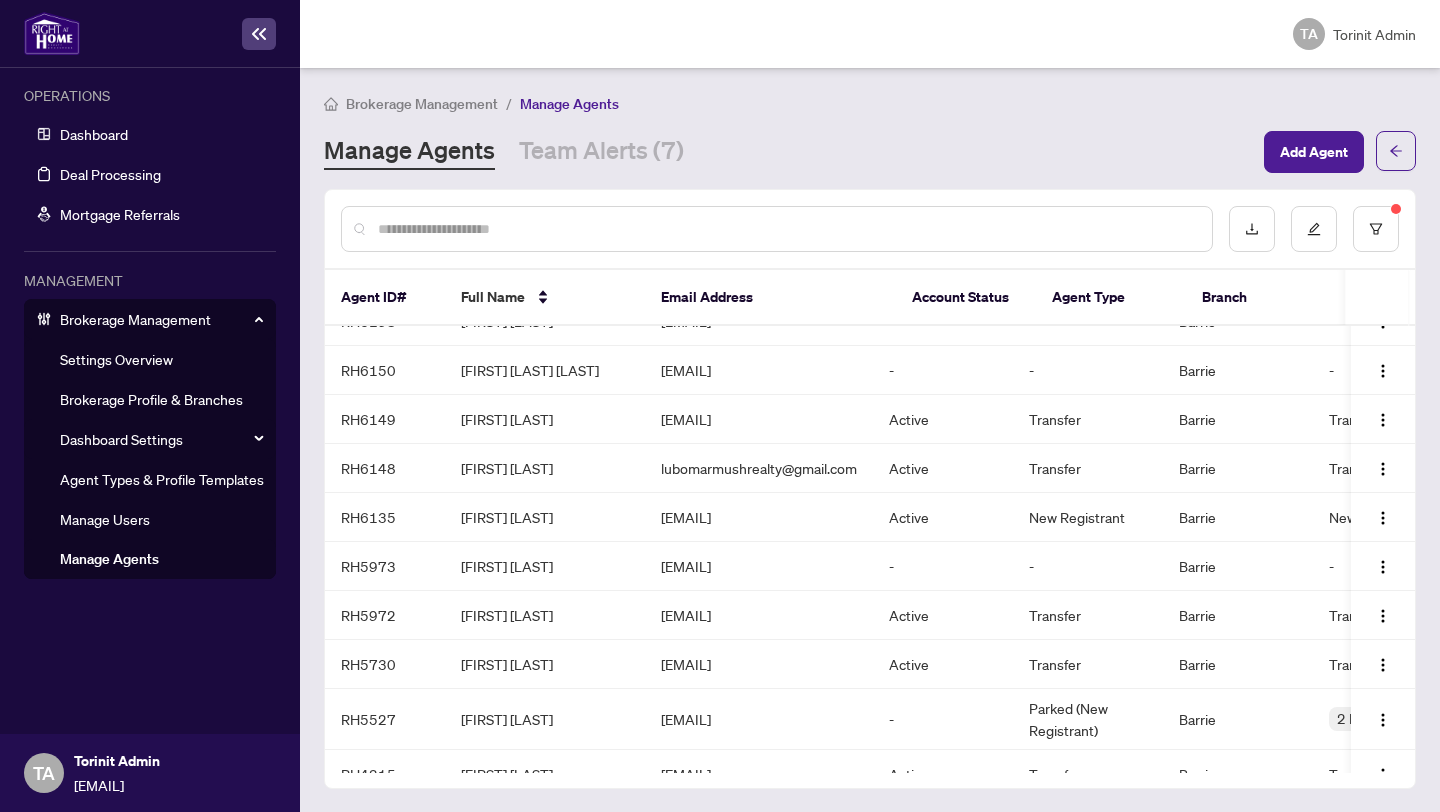 scroll, scrollTop: 1479, scrollLeft: 0, axis: vertical 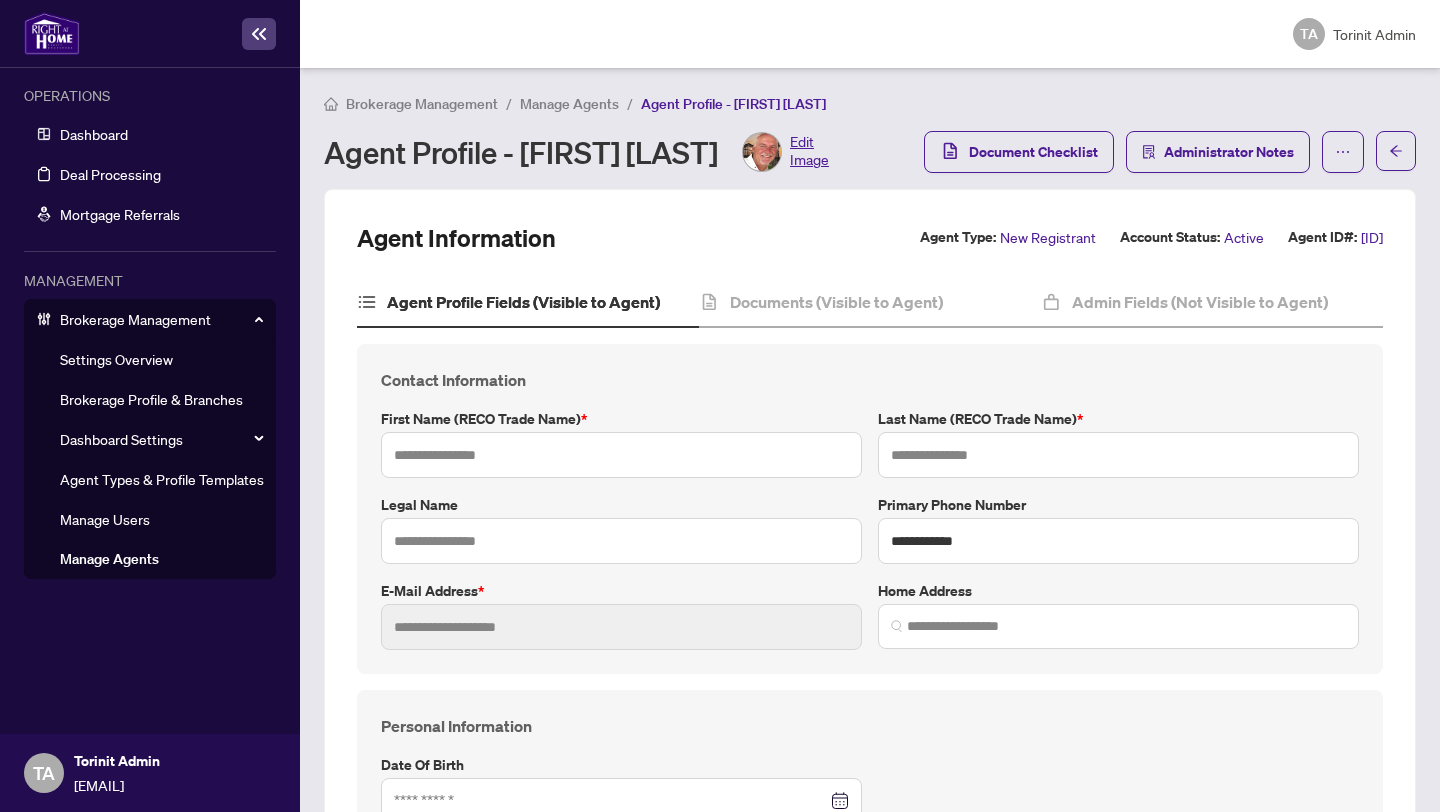 type on "******" 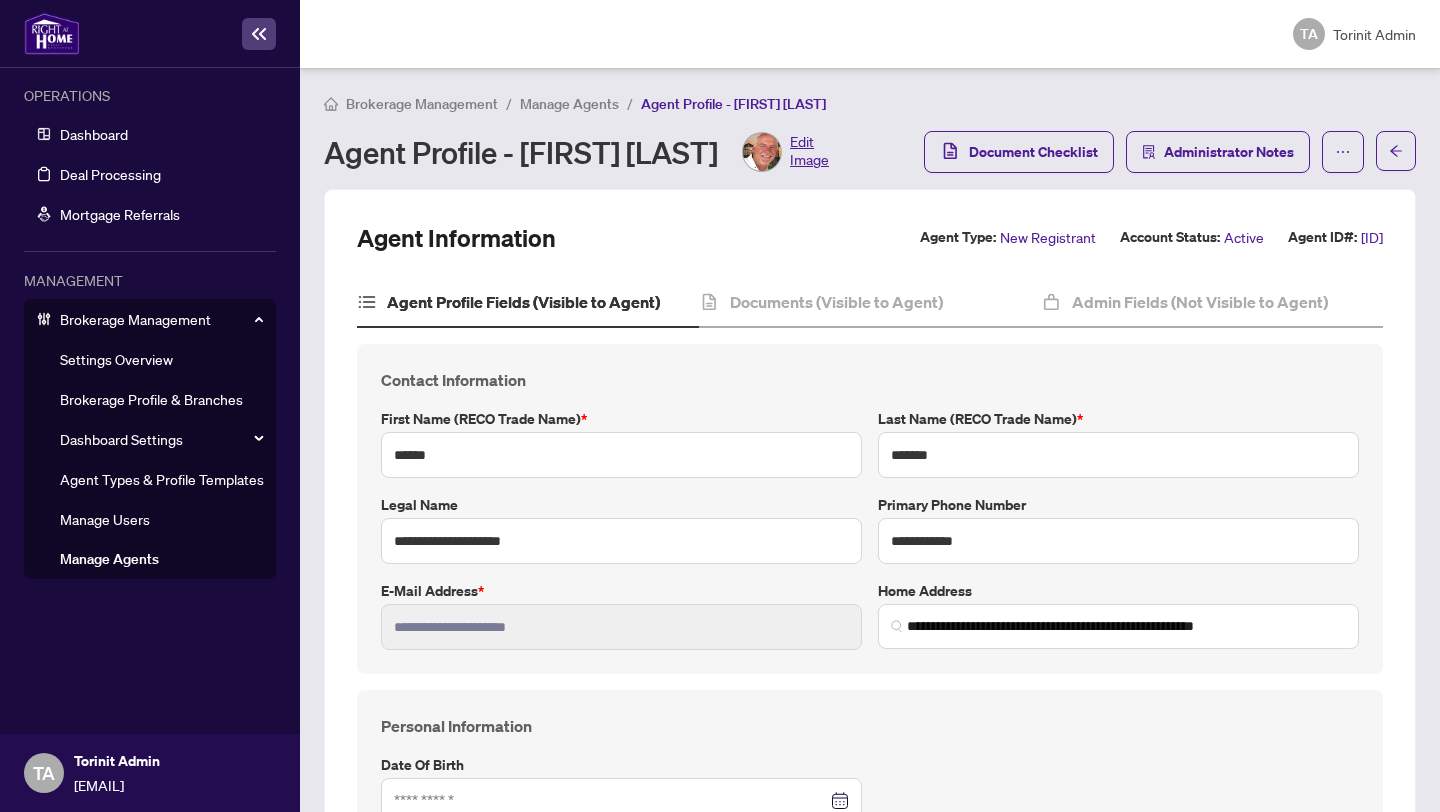 type on "**********" 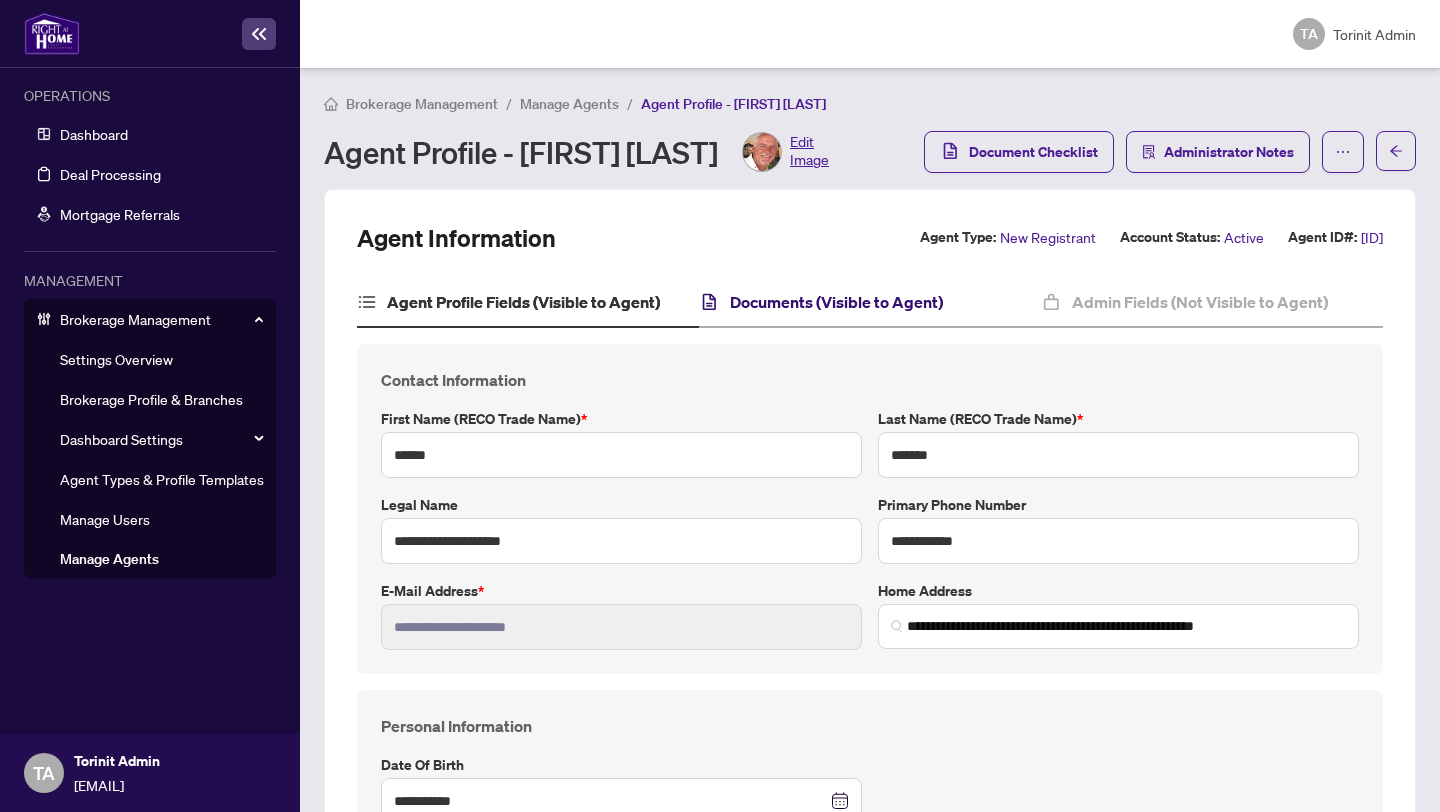 click on "Documents (Visible to Agent)" at bounding box center (836, 302) 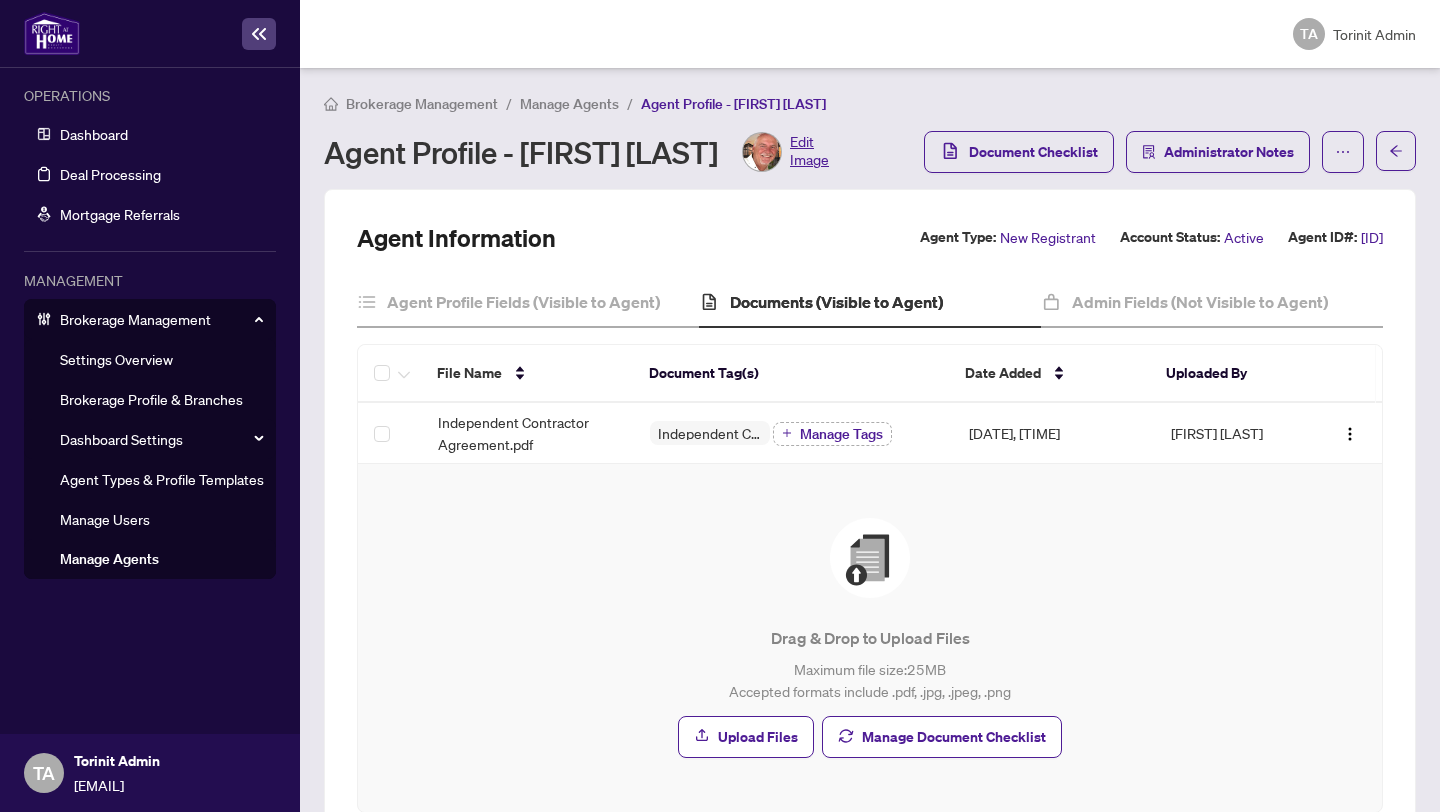click on "Manage Agents" at bounding box center (569, 104) 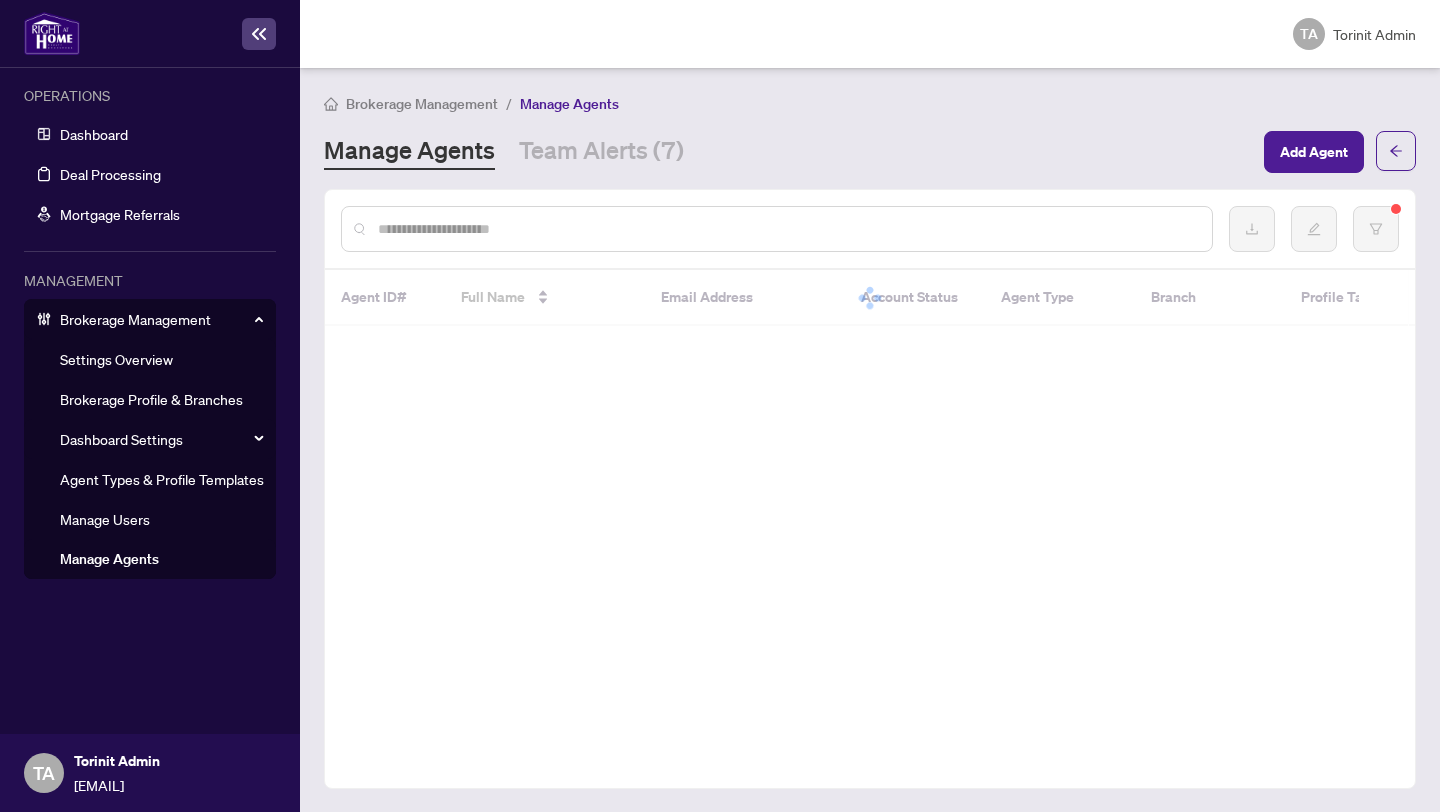 click at bounding box center (787, 229) 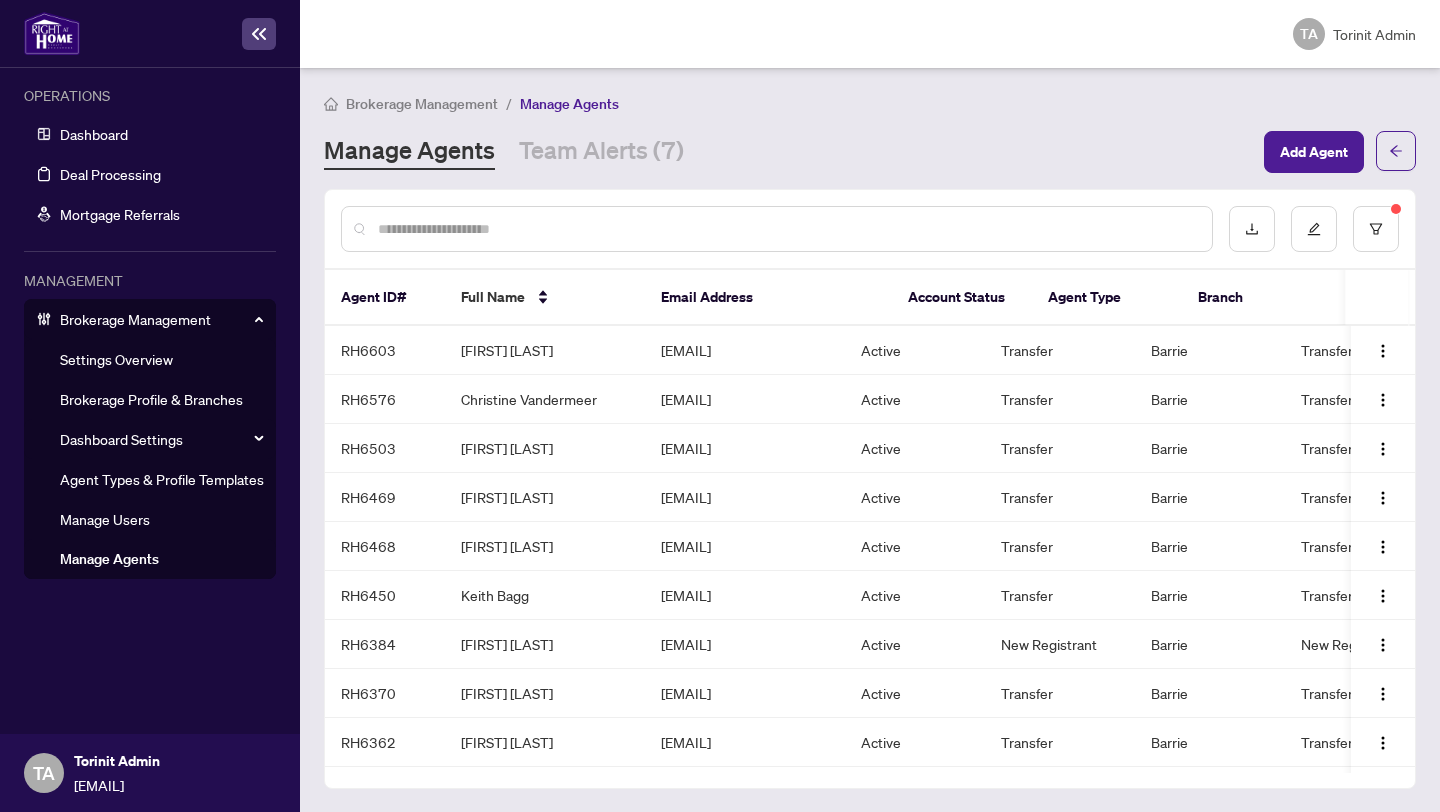 paste on "**********" 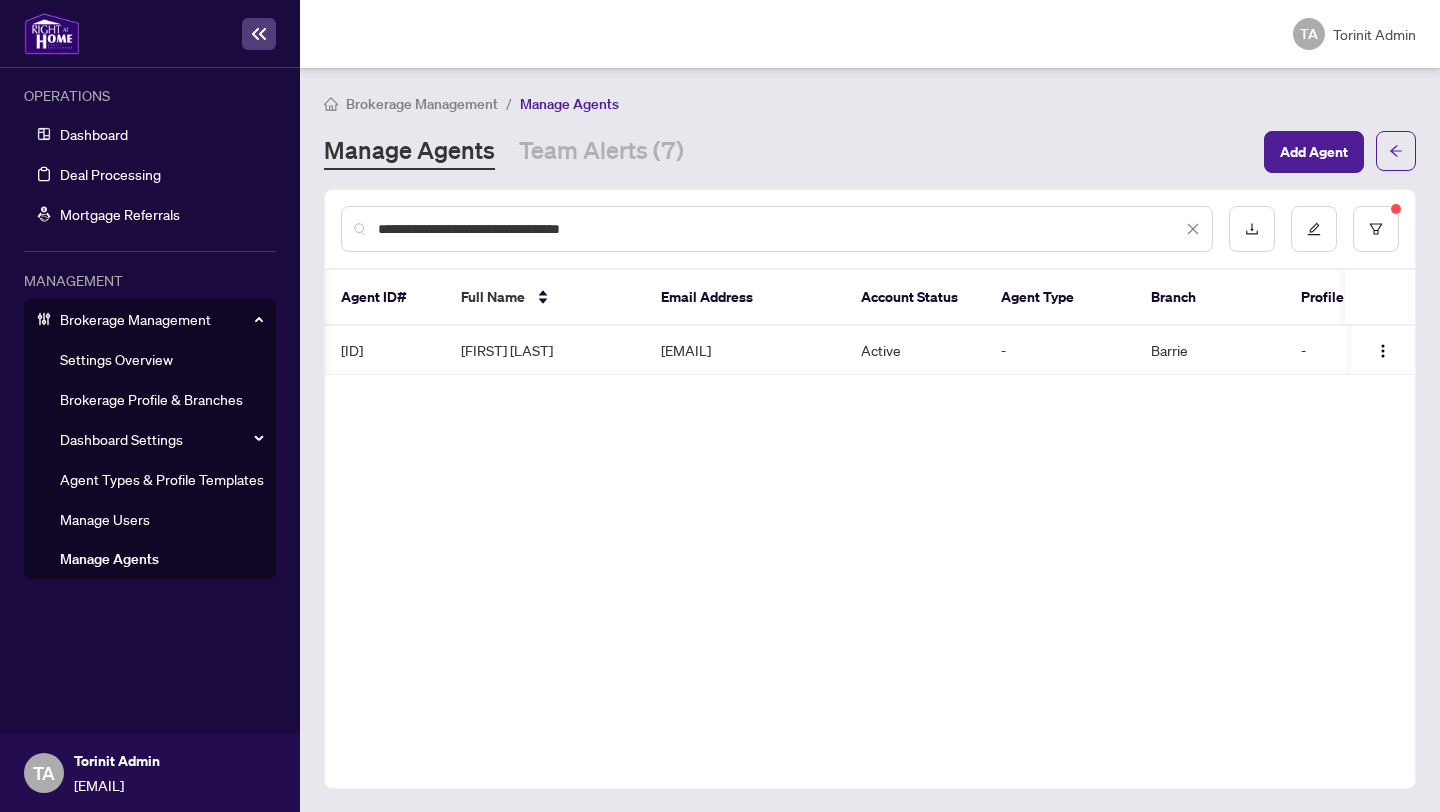 scroll, scrollTop: 0, scrollLeft: 182, axis: horizontal 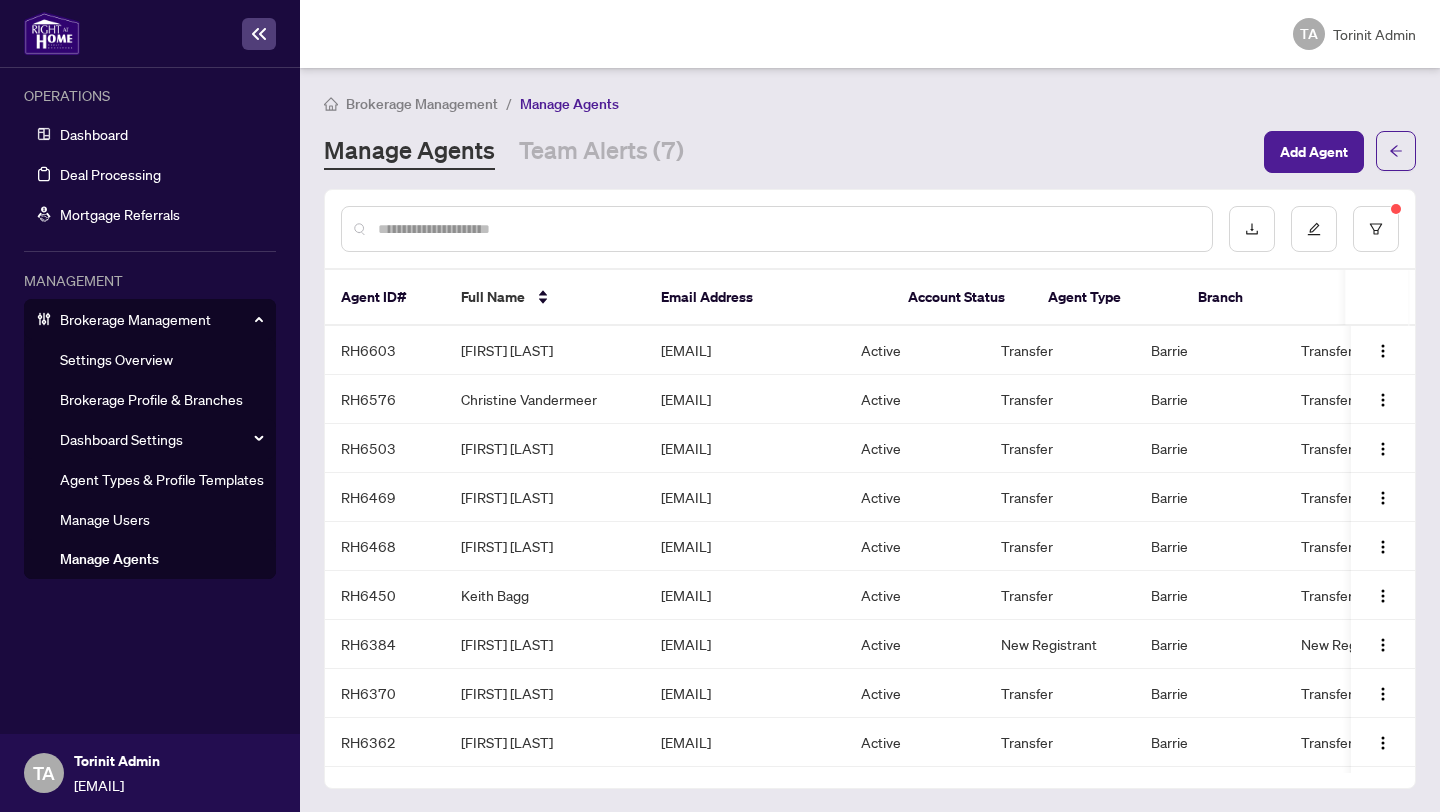 click at bounding box center [777, 229] 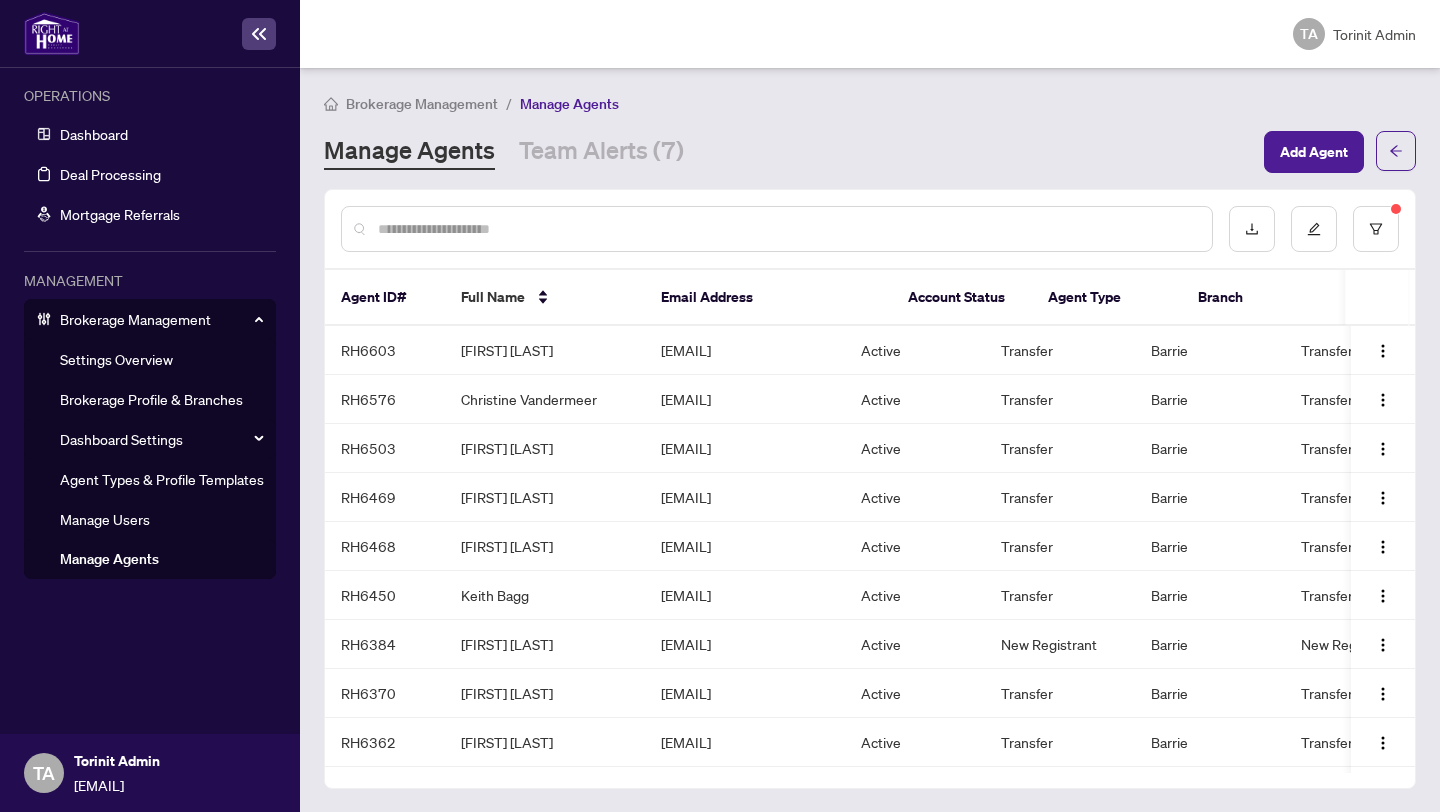 click at bounding box center [777, 229] 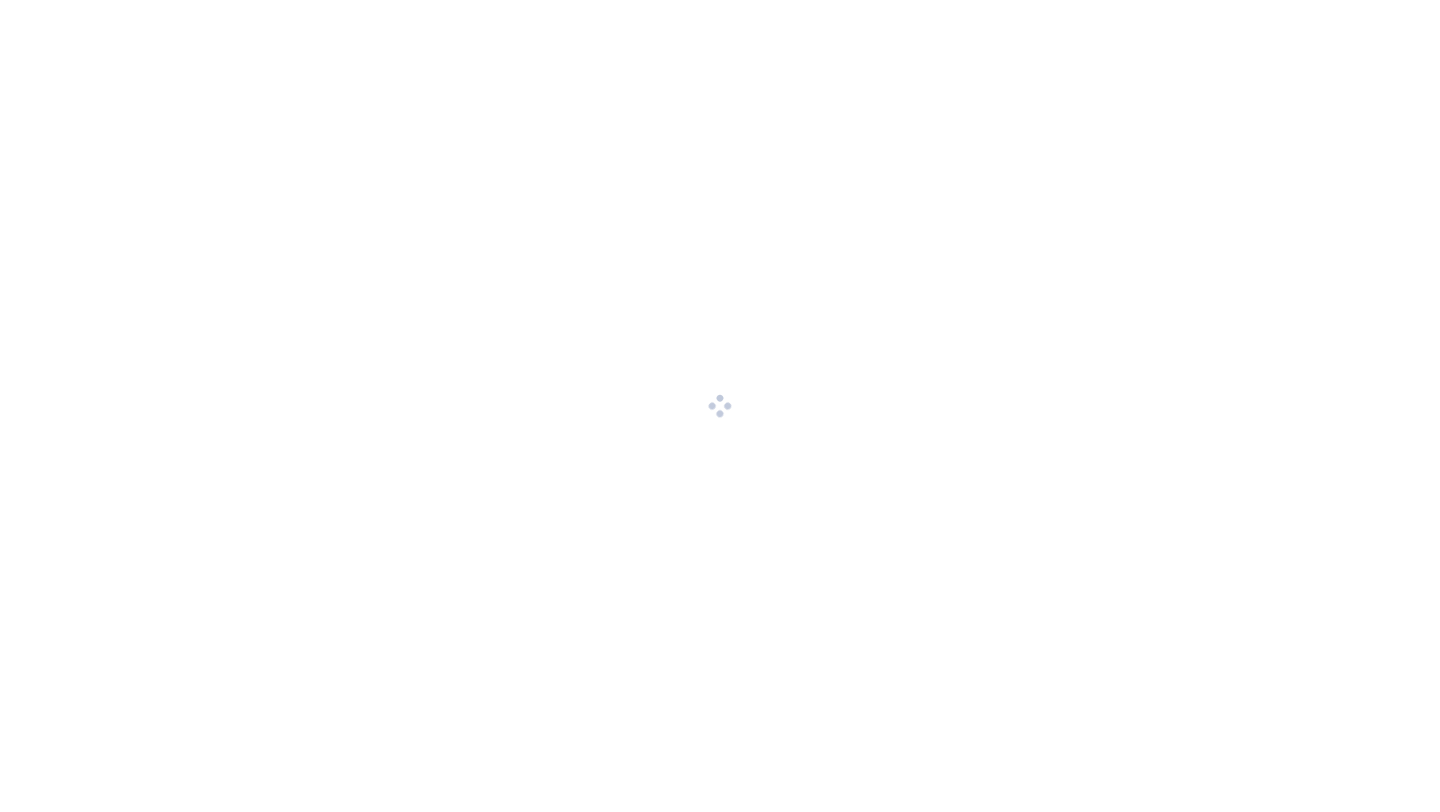 scroll, scrollTop: 0, scrollLeft: 0, axis: both 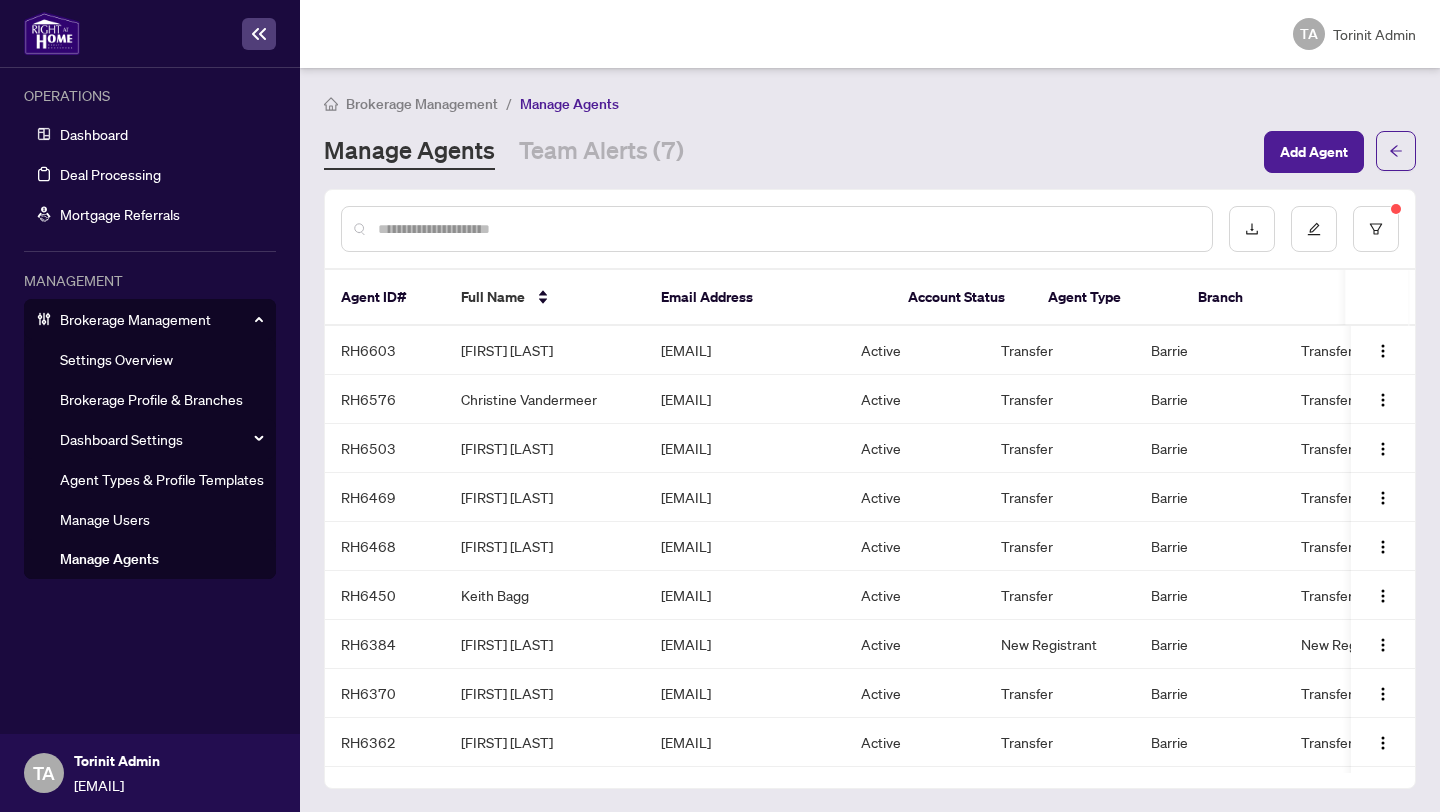 click at bounding box center [787, 229] 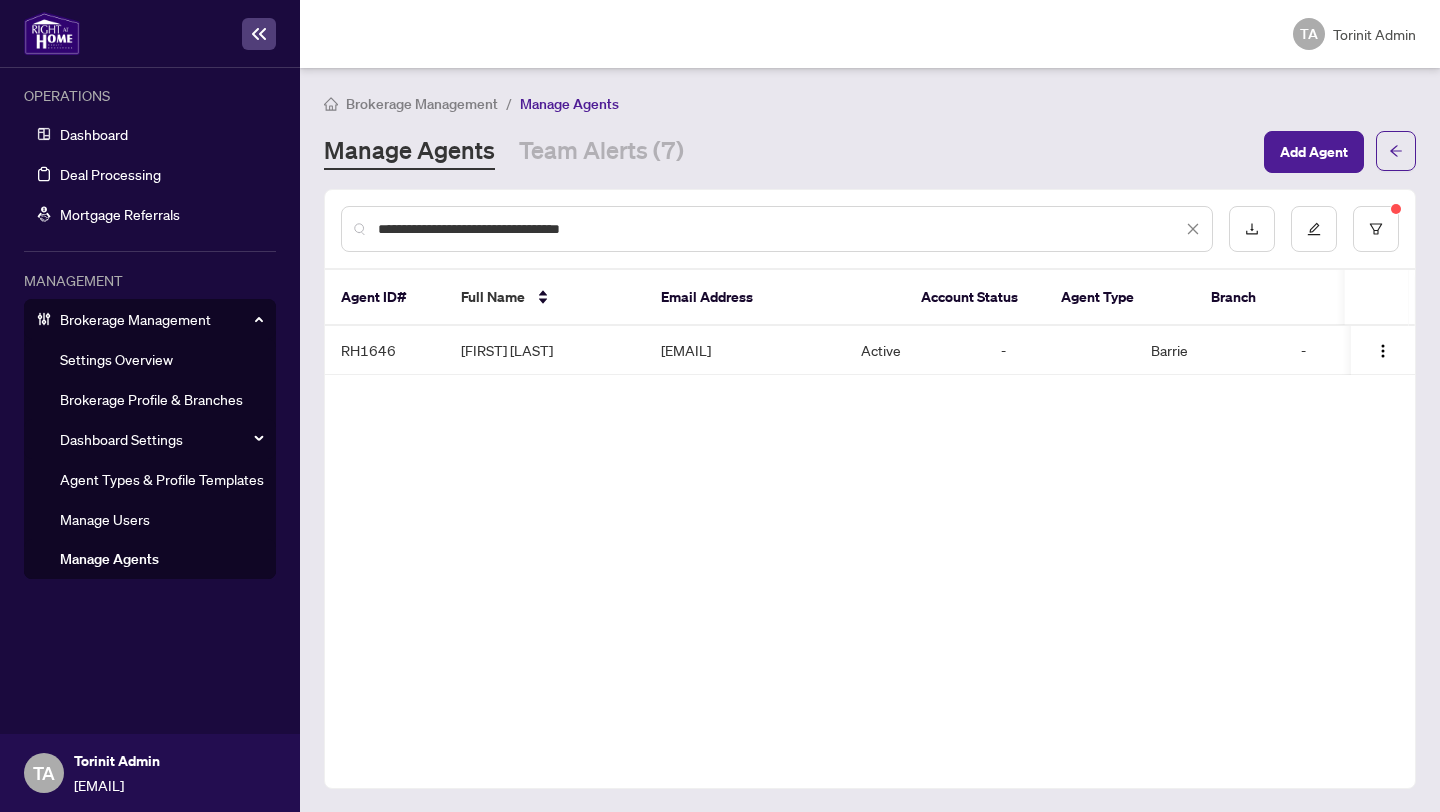 type on "**********" 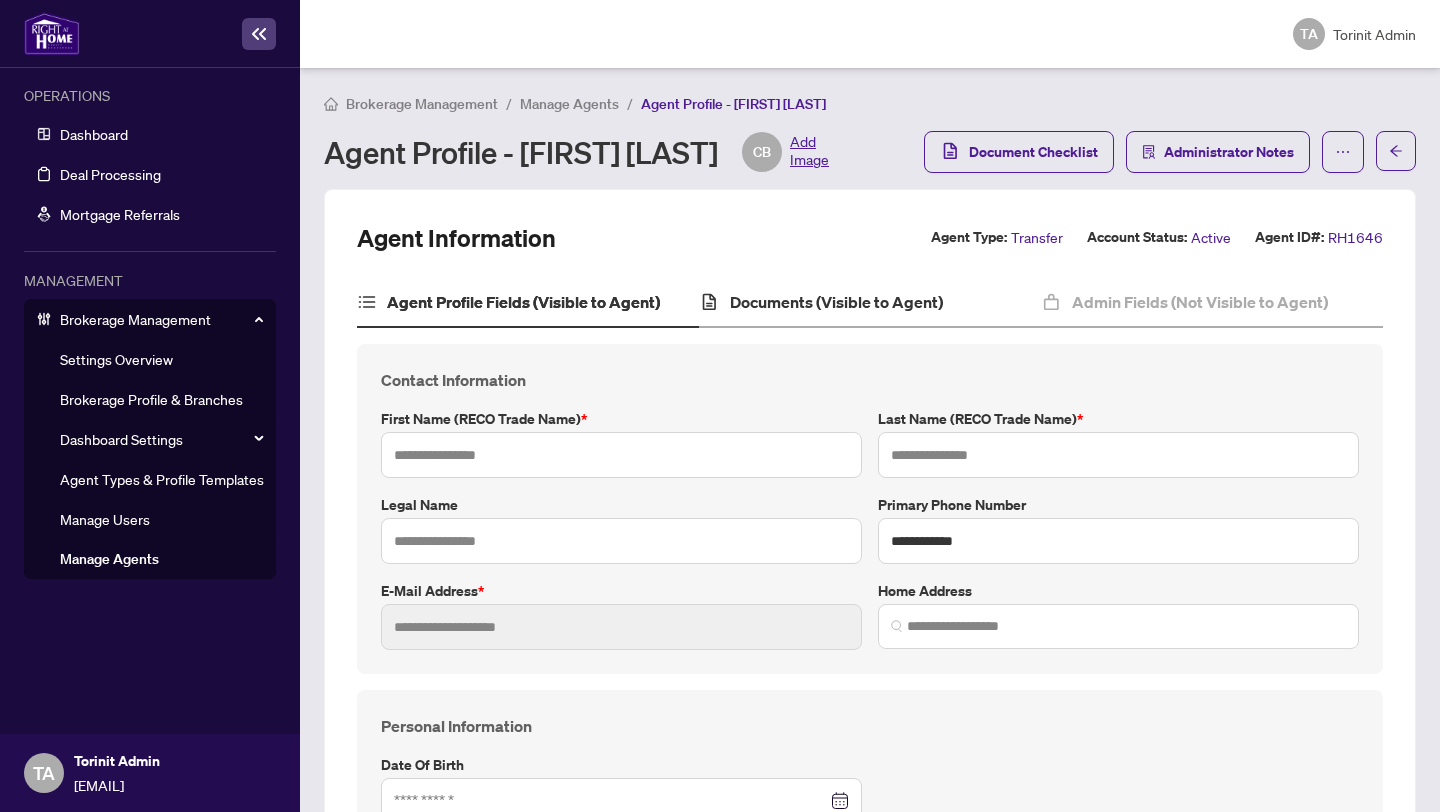 type on "*****" 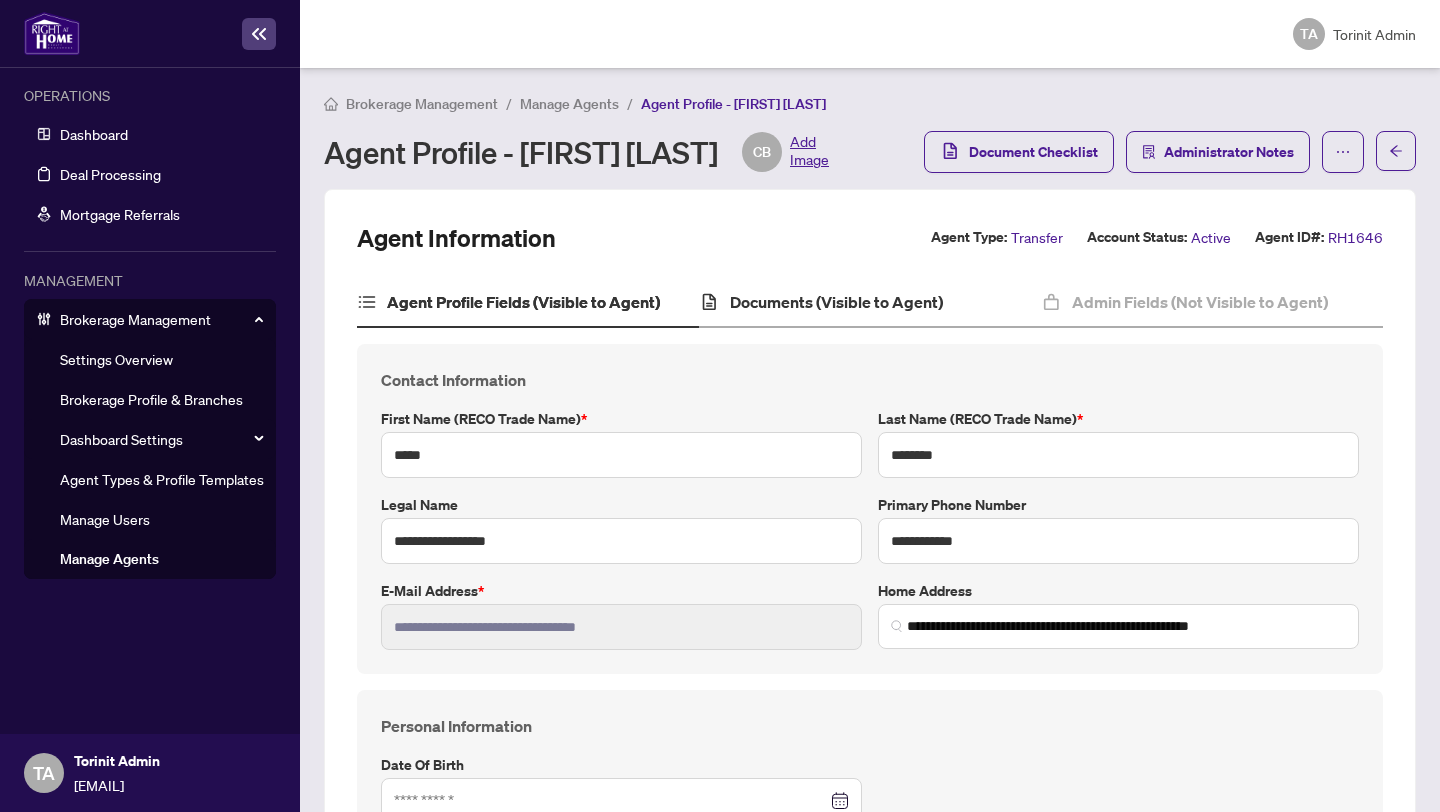 type on "**********" 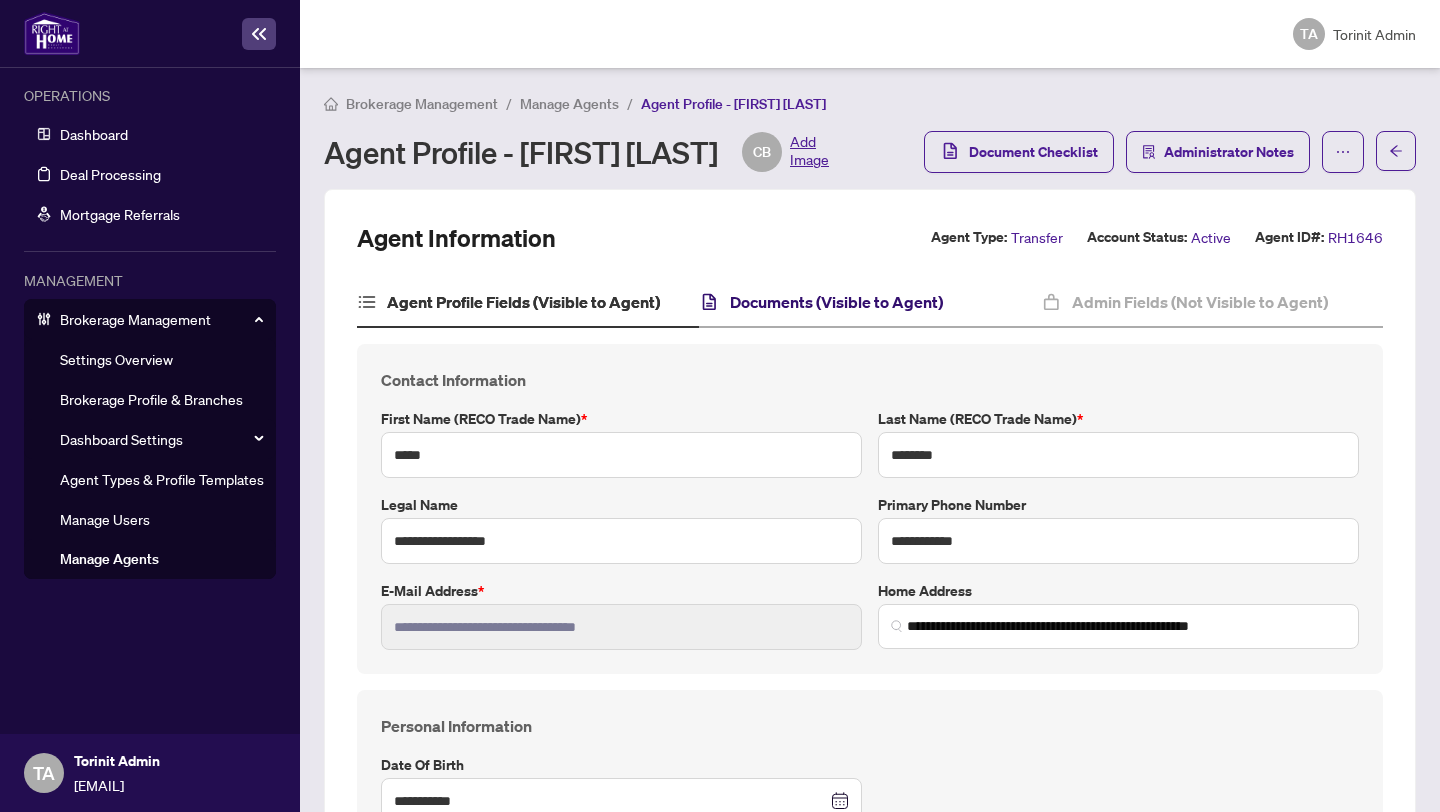 click 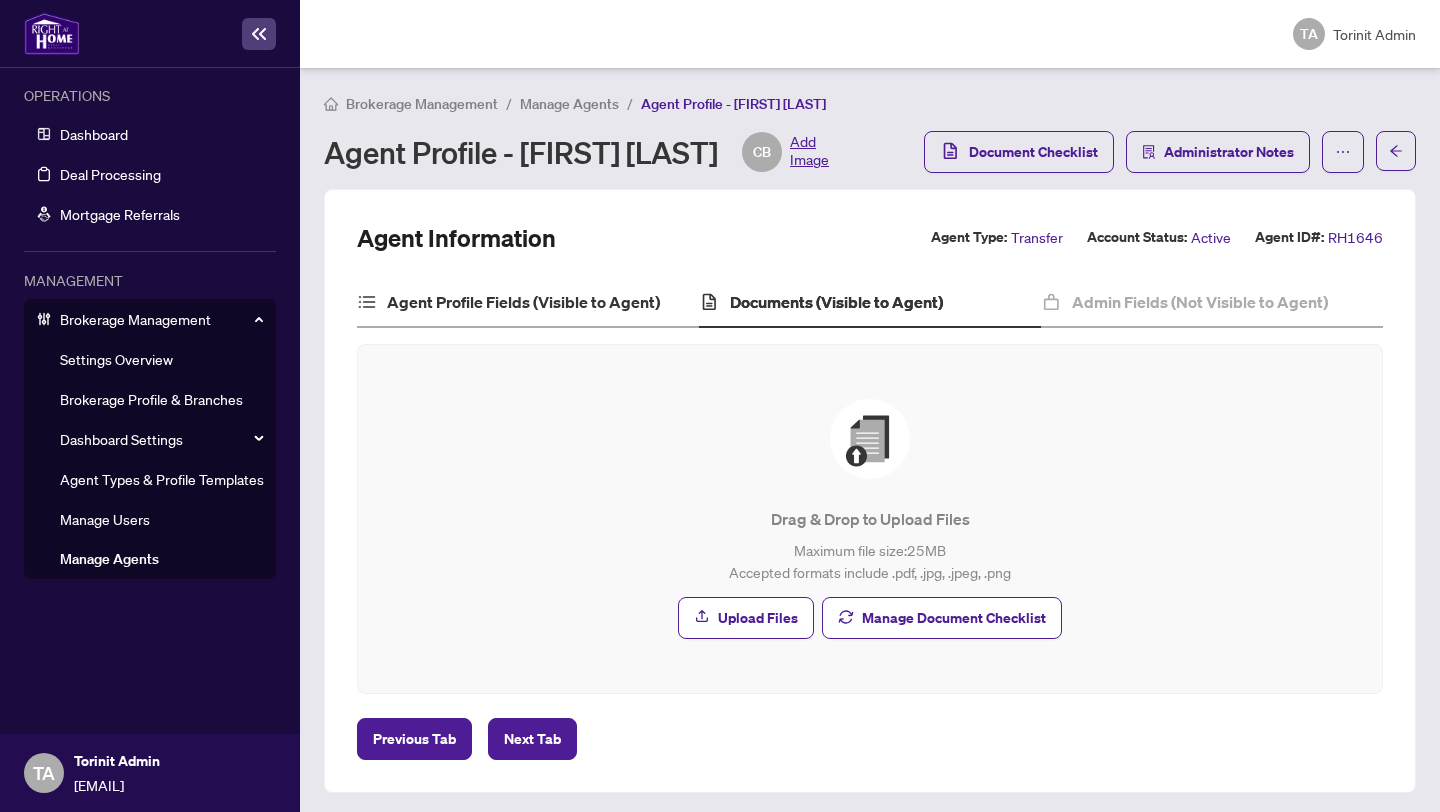 click on "Agent Profile Fields (Visible to Agent)" at bounding box center [528, 303] 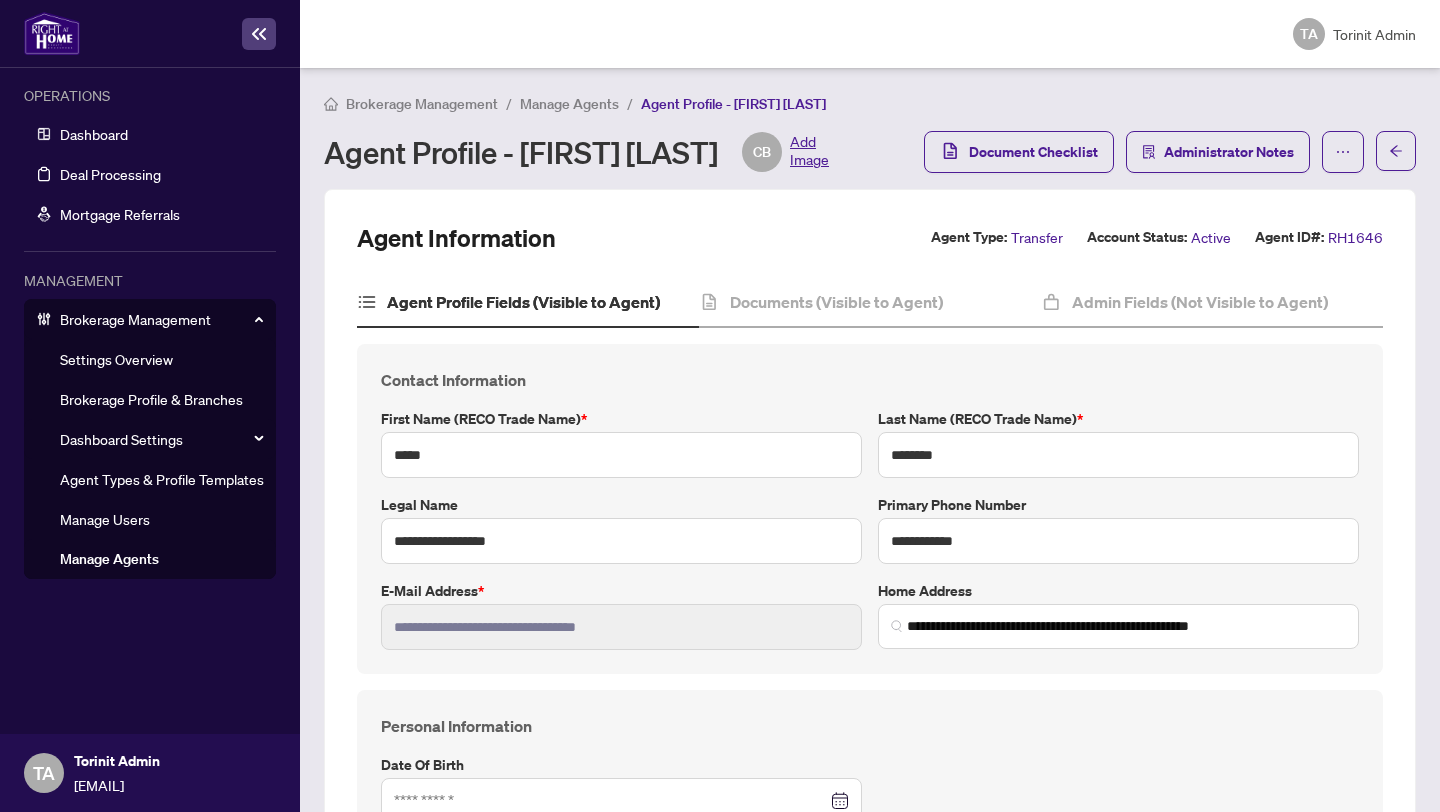 type on "**********" 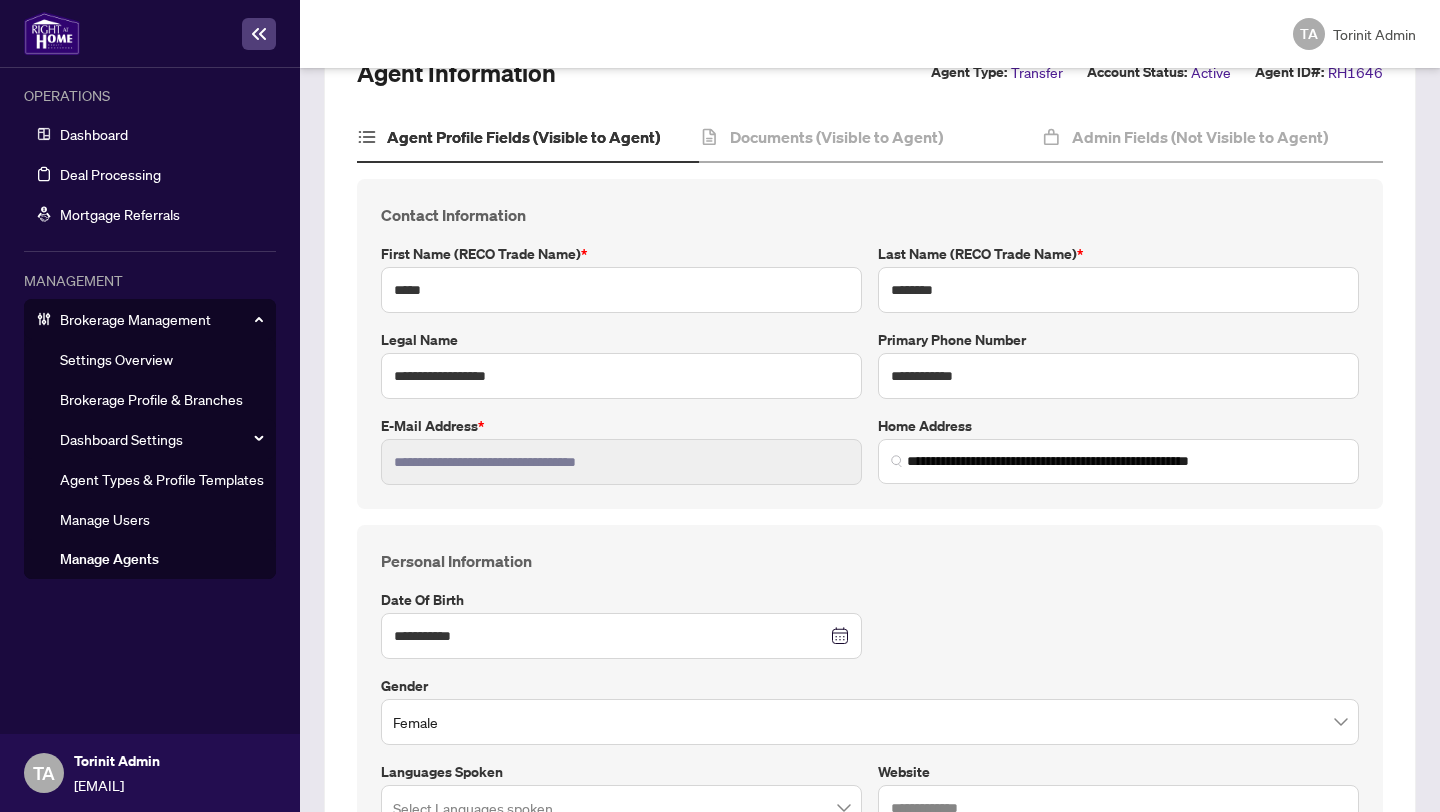 scroll, scrollTop: 0, scrollLeft: 0, axis: both 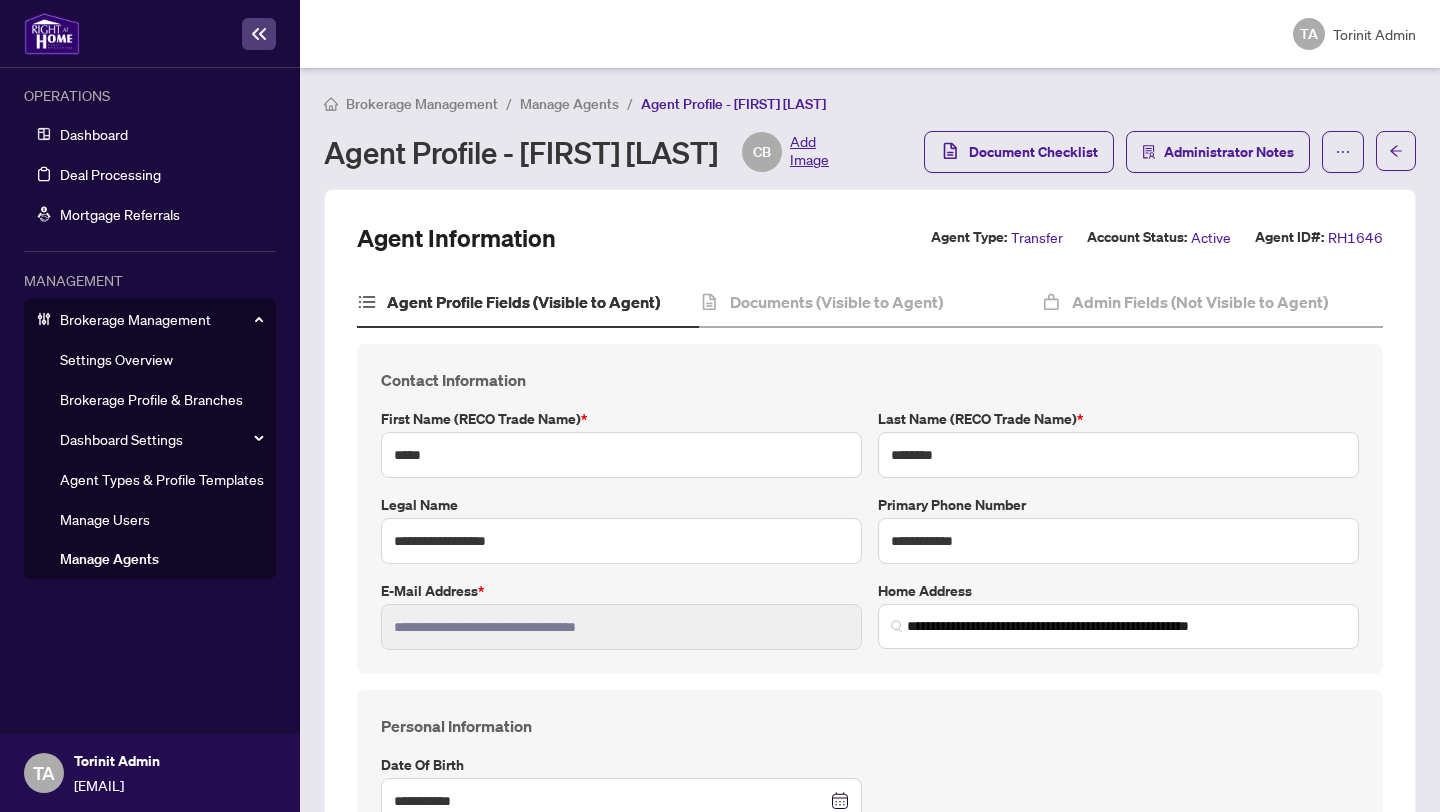 click on "Manage Agents" at bounding box center [569, 104] 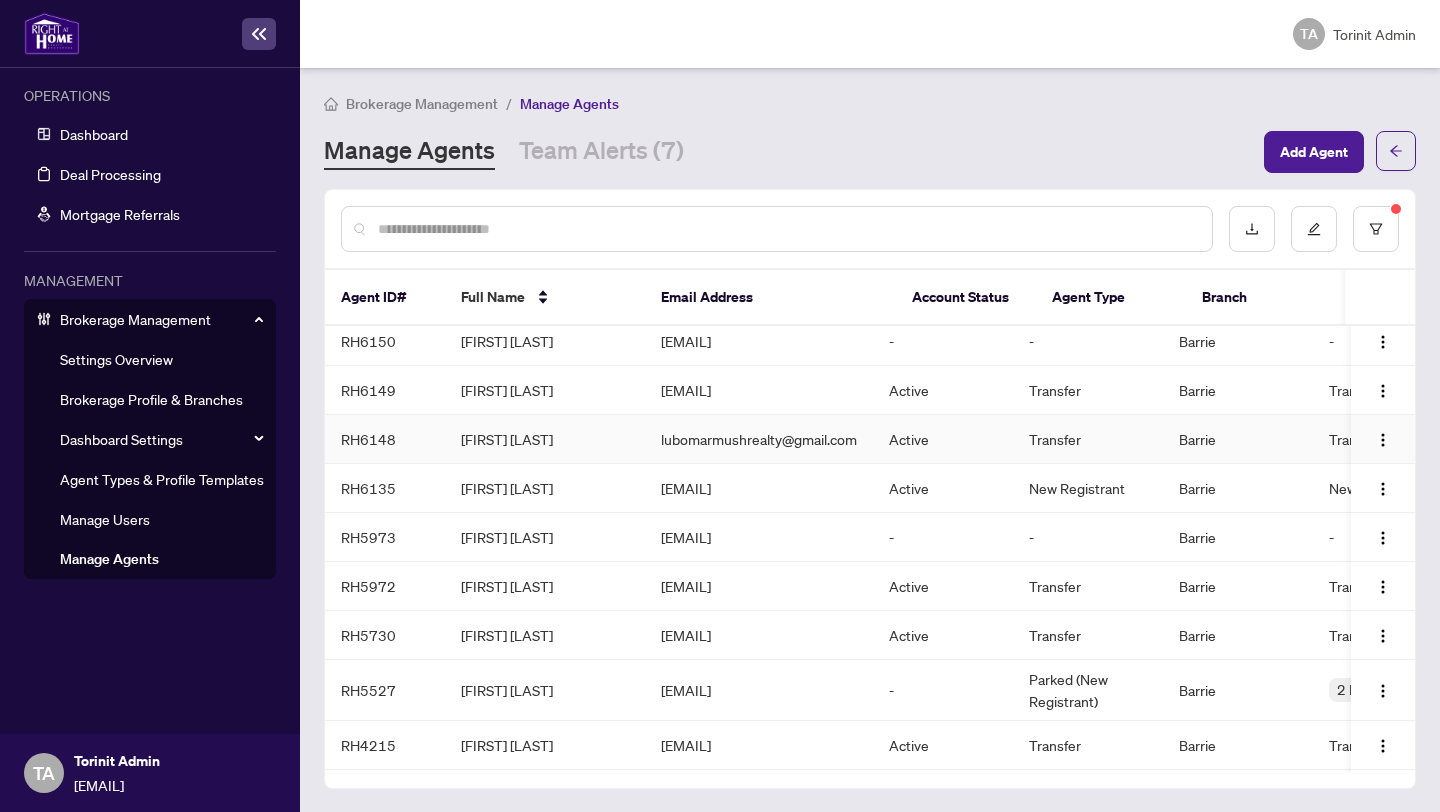 scroll, scrollTop: 1137, scrollLeft: 0, axis: vertical 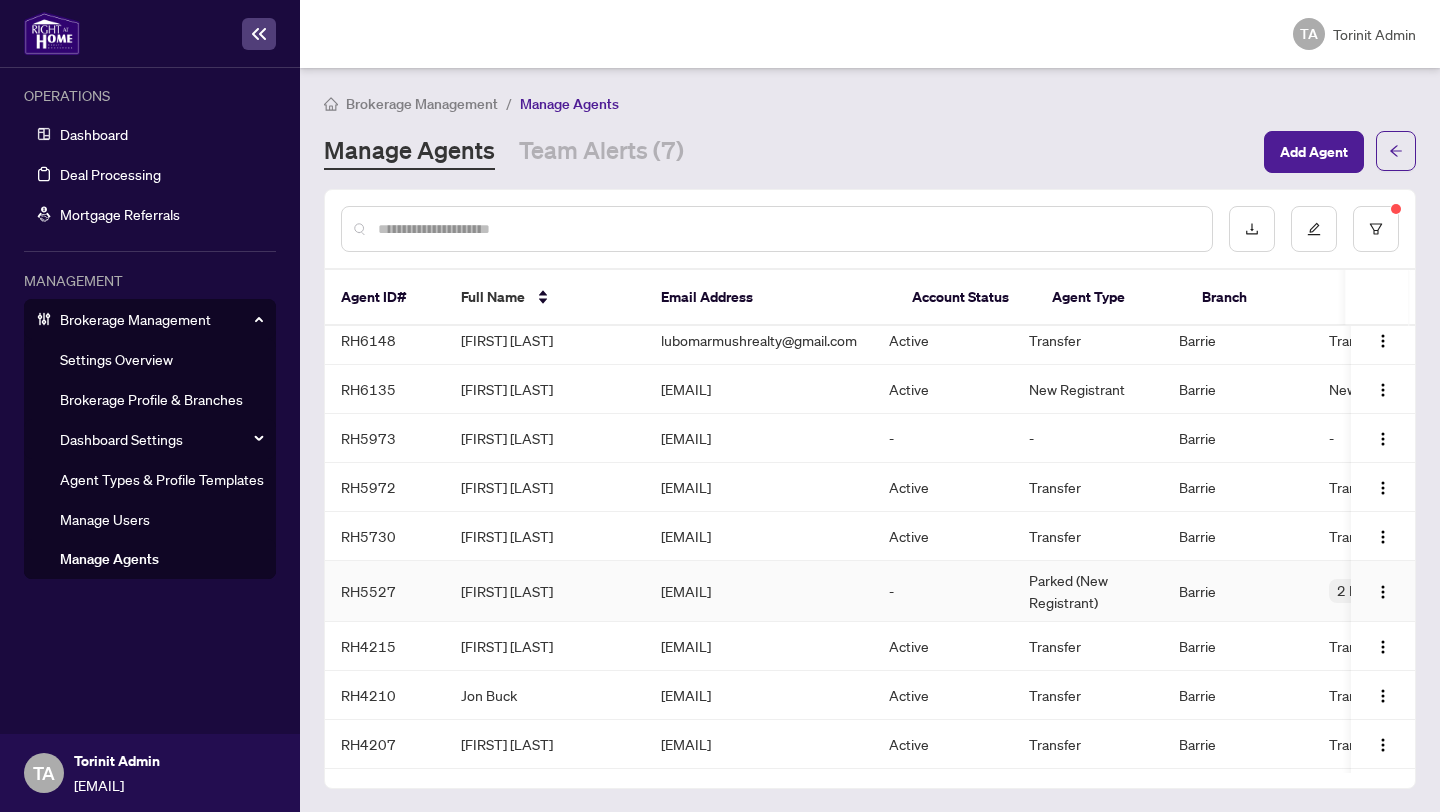click on "[EMAIL]" at bounding box center [759, 591] 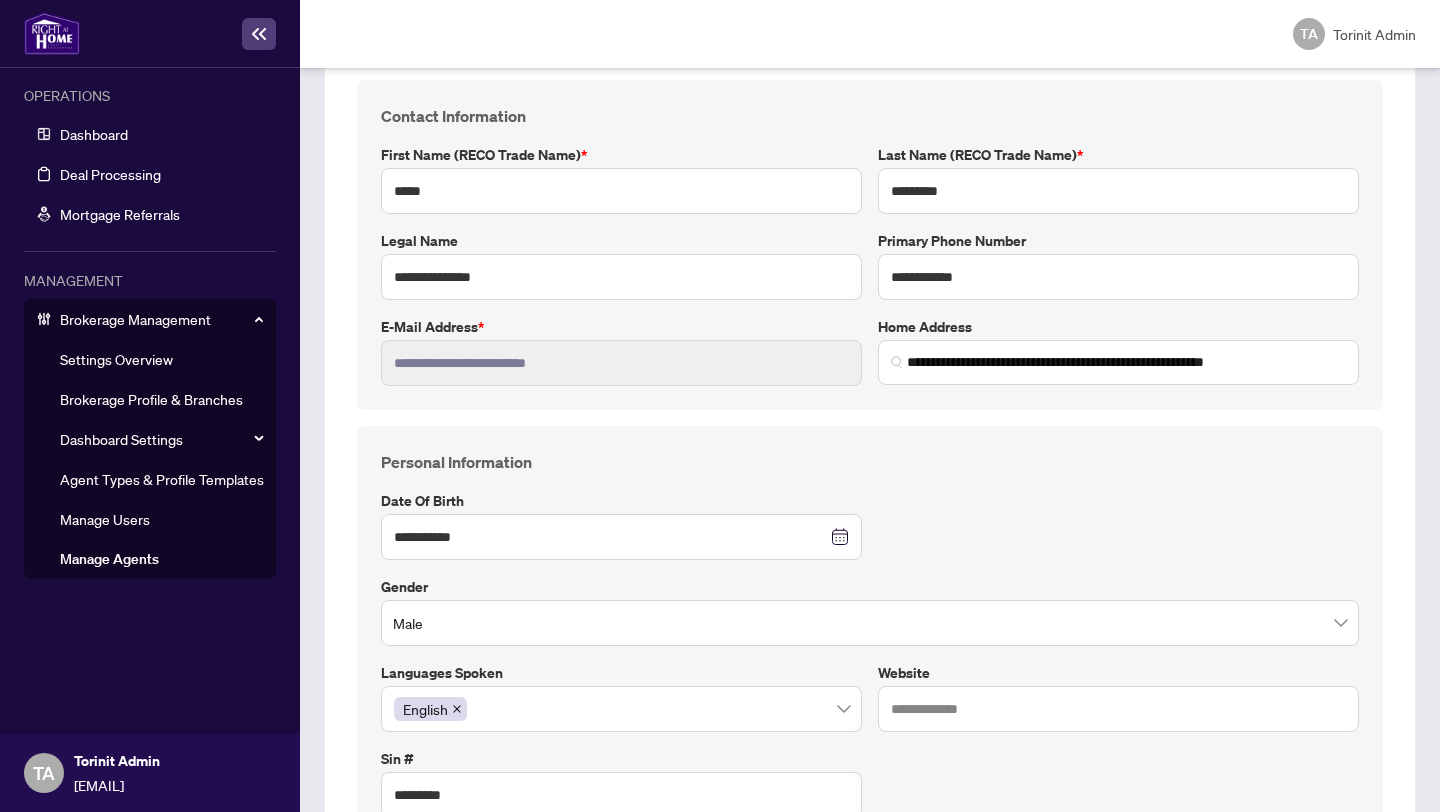 scroll, scrollTop: 0, scrollLeft: 0, axis: both 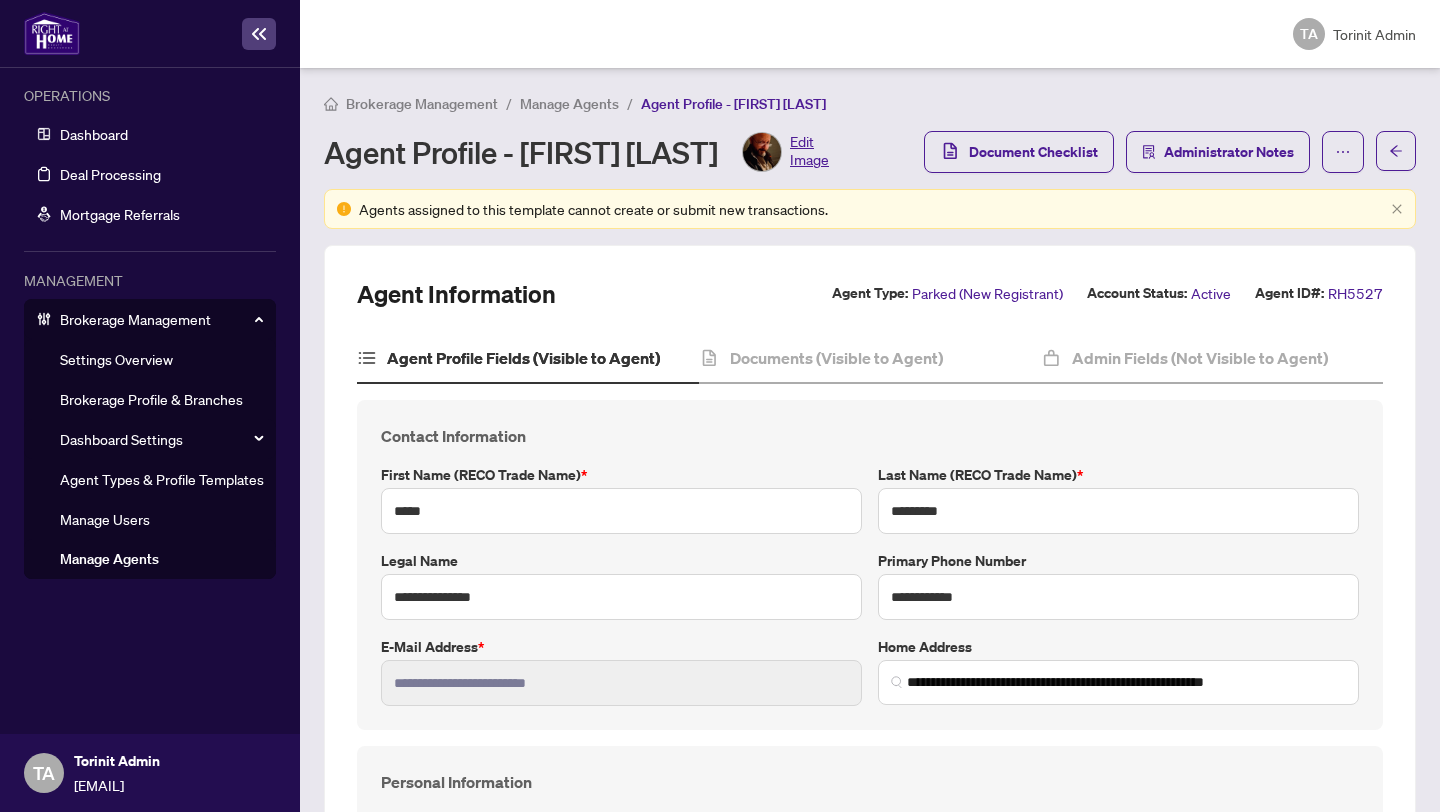 click on "Edit    Image" at bounding box center [809, 152] 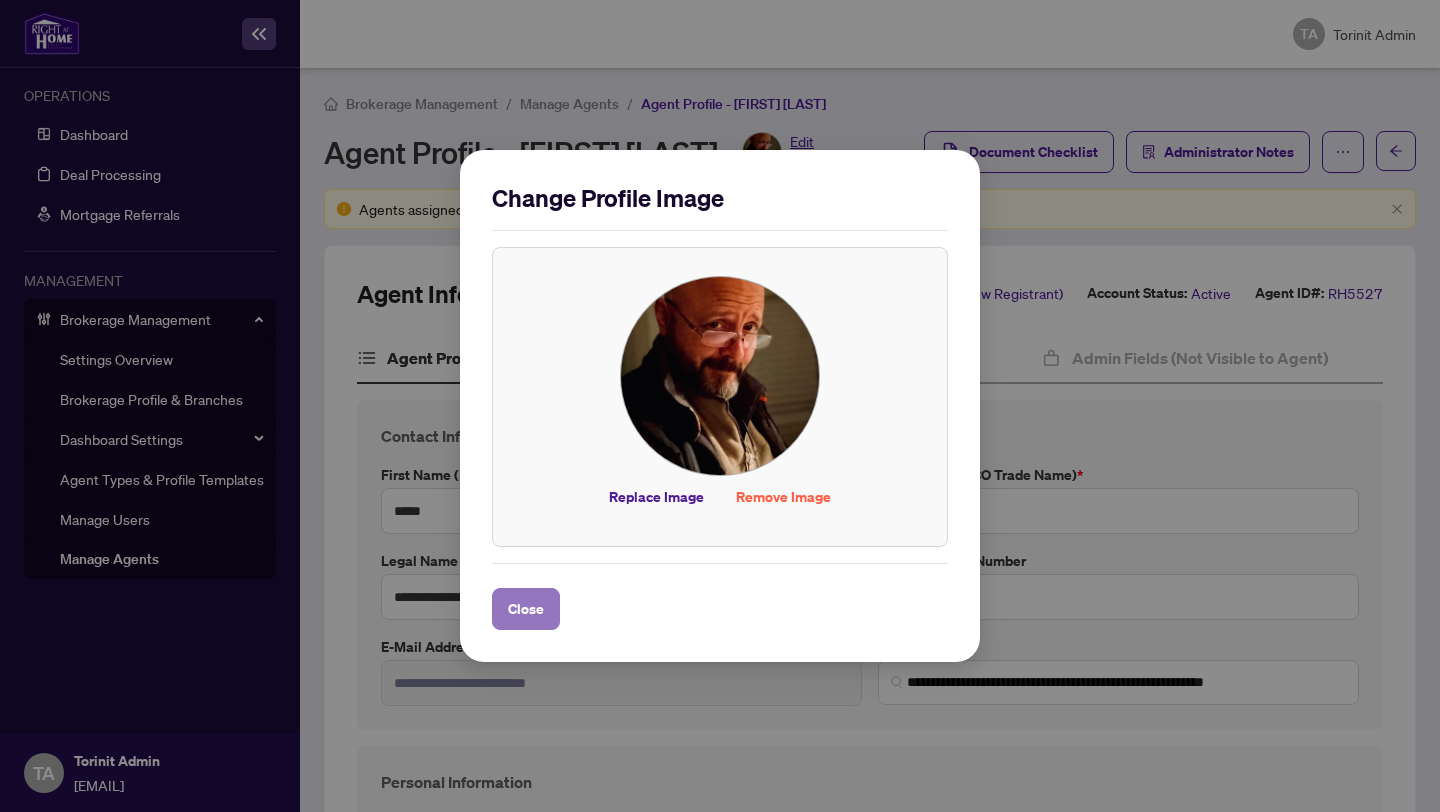 click on "Close" at bounding box center [526, 609] 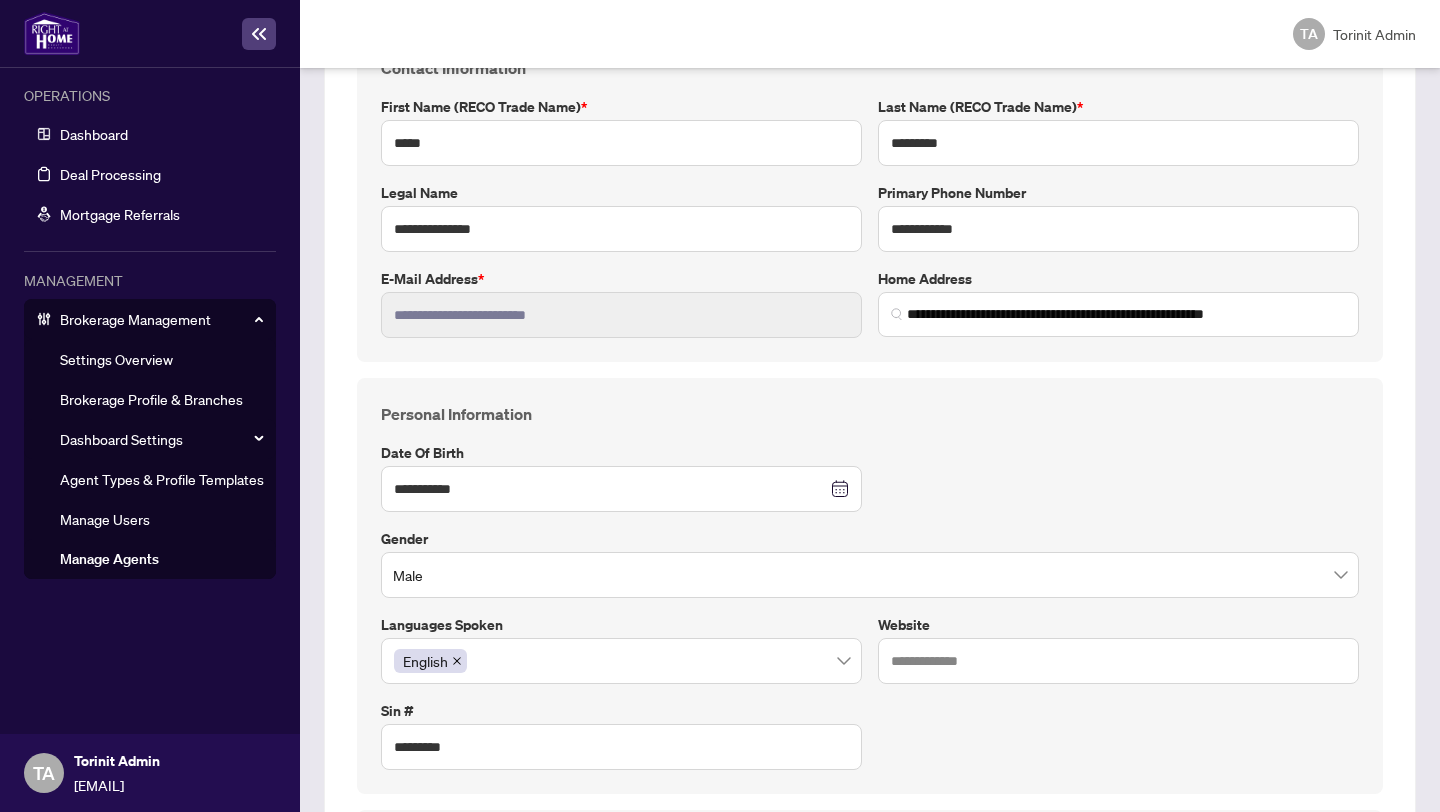 scroll, scrollTop: 0, scrollLeft: 0, axis: both 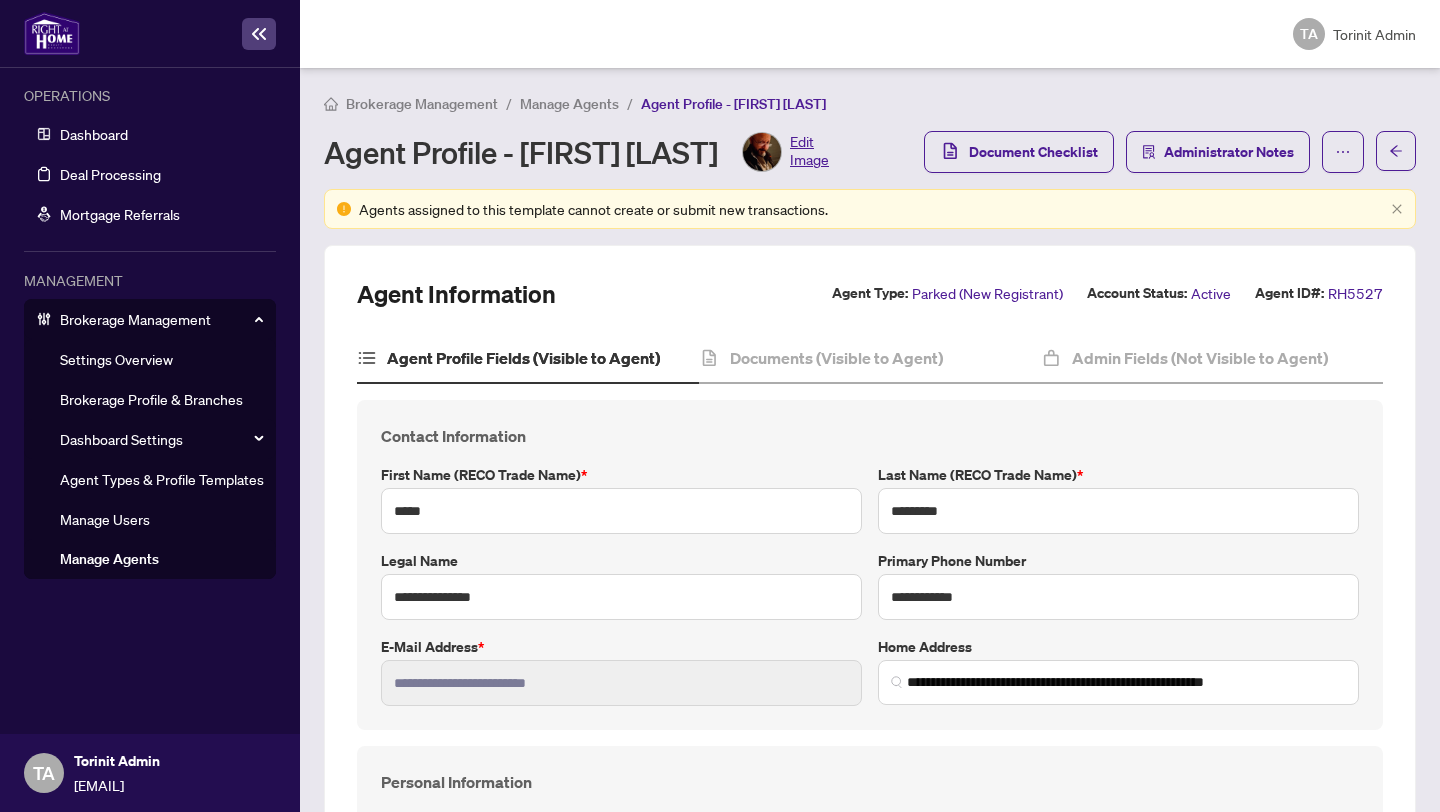 click on "Manage Agents" at bounding box center [569, 104] 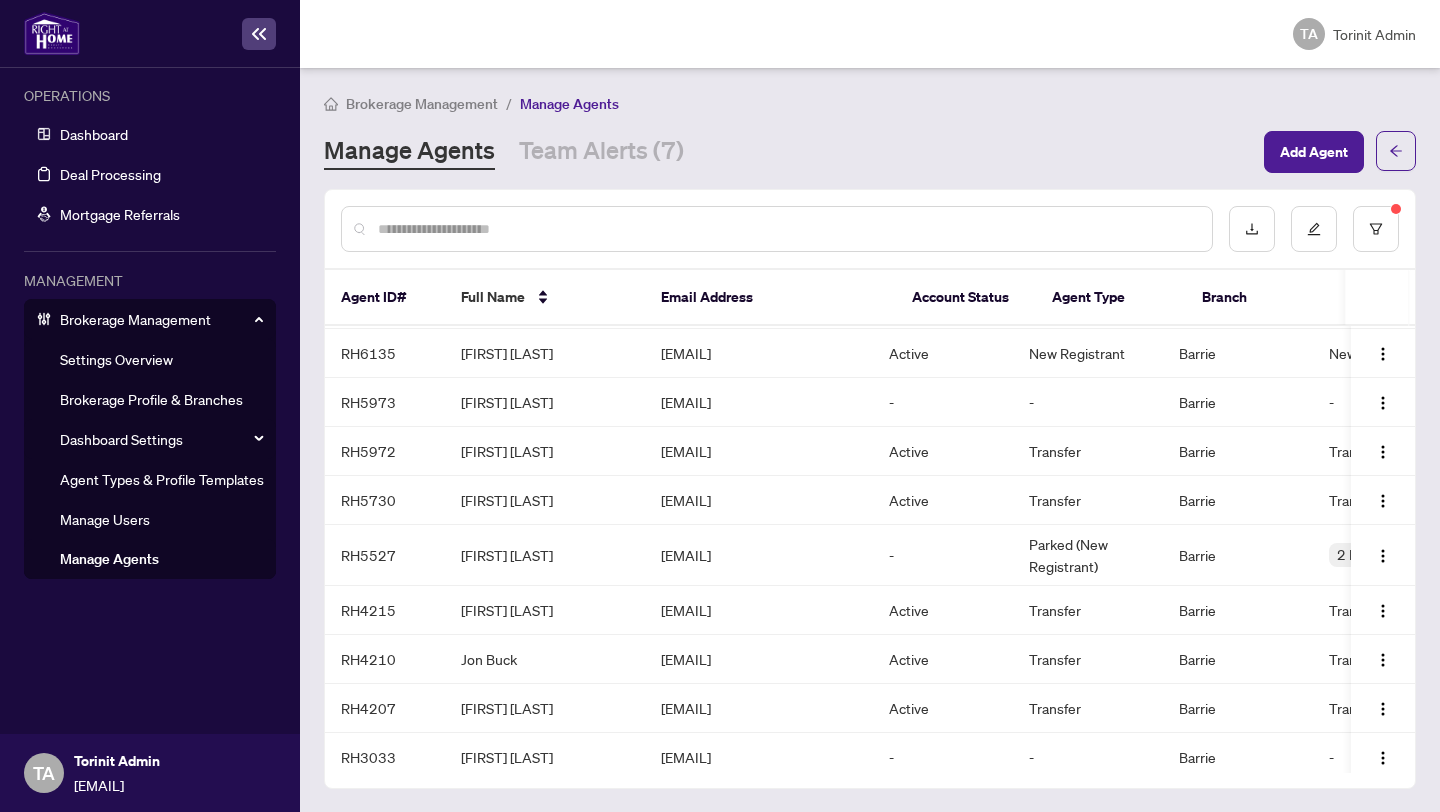 scroll, scrollTop: 1543, scrollLeft: 0, axis: vertical 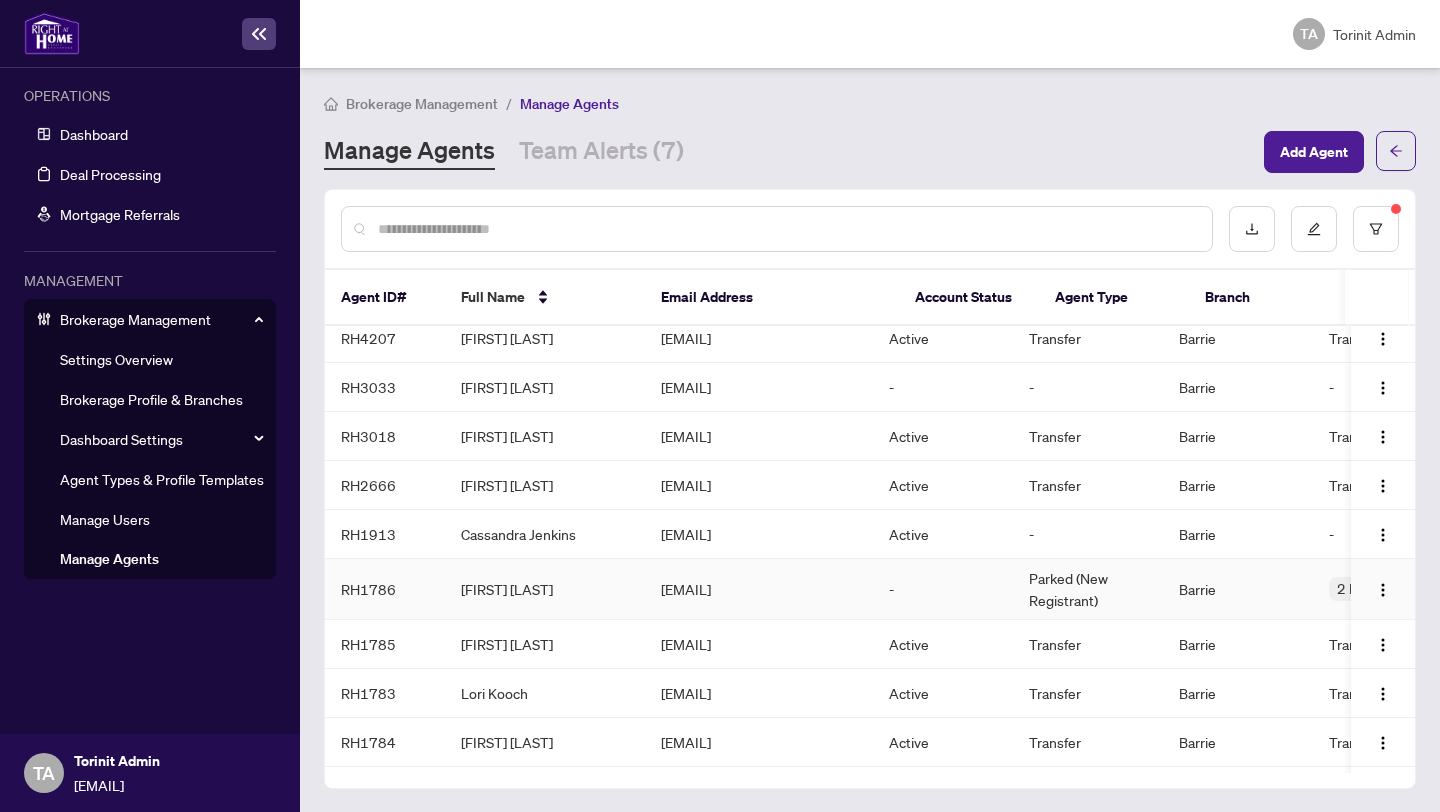 click on "[FIRST] [LAST]" at bounding box center [545, 589] 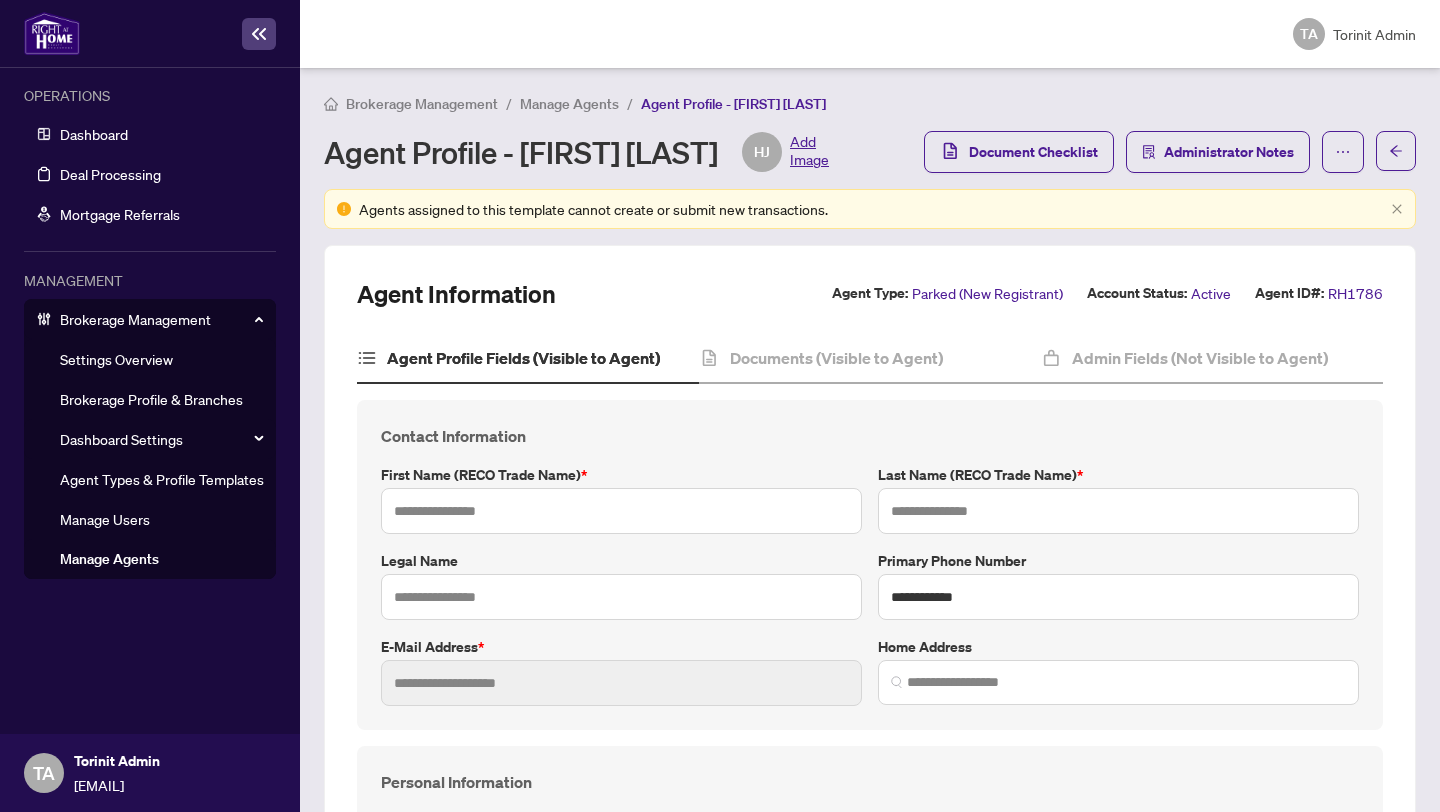 type on "*****" 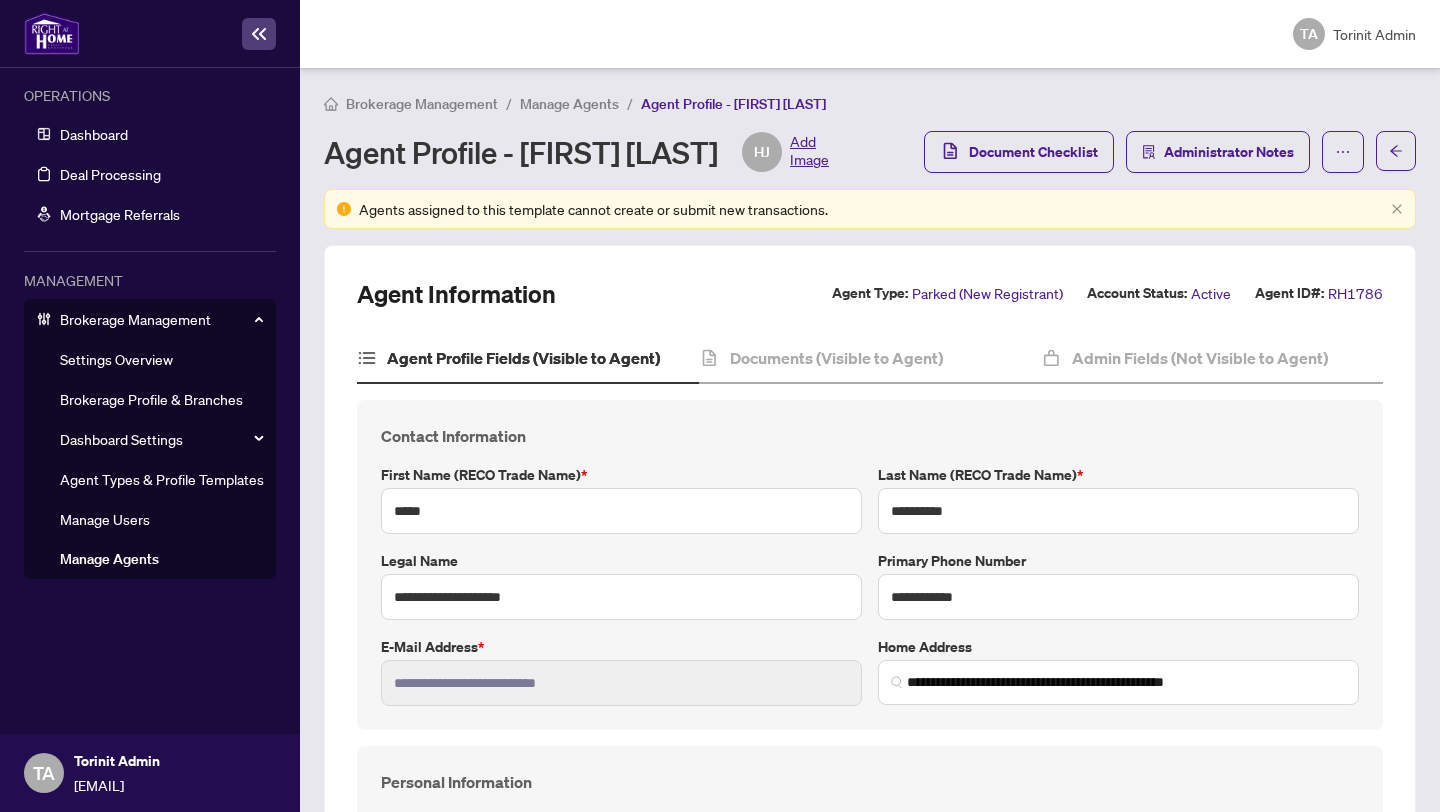 type on "**********" 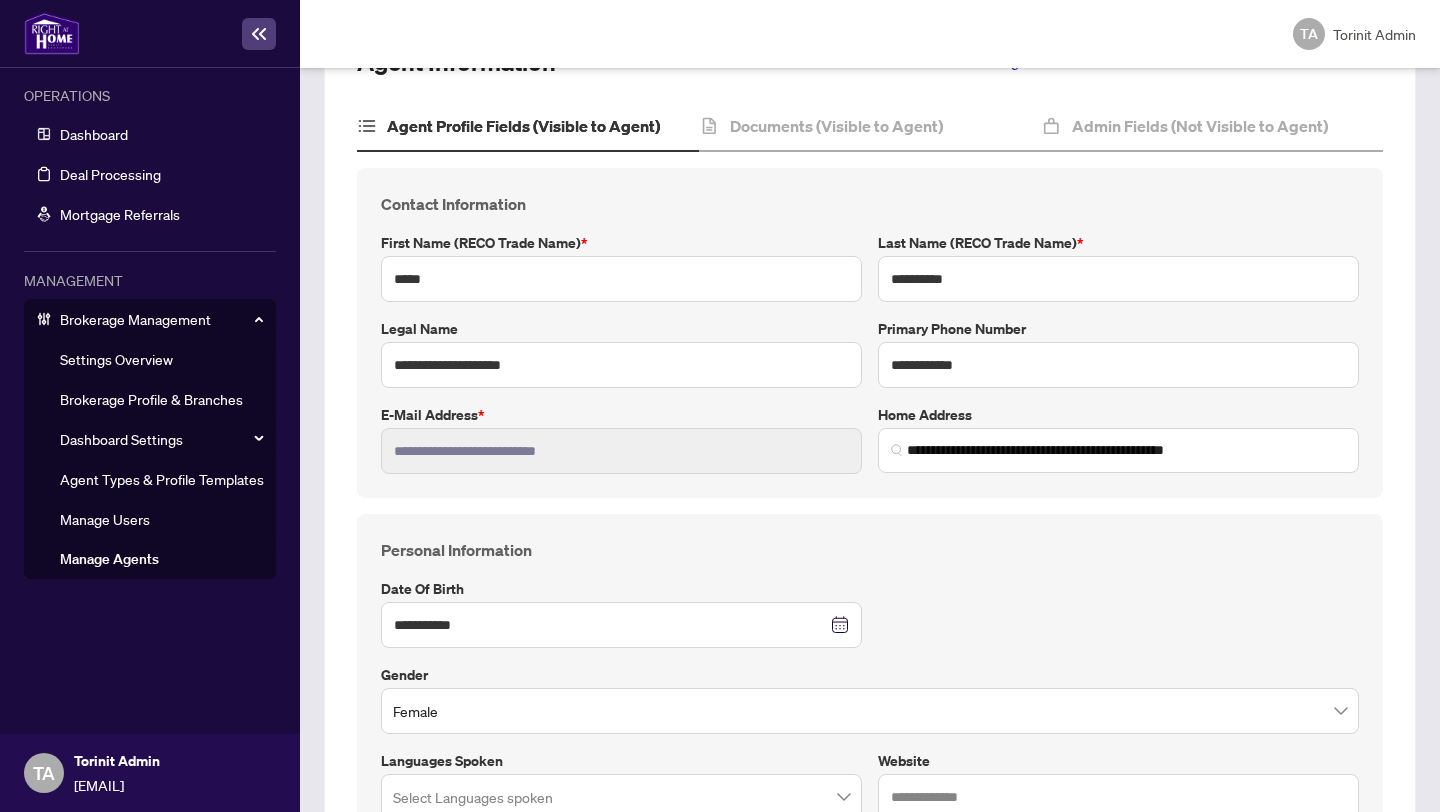 scroll, scrollTop: 0, scrollLeft: 0, axis: both 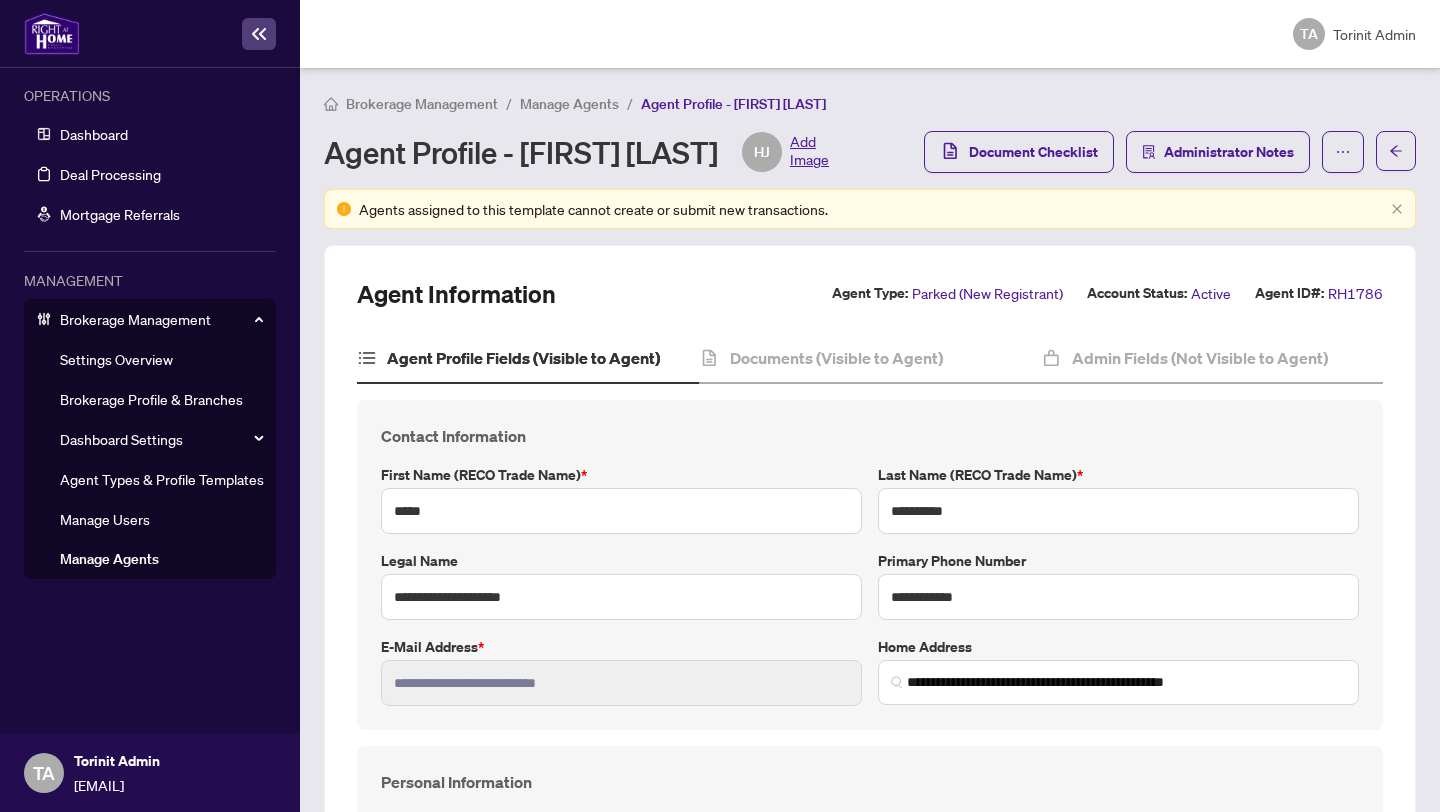 click on "Manage Agents" at bounding box center (569, 104) 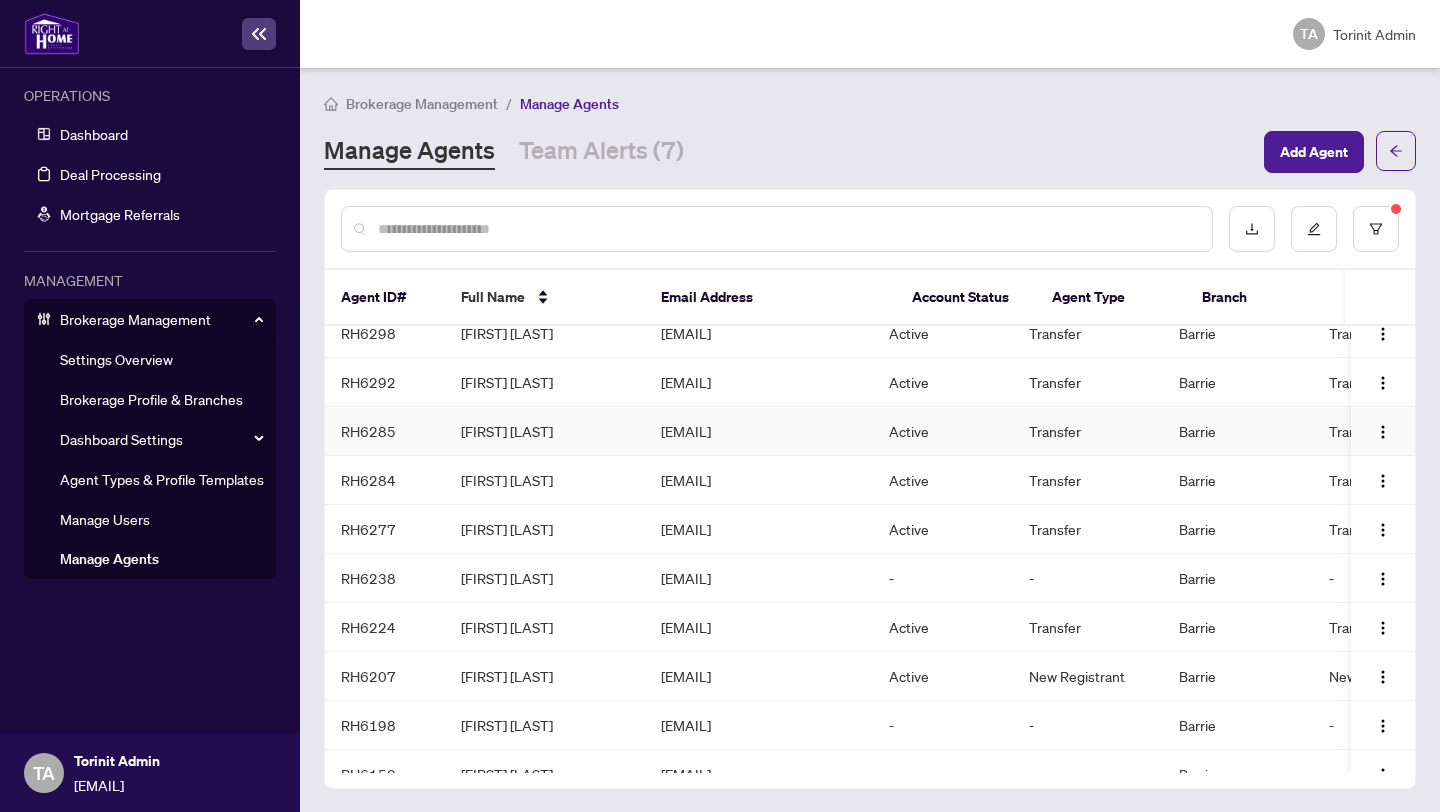 scroll, scrollTop: 704, scrollLeft: 0, axis: vertical 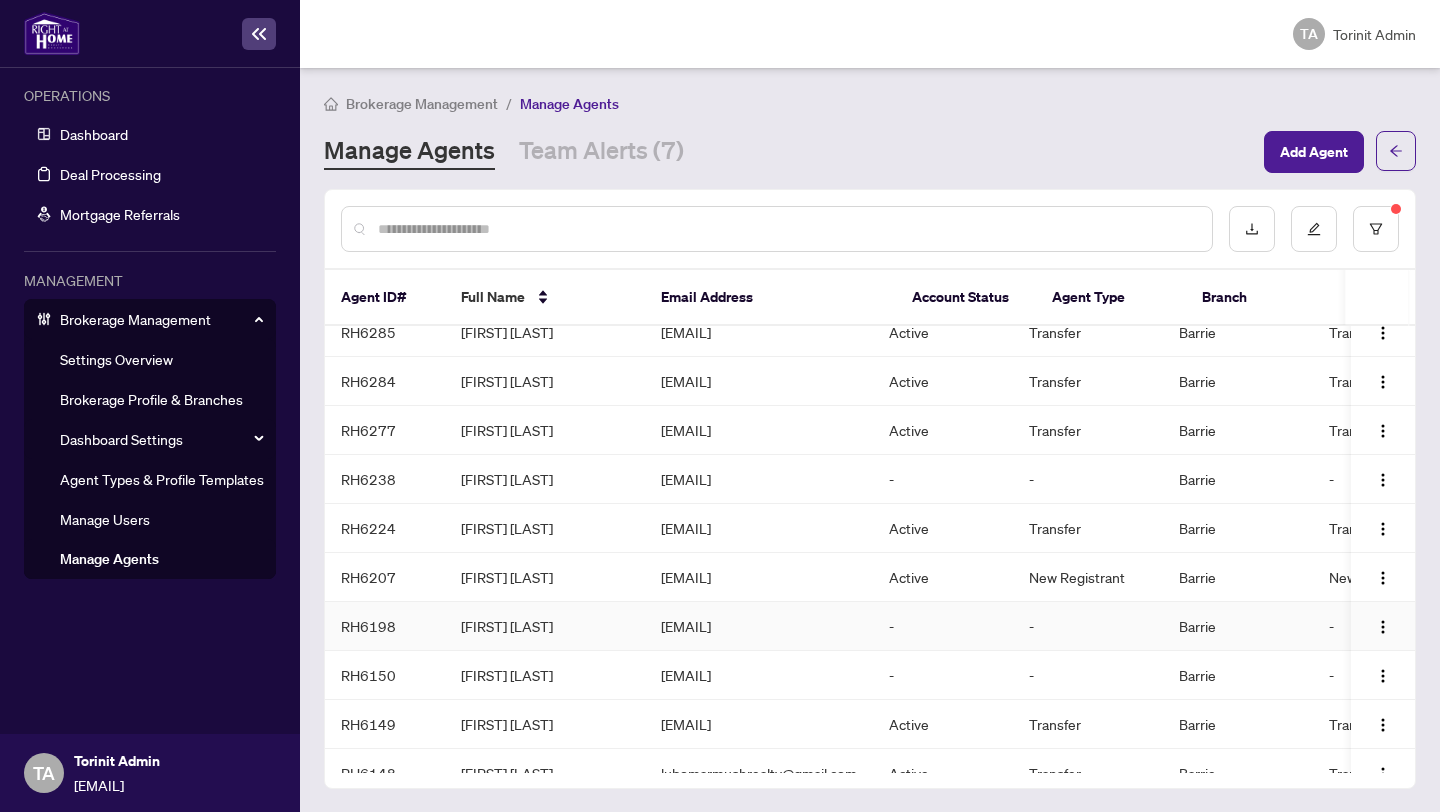 click on "[FIRST] [LAST]" at bounding box center (545, 626) 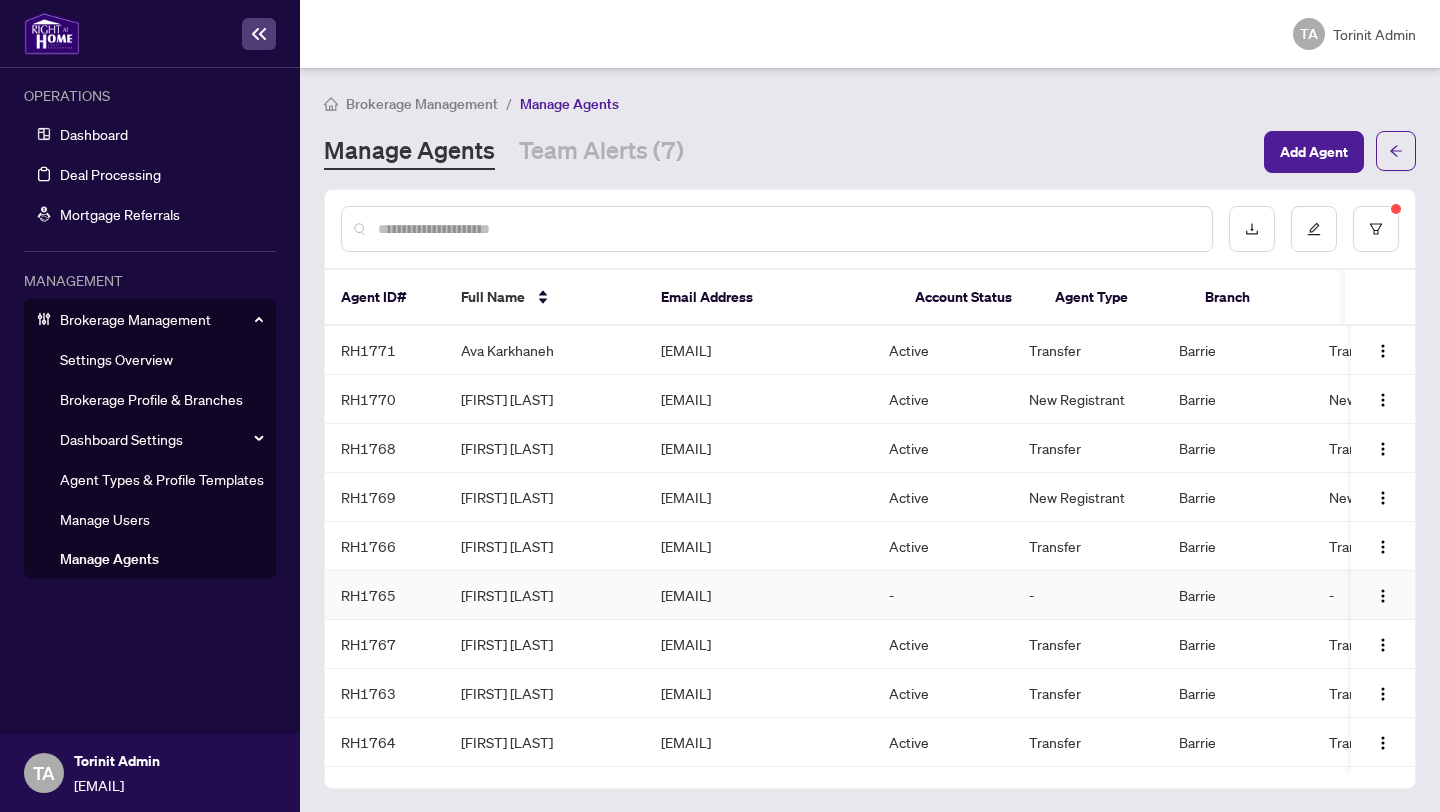 scroll, scrollTop: 3067, scrollLeft: 0, axis: vertical 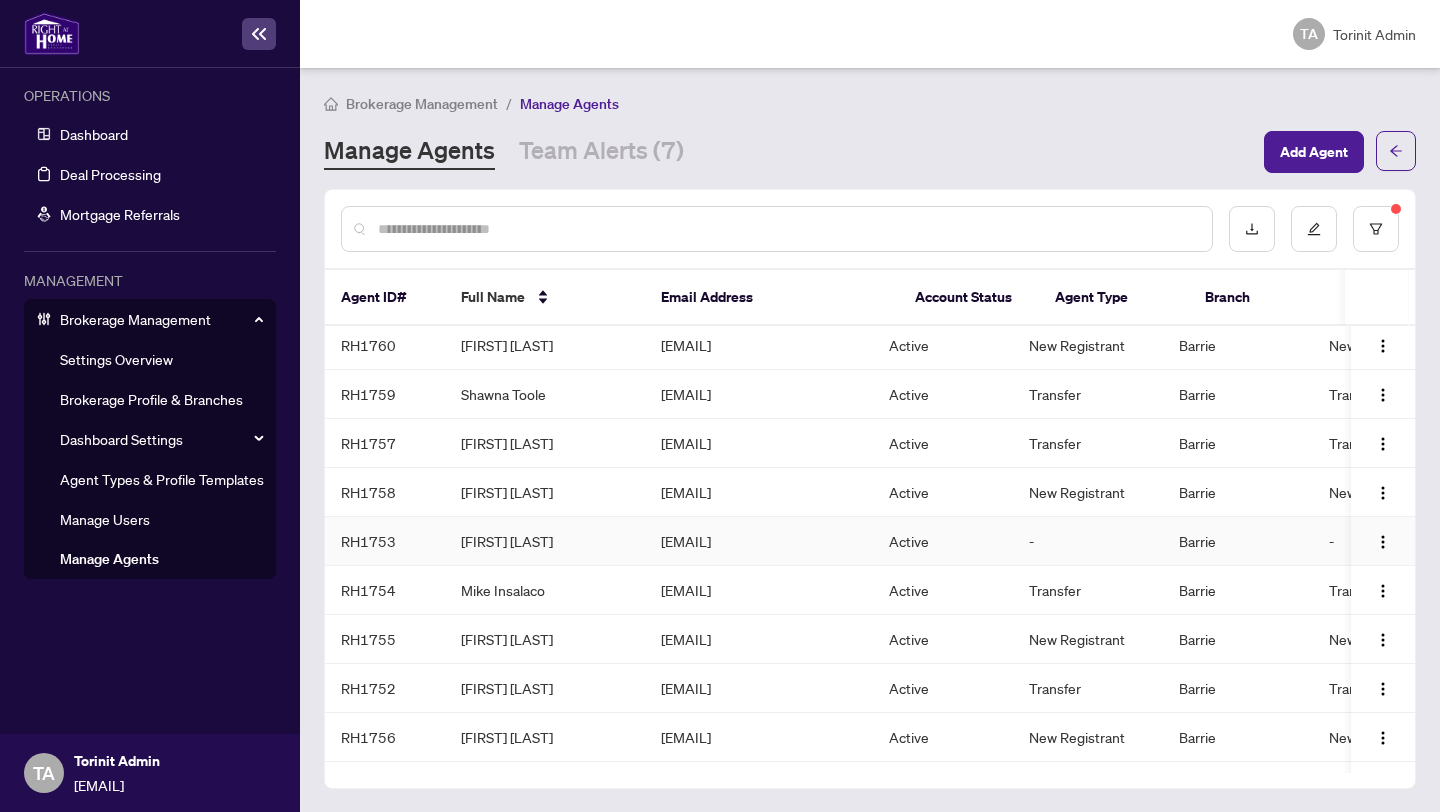 click on "[EMAIL]" at bounding box center (759, 541) 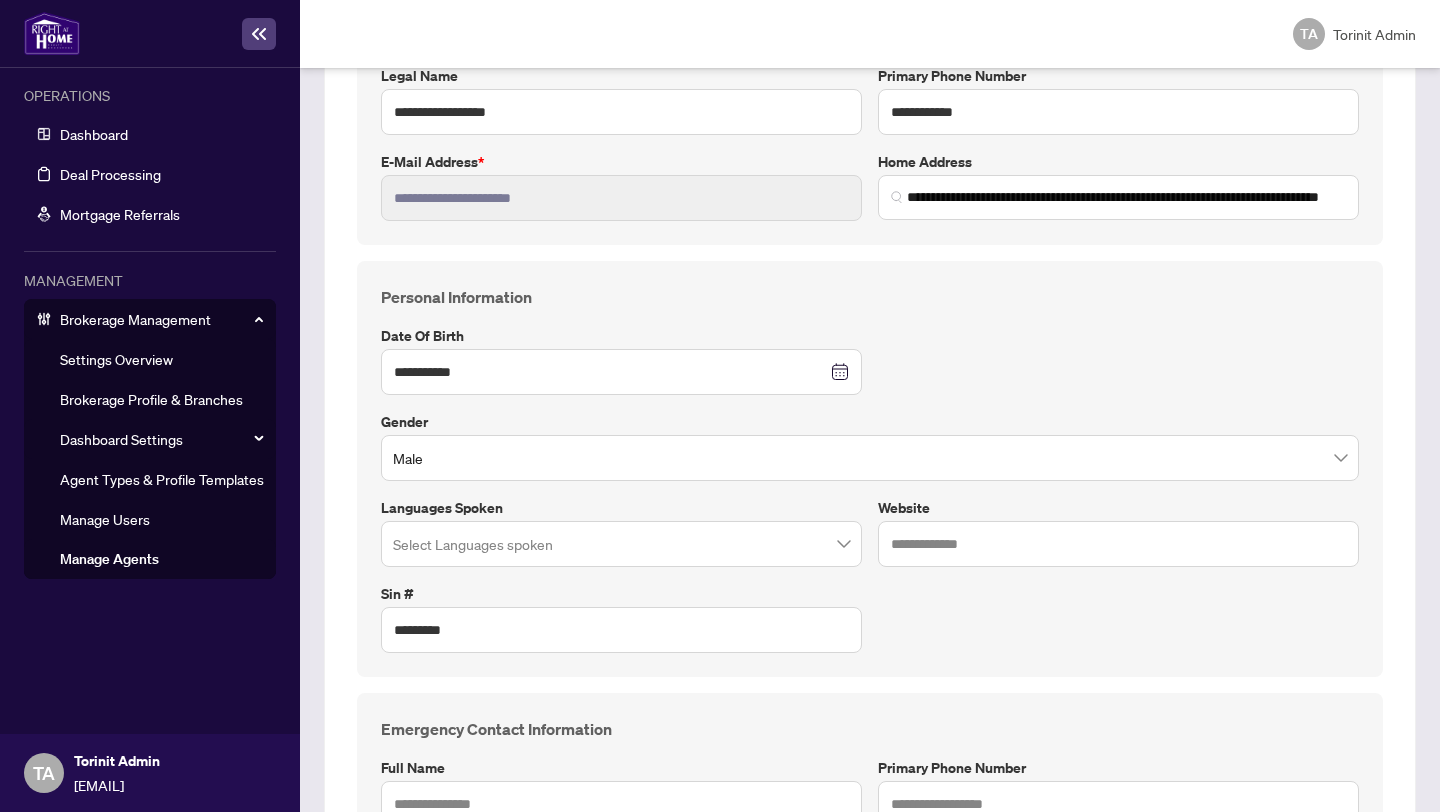 scroll, scrollTop: 0, scrollLeft: 0, axis: both 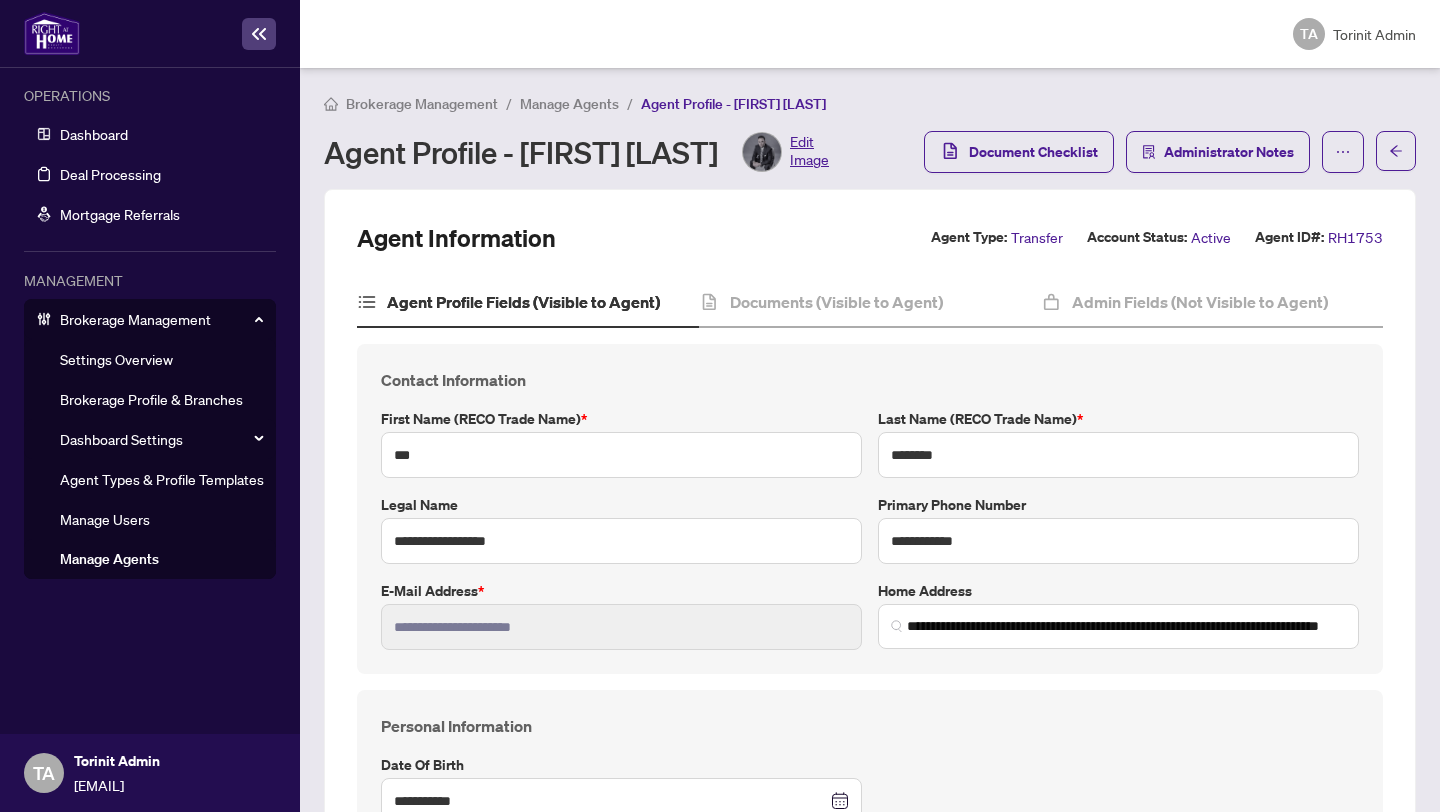click on "Manage Agents" at bounding box center (569, 104) 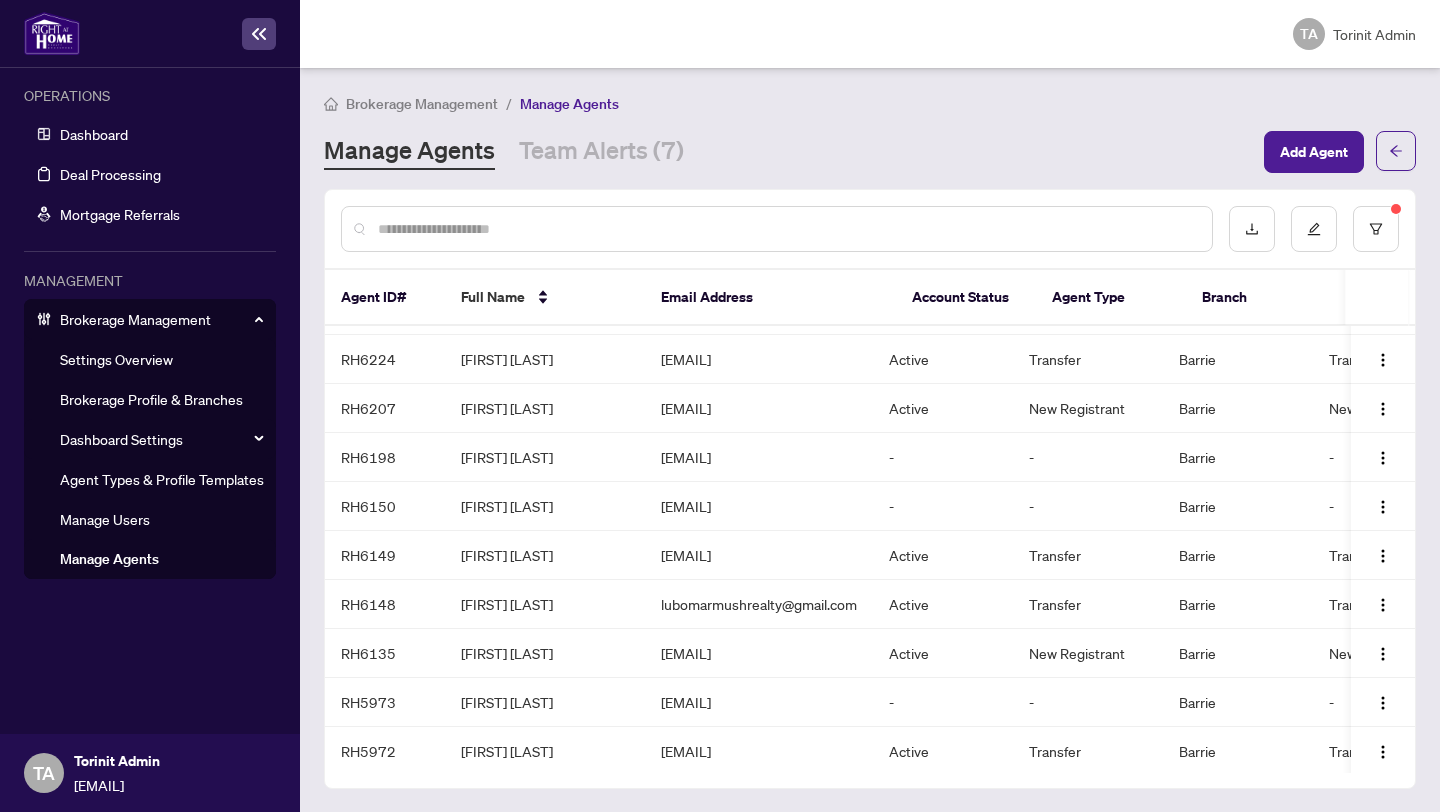 scroll, scrollTop: 984, scrollLeft: 0, axis: vertical 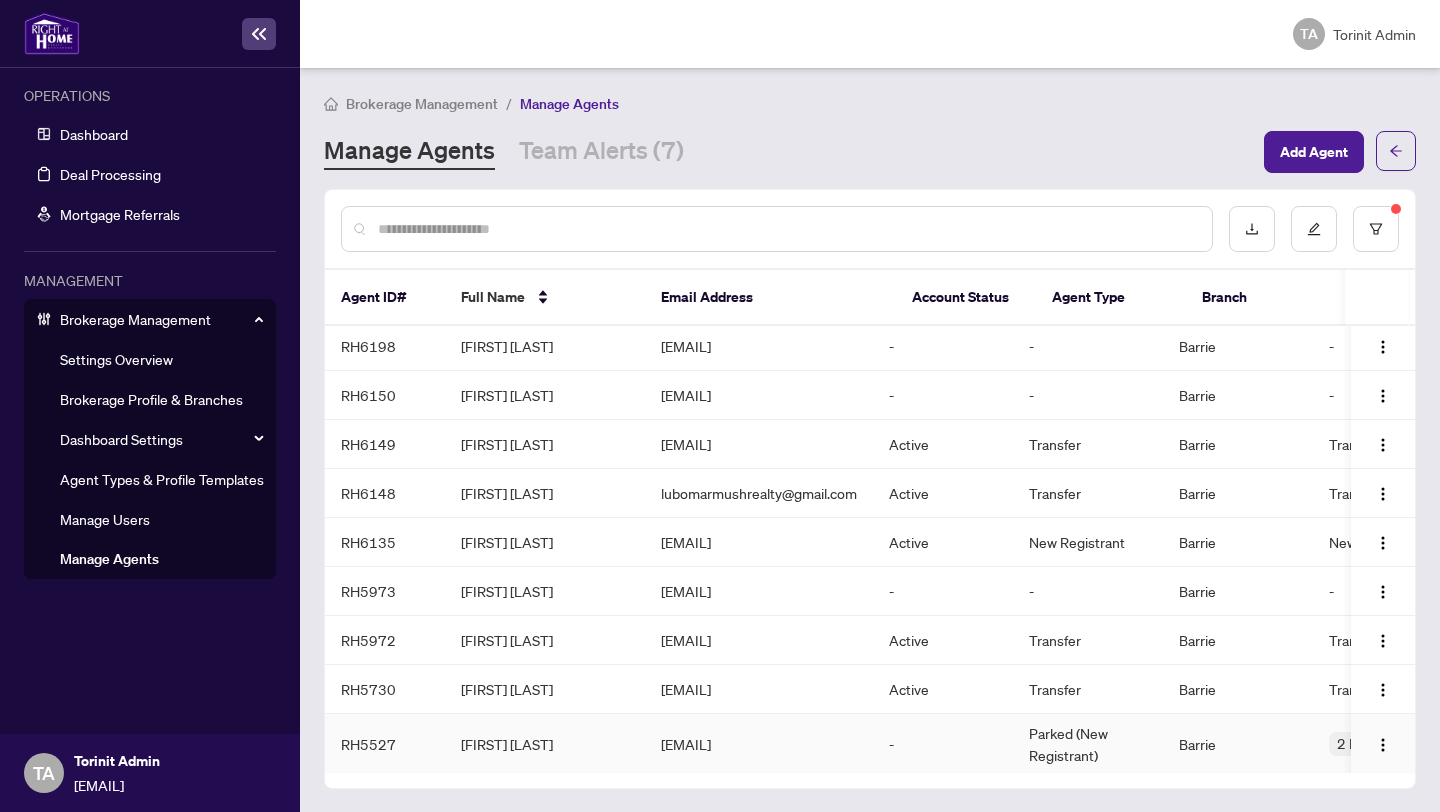 click on "[EMAIL]" at bounding box center (759, 744) 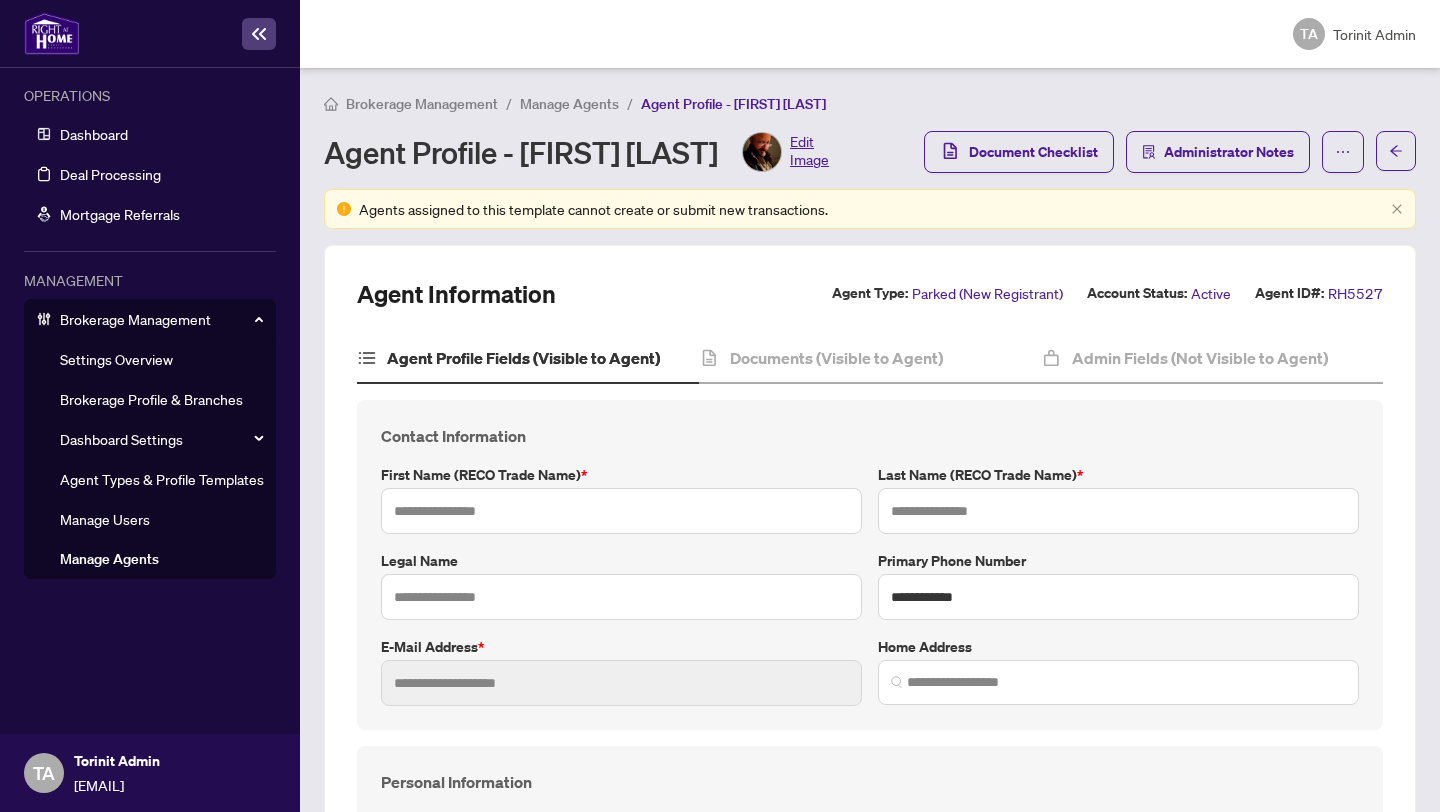type on "*****" 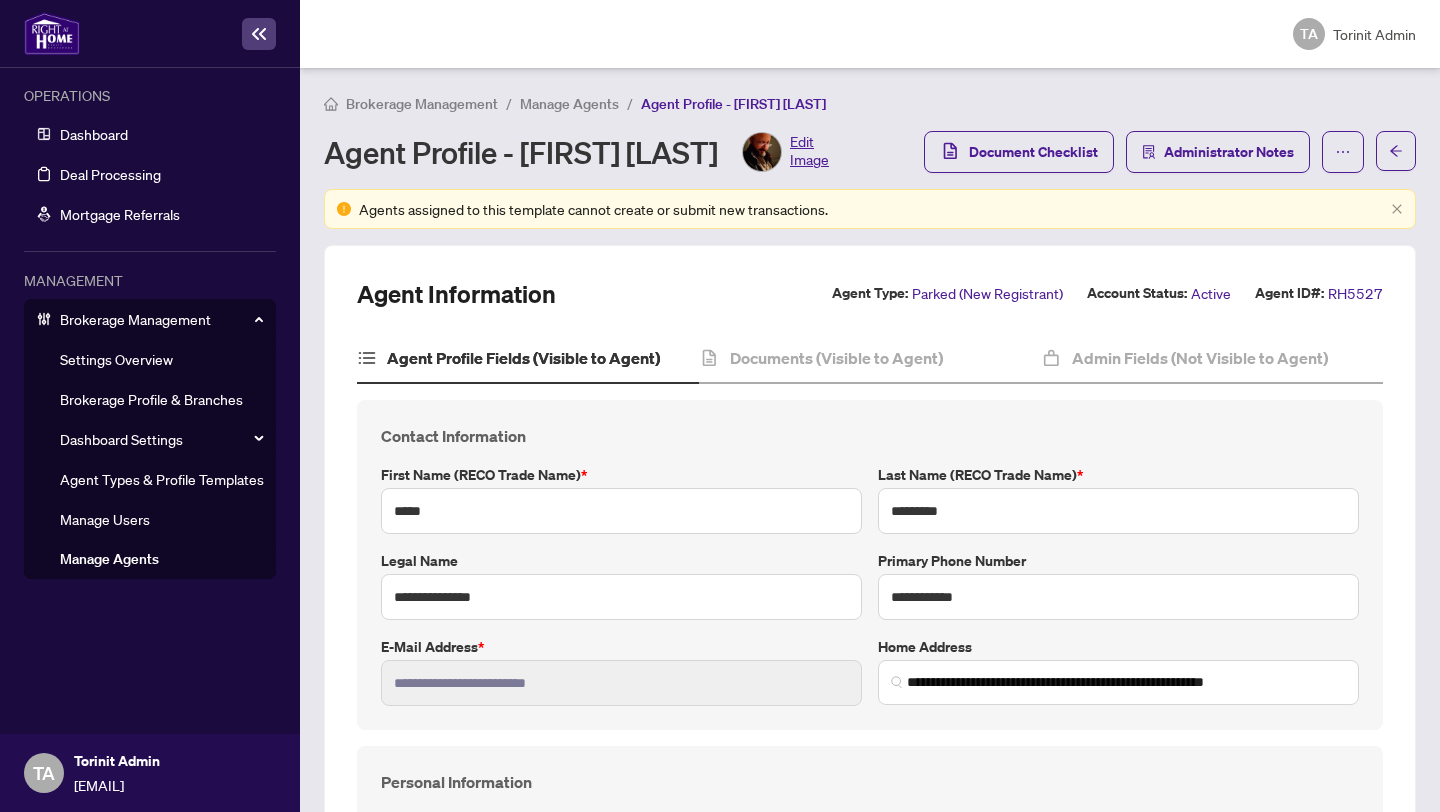 type on "**********" 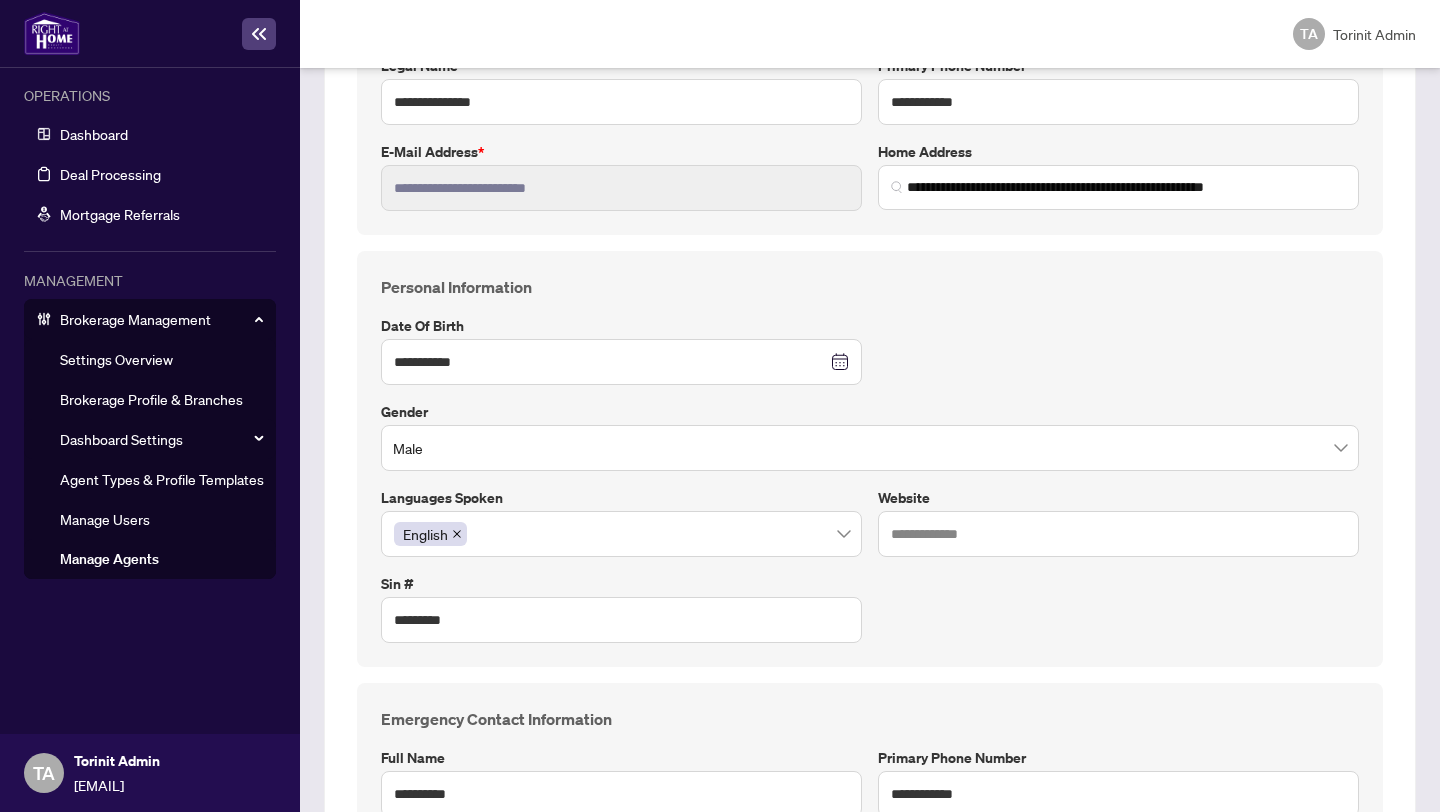 scroll, scrollTop: 0, scrollLeft: 0, axis: both 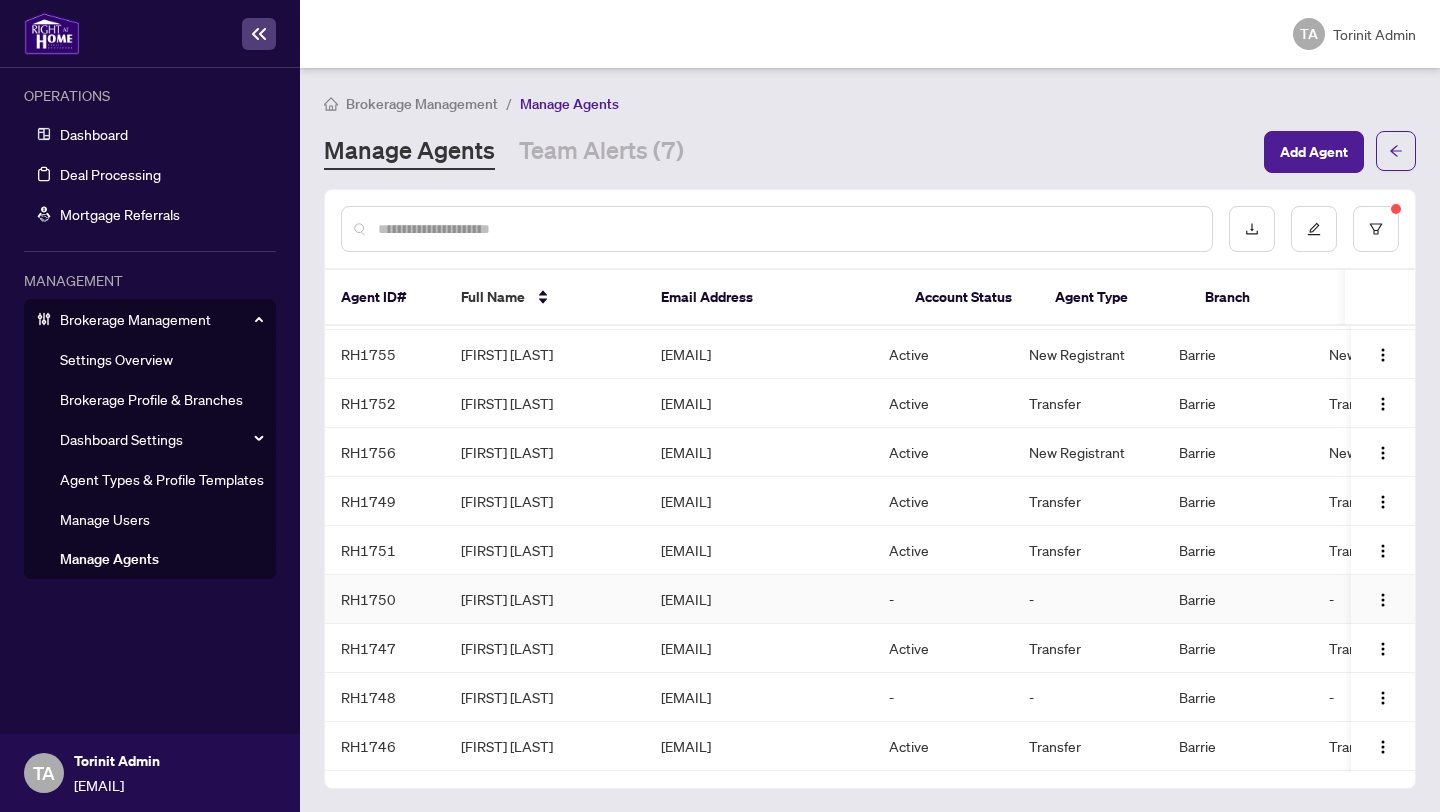 click on "[EMAIL]" at bounding box center (759, 599) 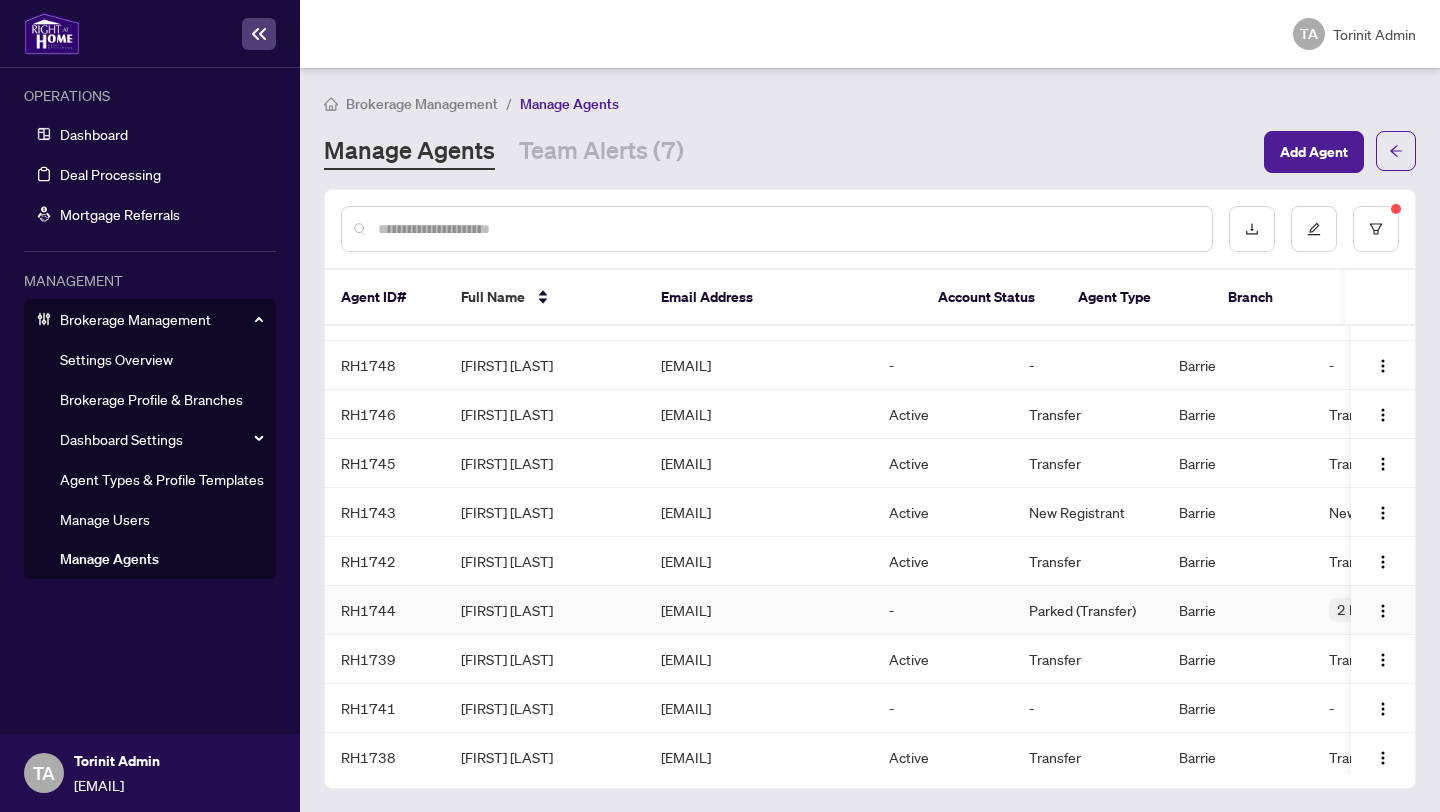 scroll, scrollTop: 3697, scrollLeft: 0, axis: vertical 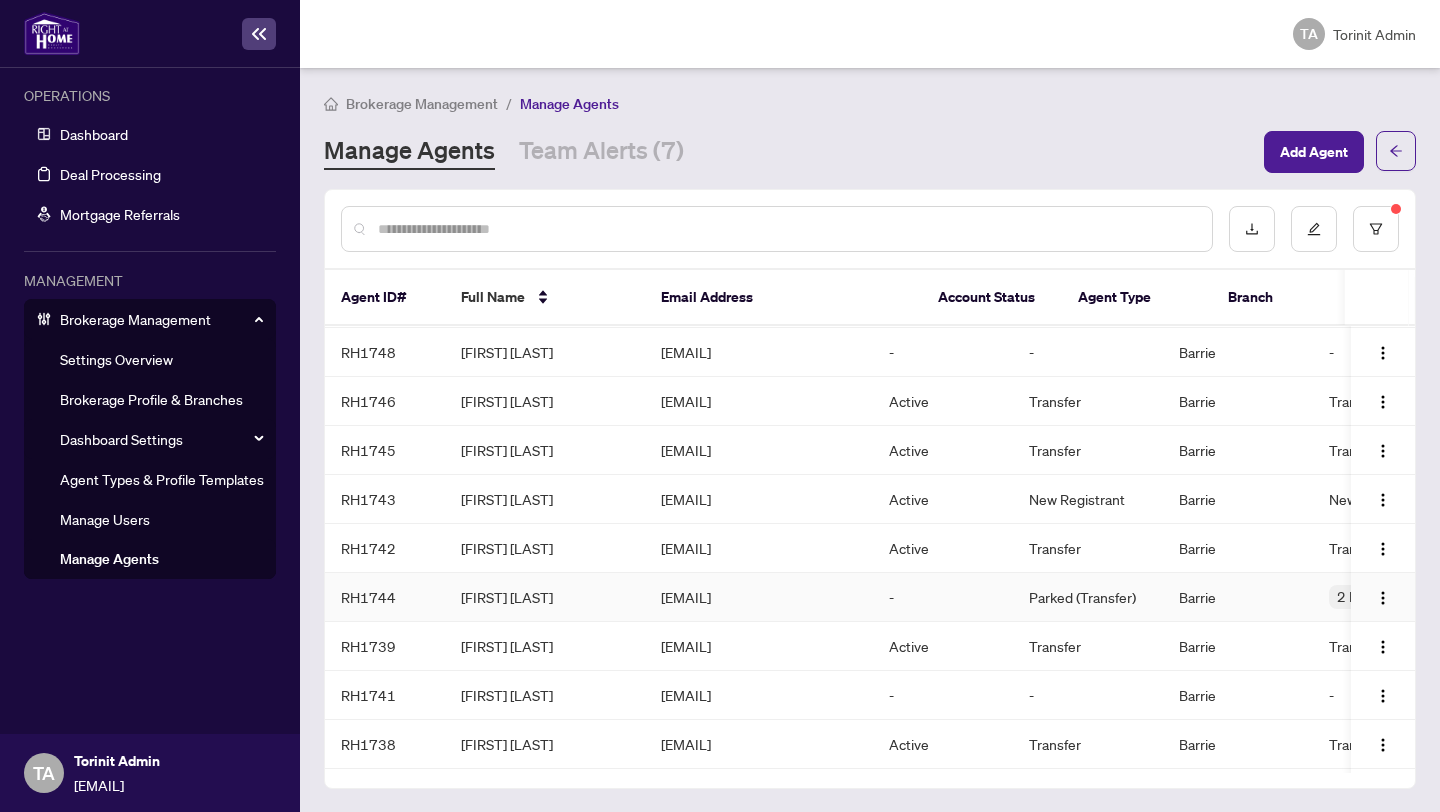 click on "[EMAIL]" at bounding box center [759, 597] 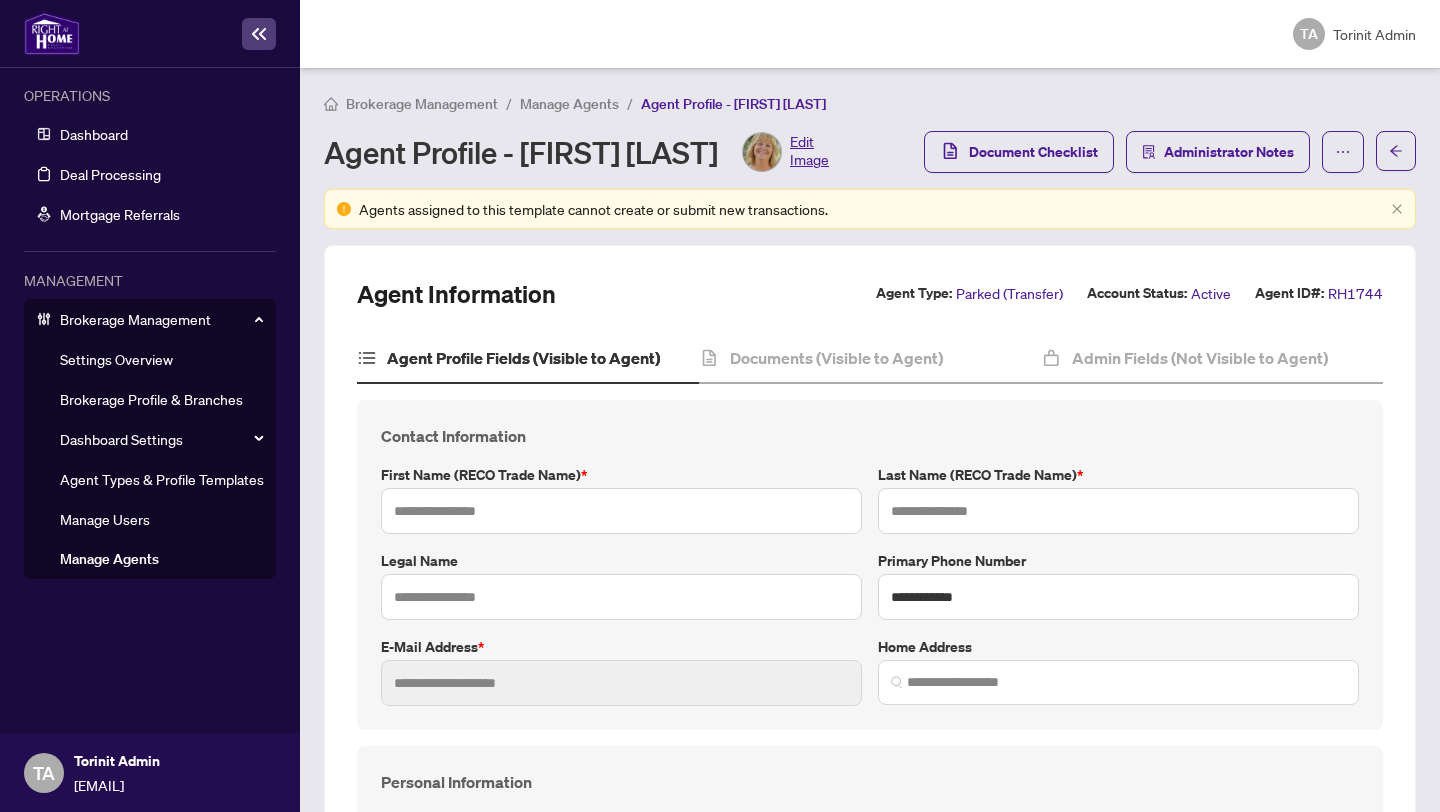 type on "********" 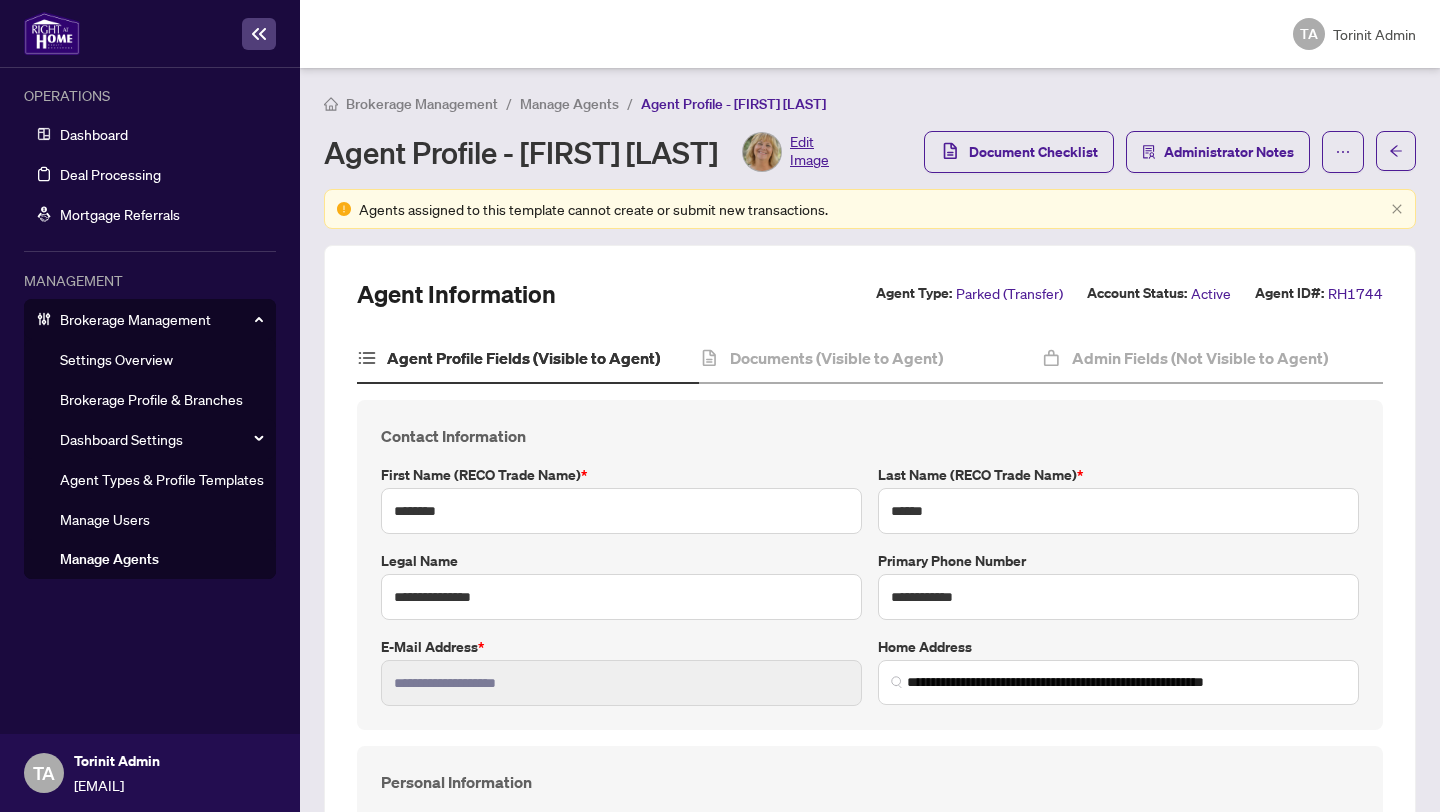 type on "**********" 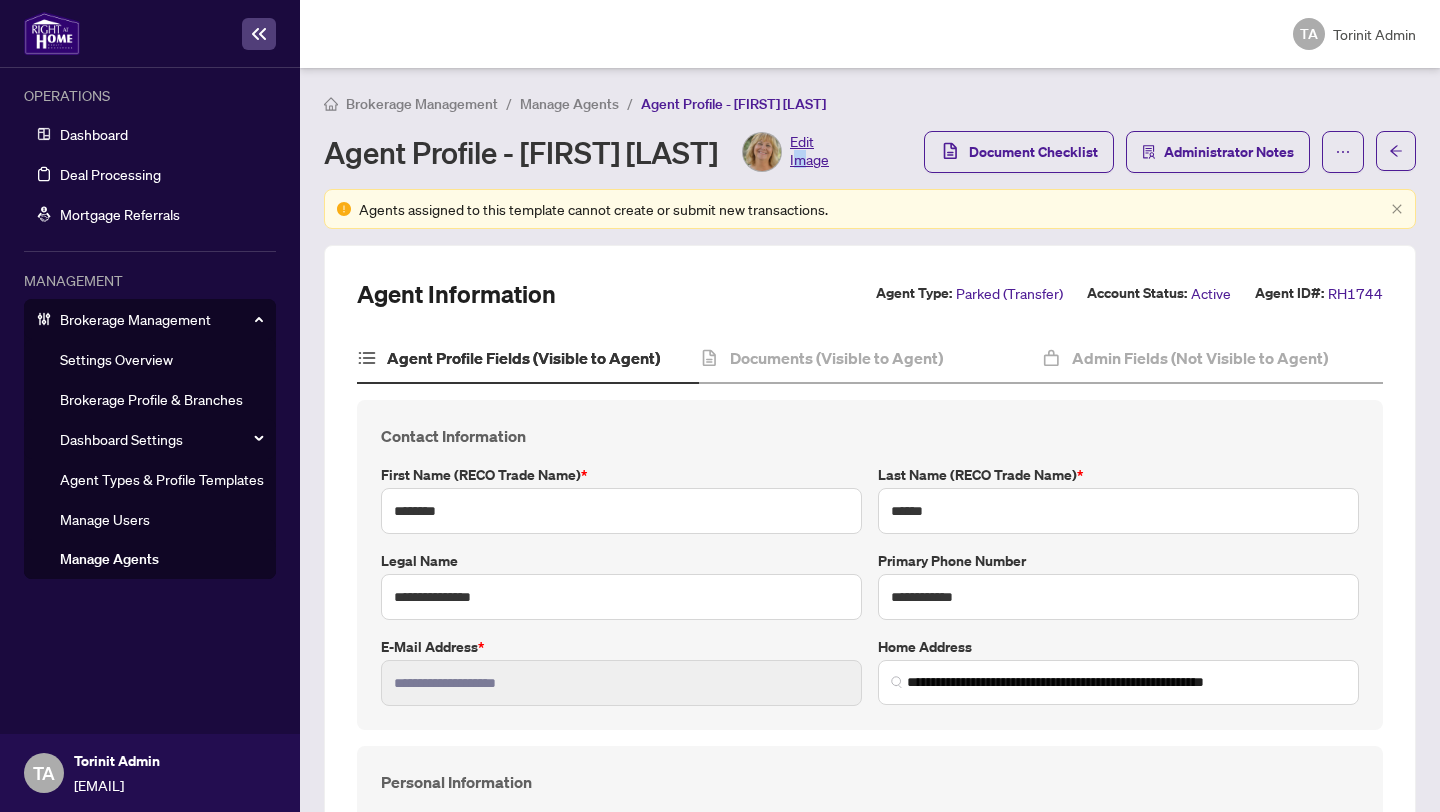 click on "Edit    Image" at bounding box center (809, 152) 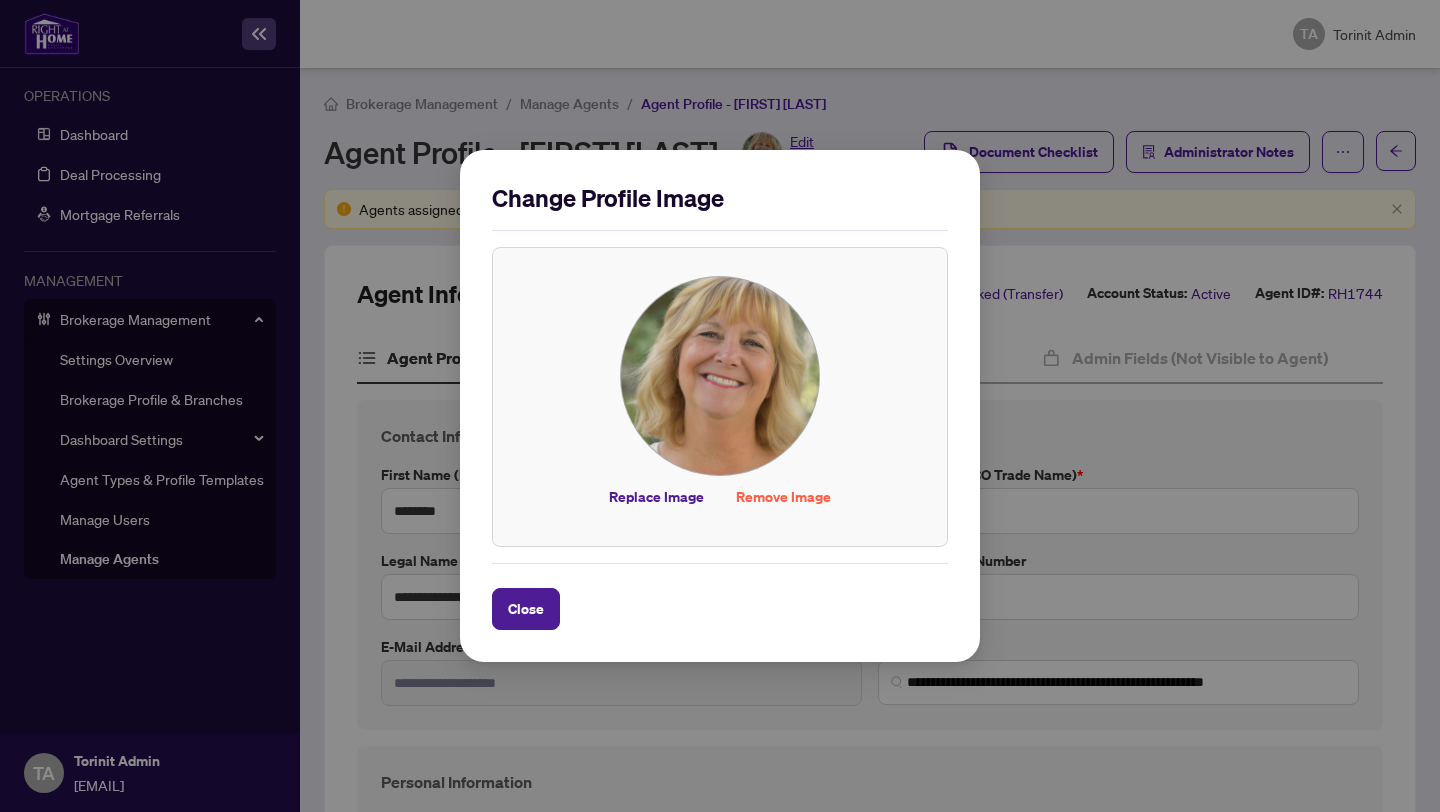 click on "Change Profile Image Replace Image Remove Image Drag & Drop to Upload Files Maximum file size:  5  MB  Accepted formats include   .jpg, .jpeg, .png Upload Files Close Cancel OK" at bounding box center (720, 406) 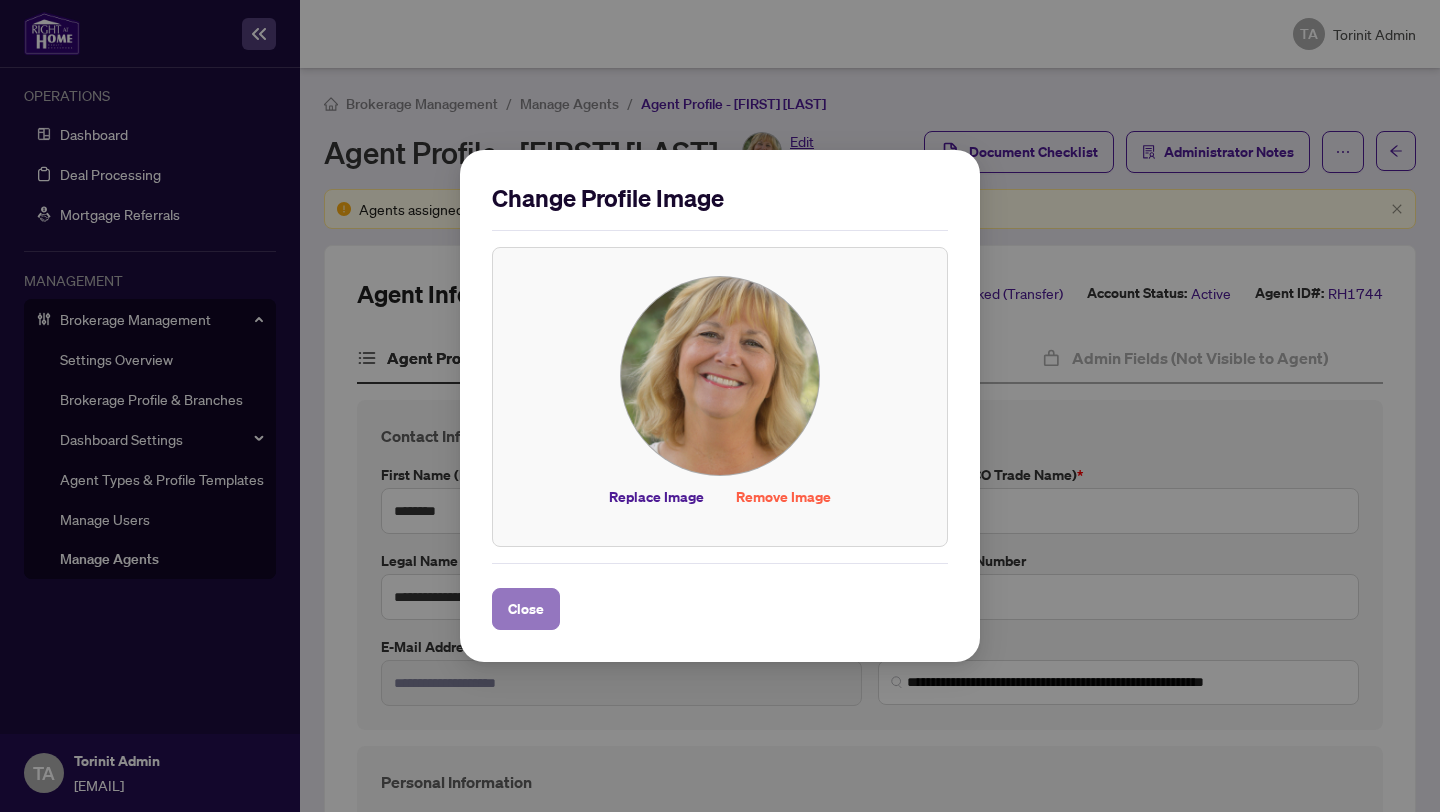 click on "Close" at bounding box center (526, 609) 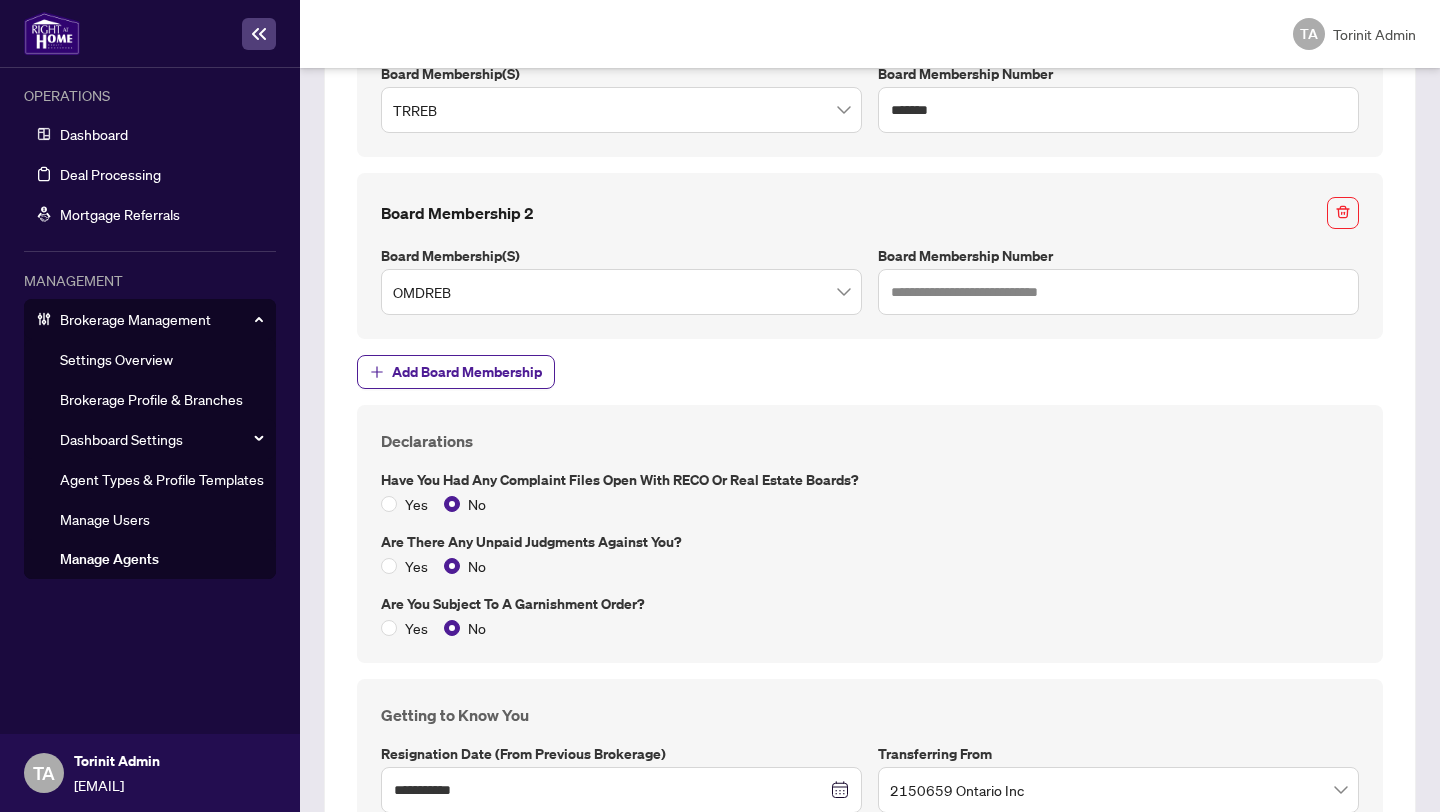scroll, scrollTop: 2709, scrollLeft: 0, axis: vertical 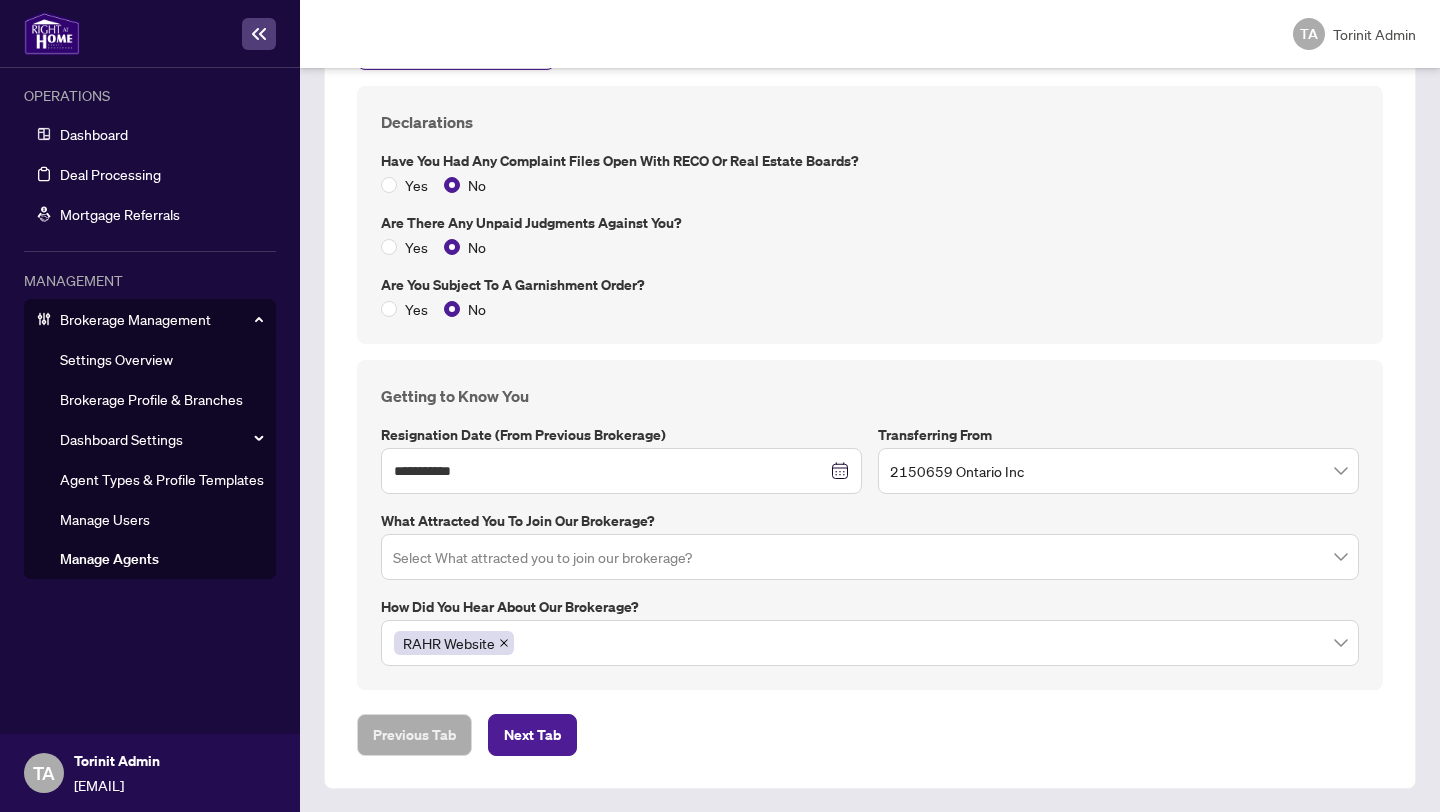 click on "Yes No" at bounding box center (870, 309) 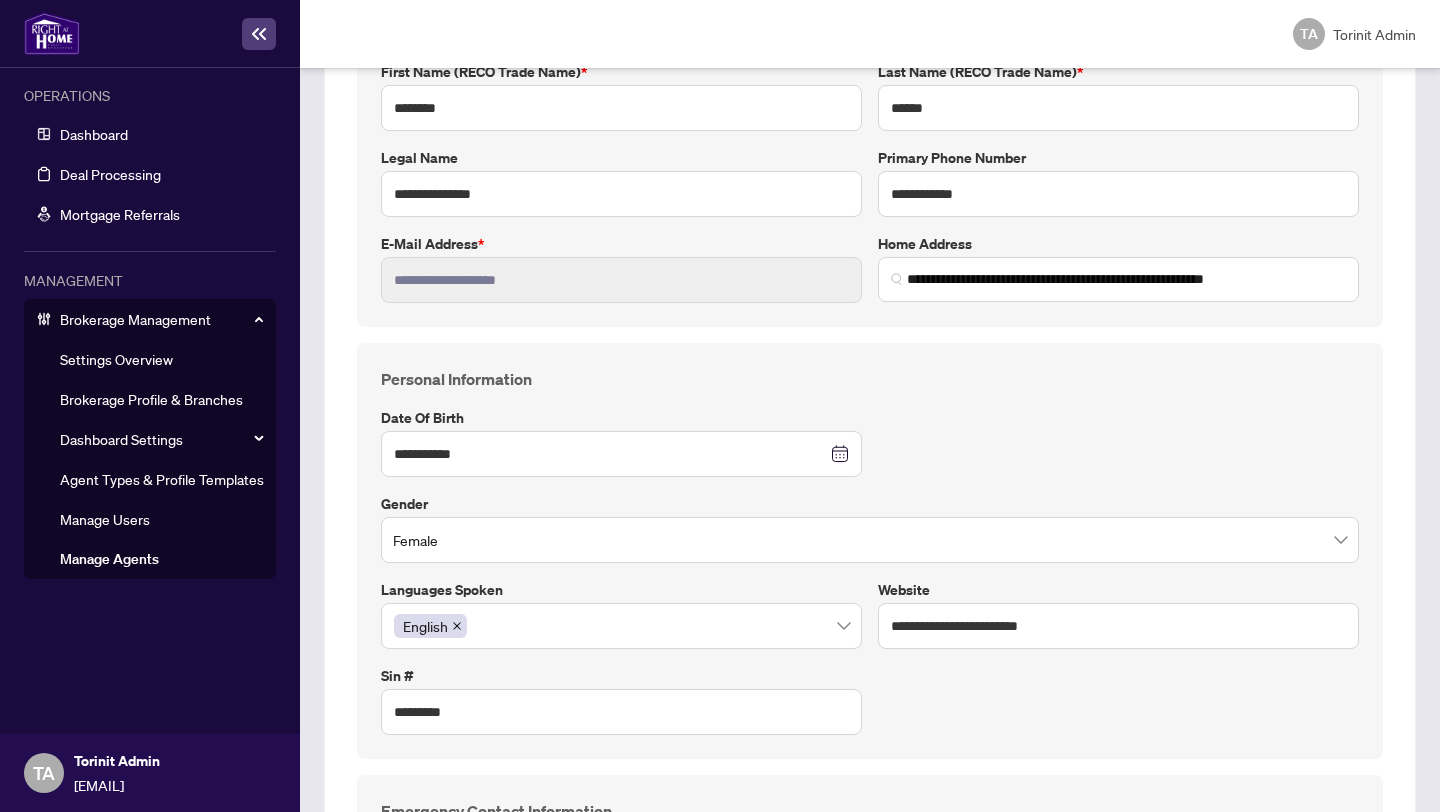 scroll, scrollTop: 0, scrollLeft: 0, axis: both 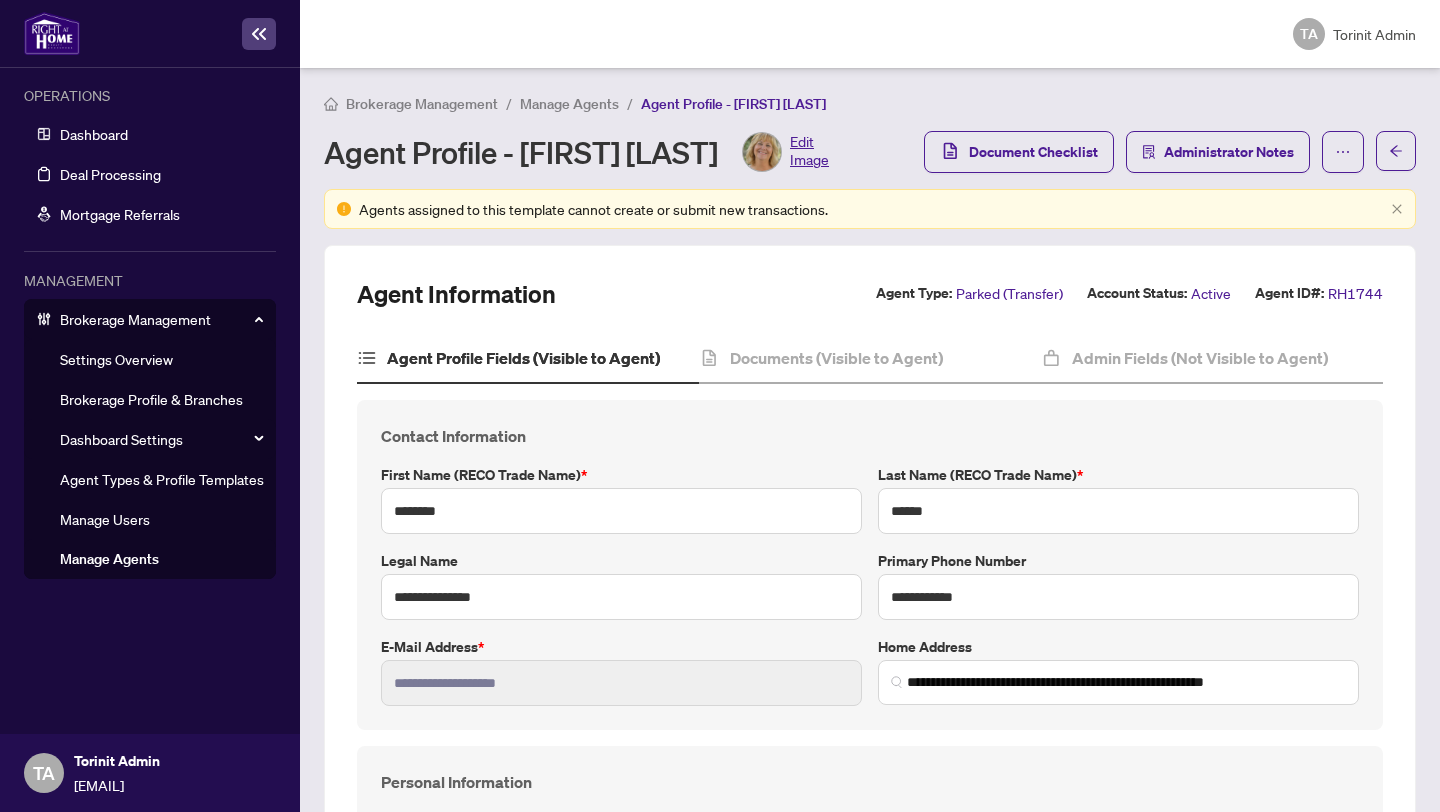 click on "Manage Agents" at bounding box center [569, 104] 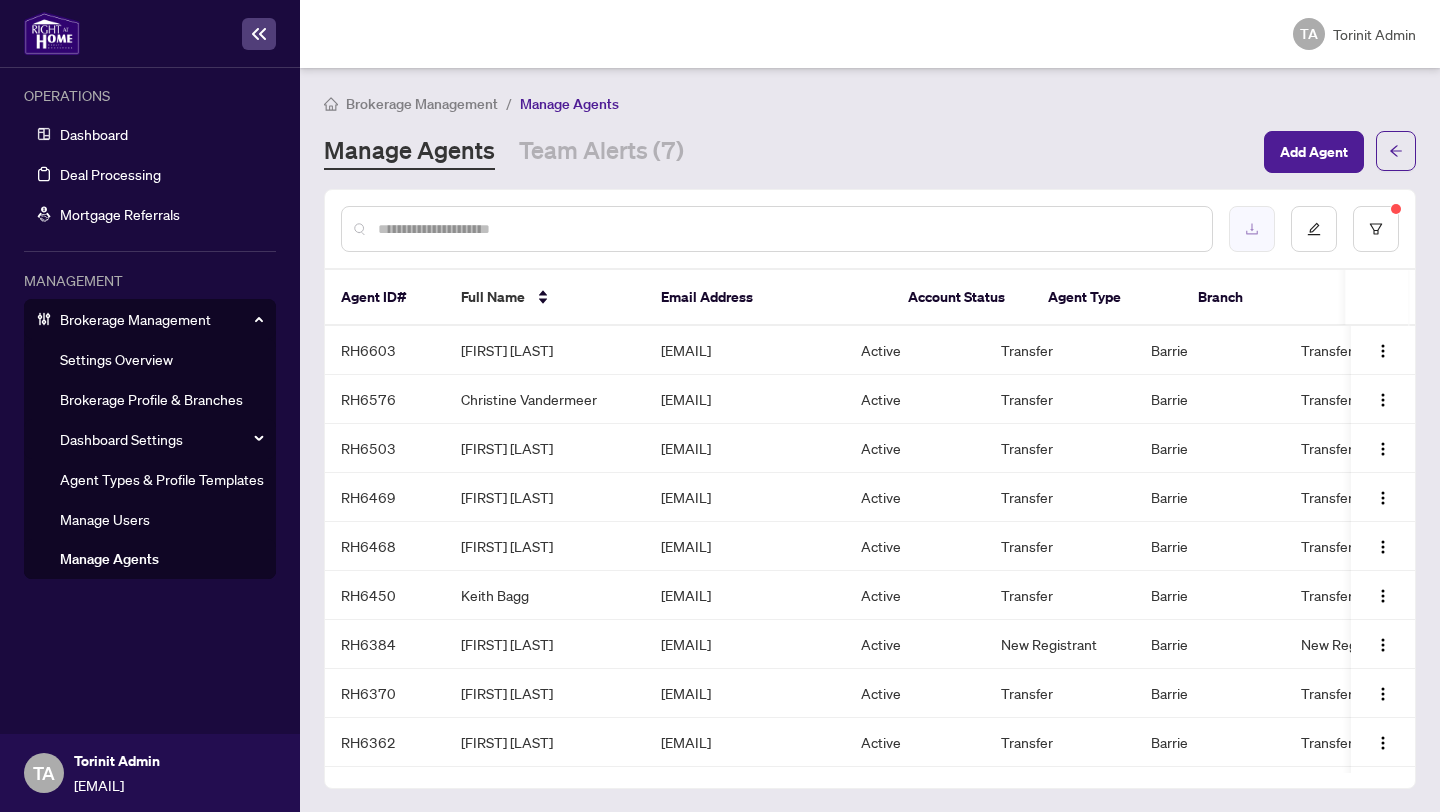 click at bounding box center (1252, 229) 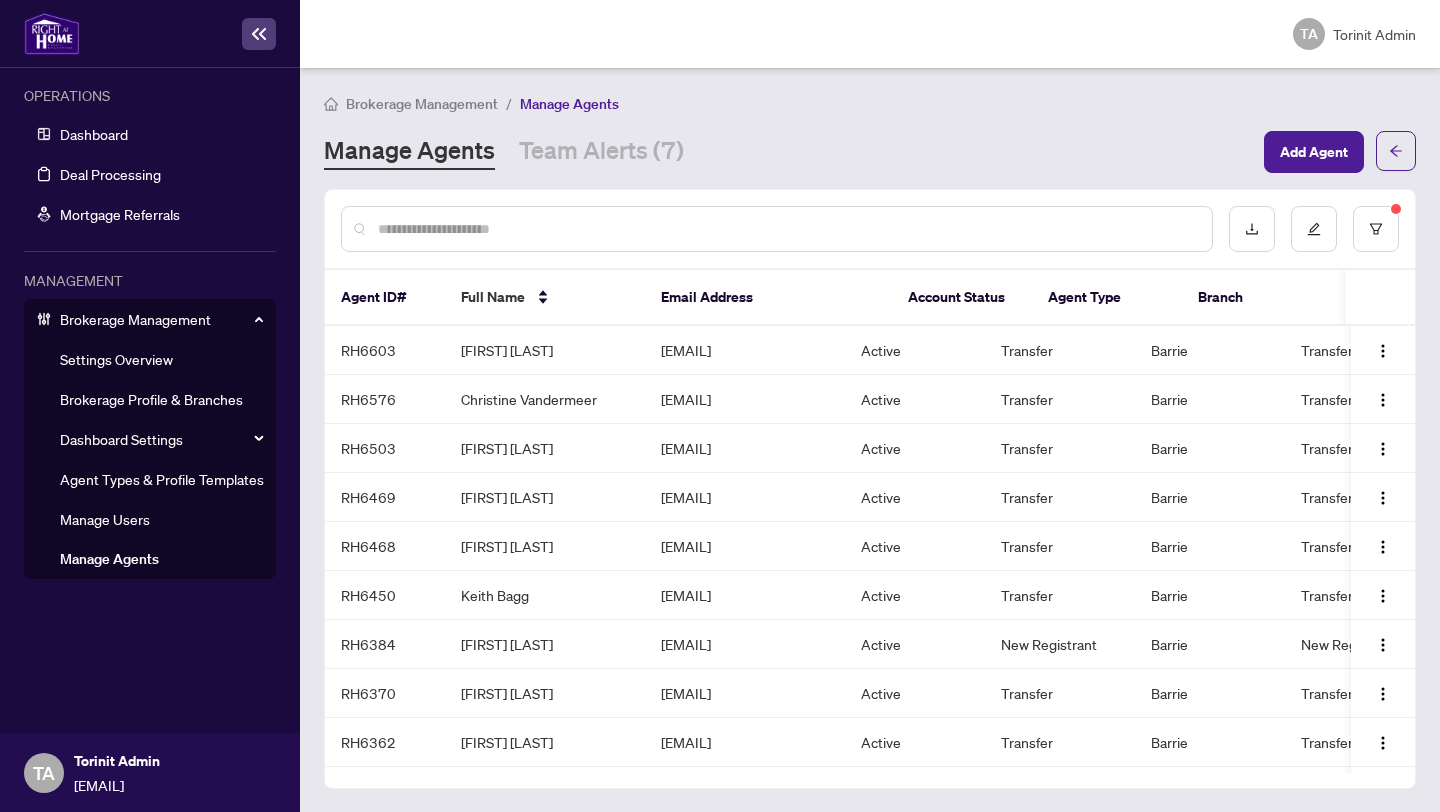 click at bounding box center (787, 229) 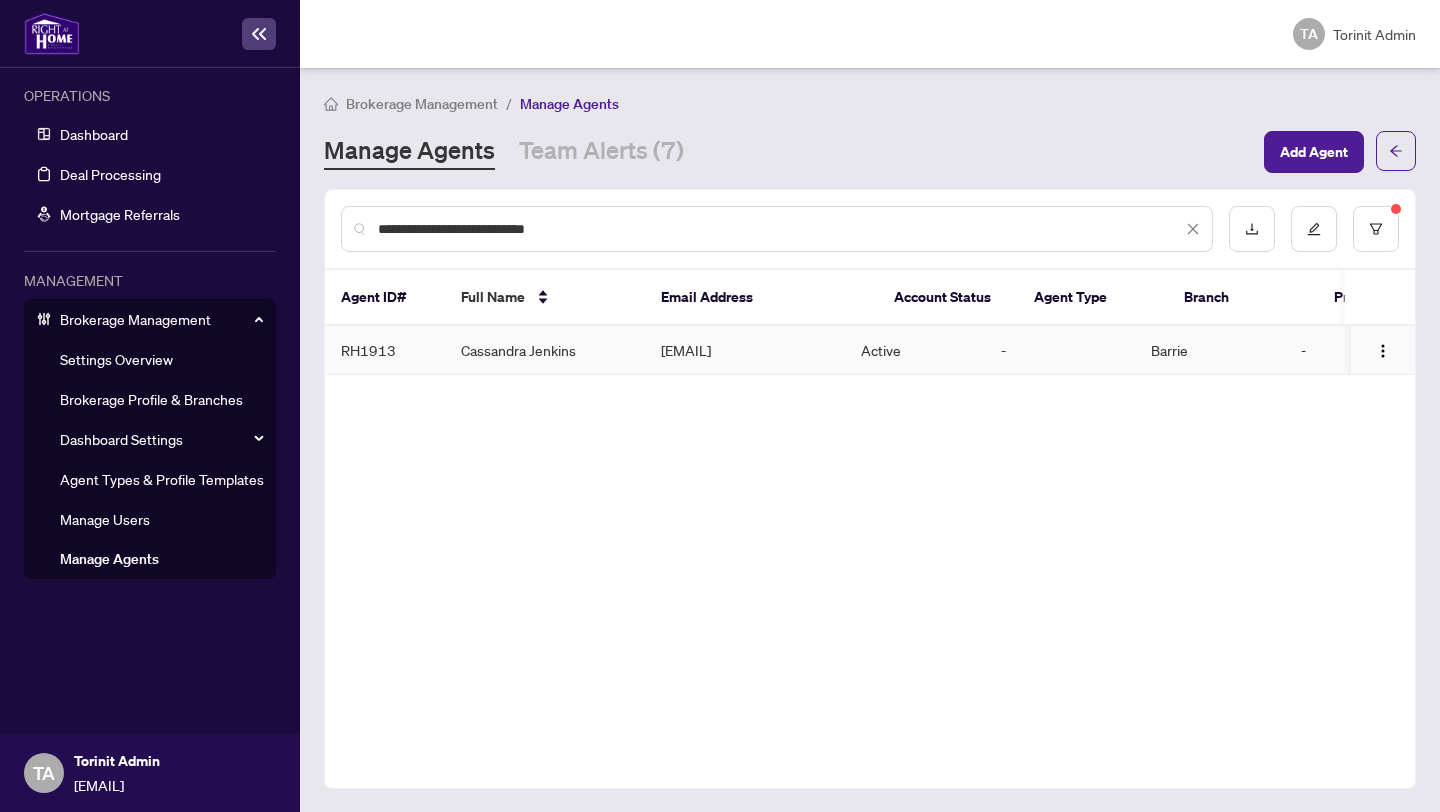 type on "**********" 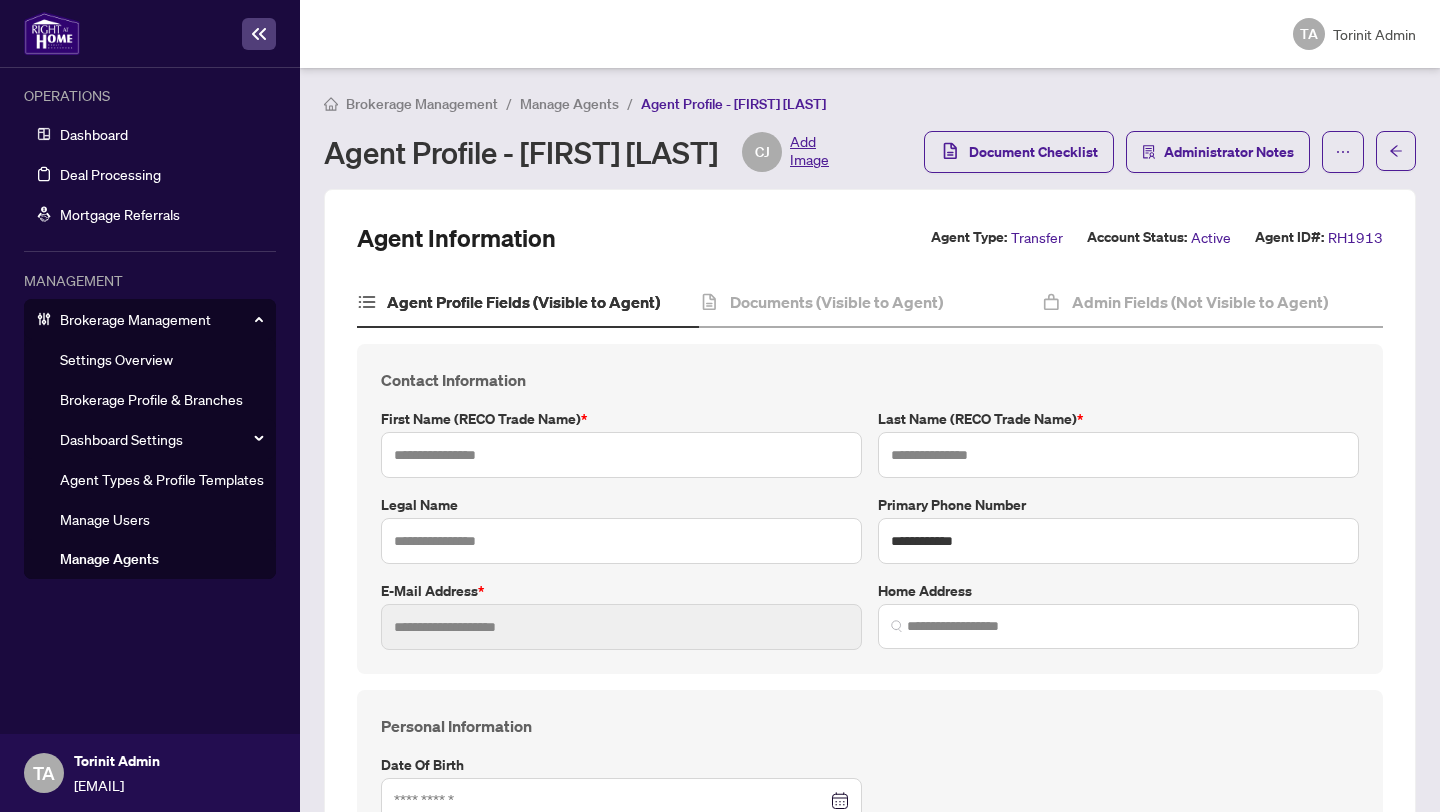 type on "*********" 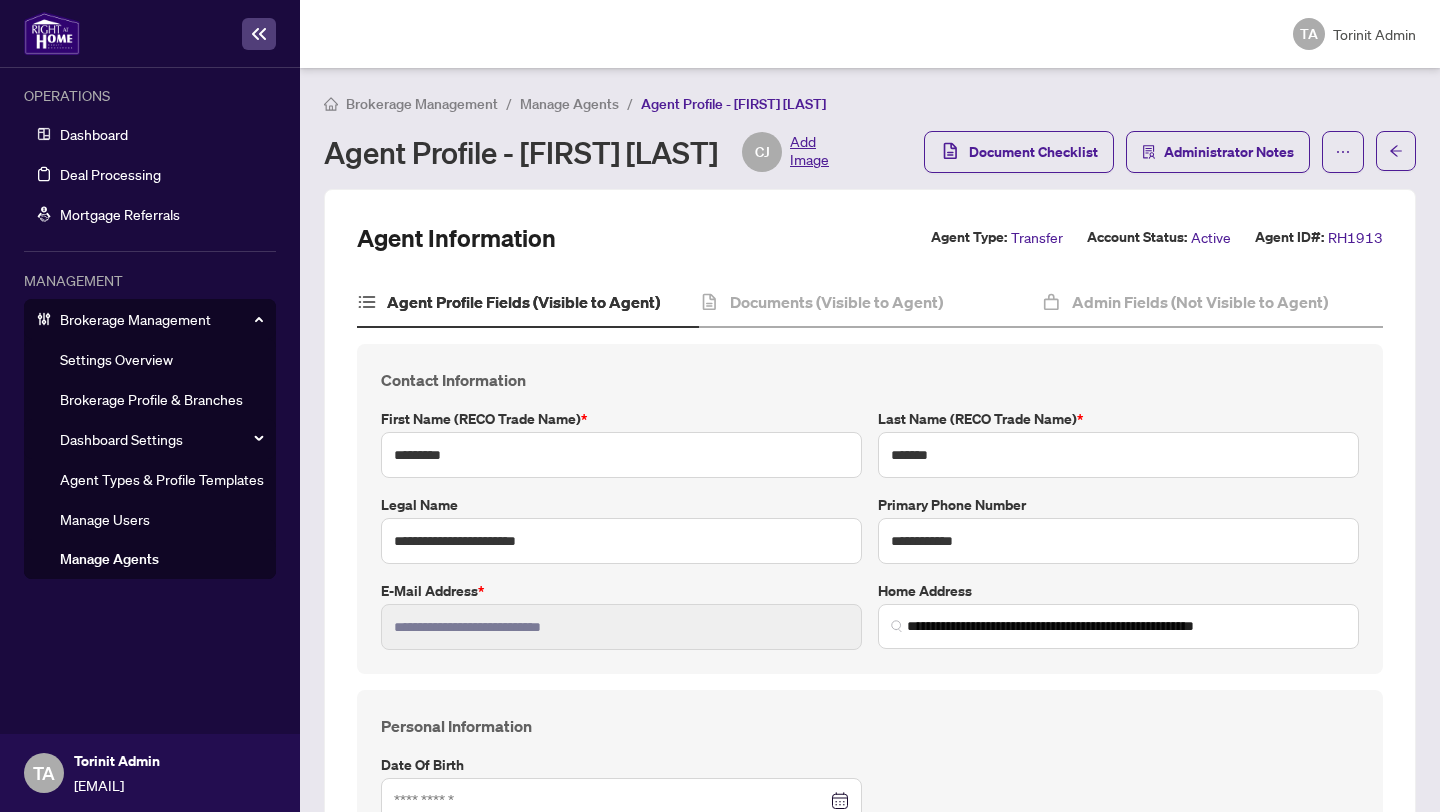 type on "**********" 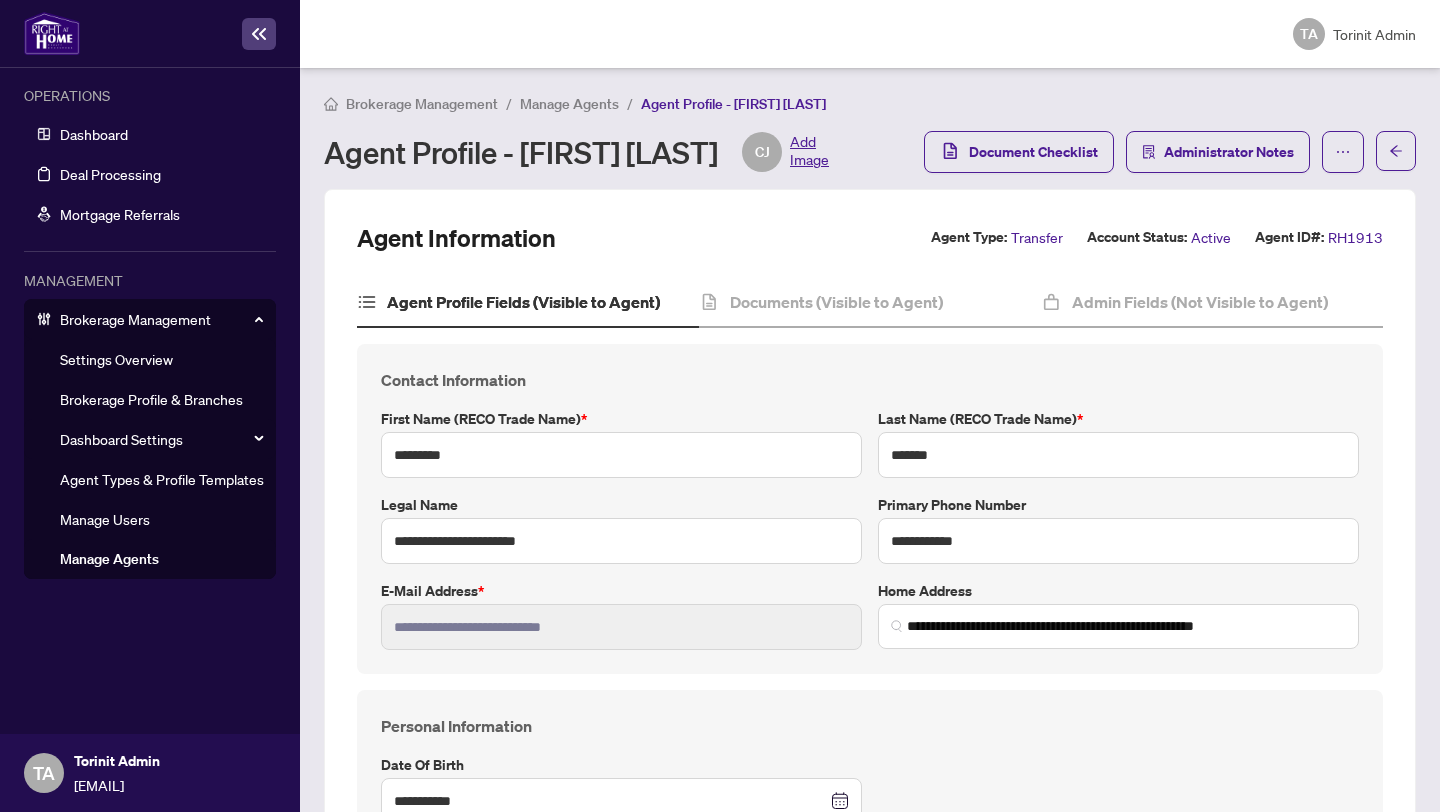 click on "Transfer" at bounding box center (1037, 237) 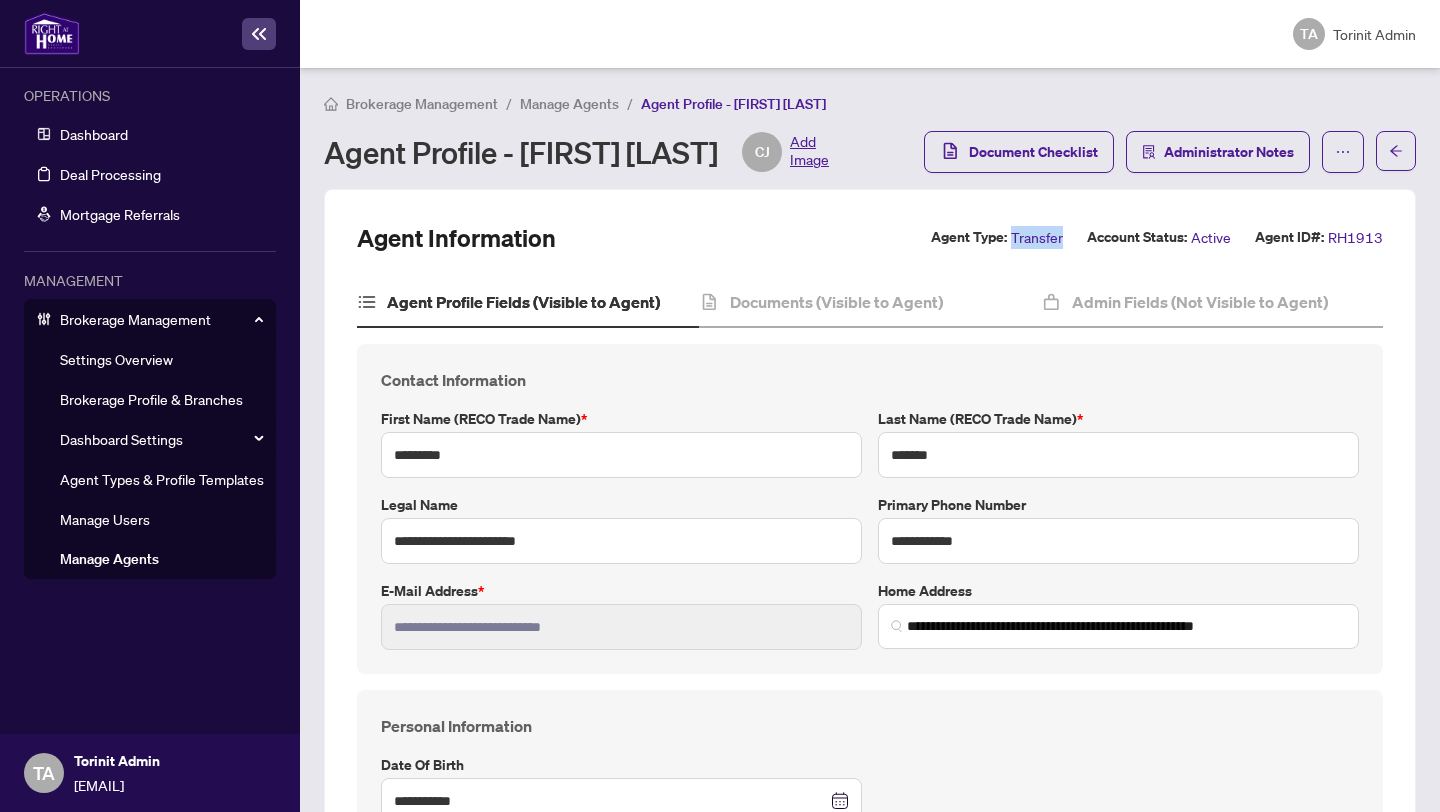 click on "Transfer" at bounding box center (1037, 237) 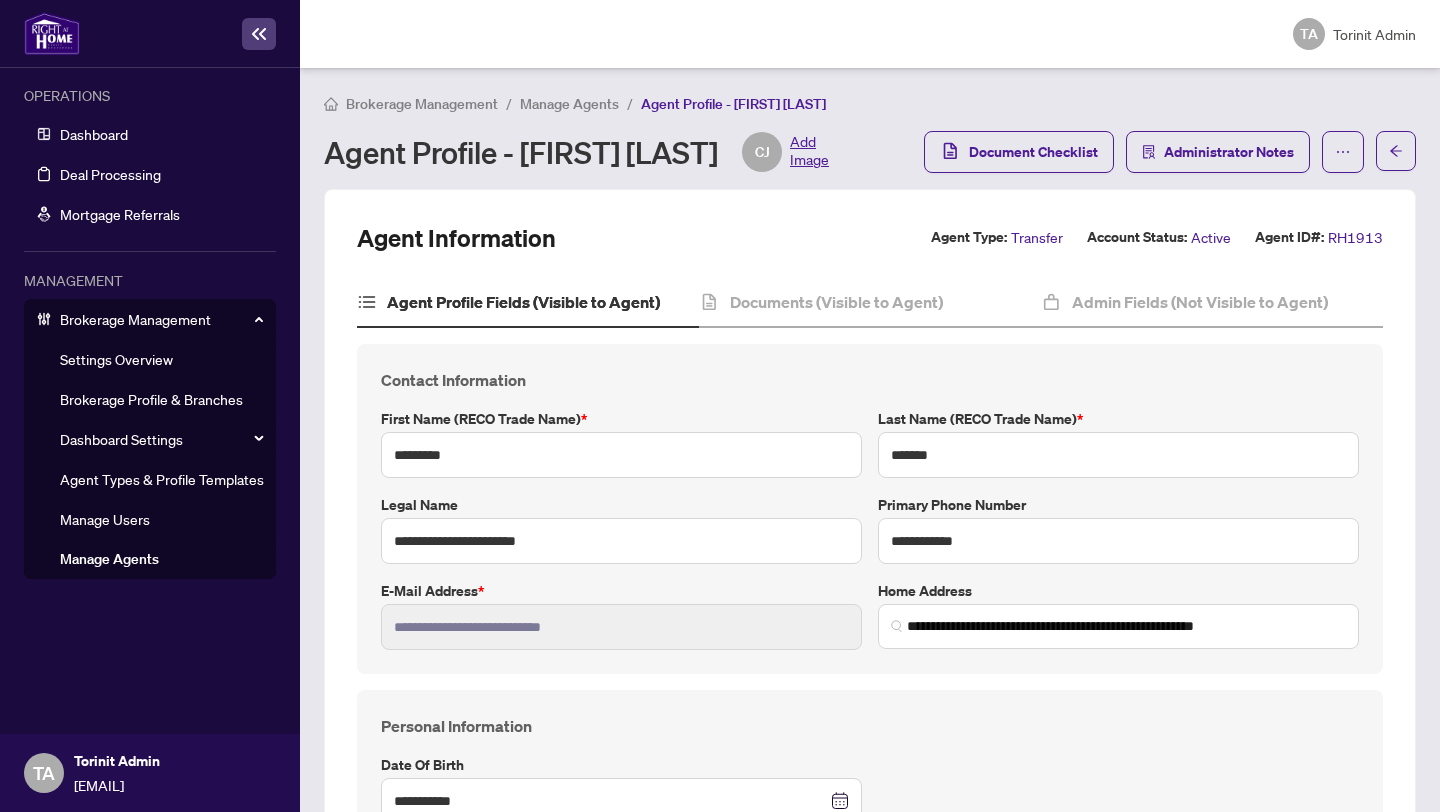 click on "Manage Agents" at bounding box center (569, 104) 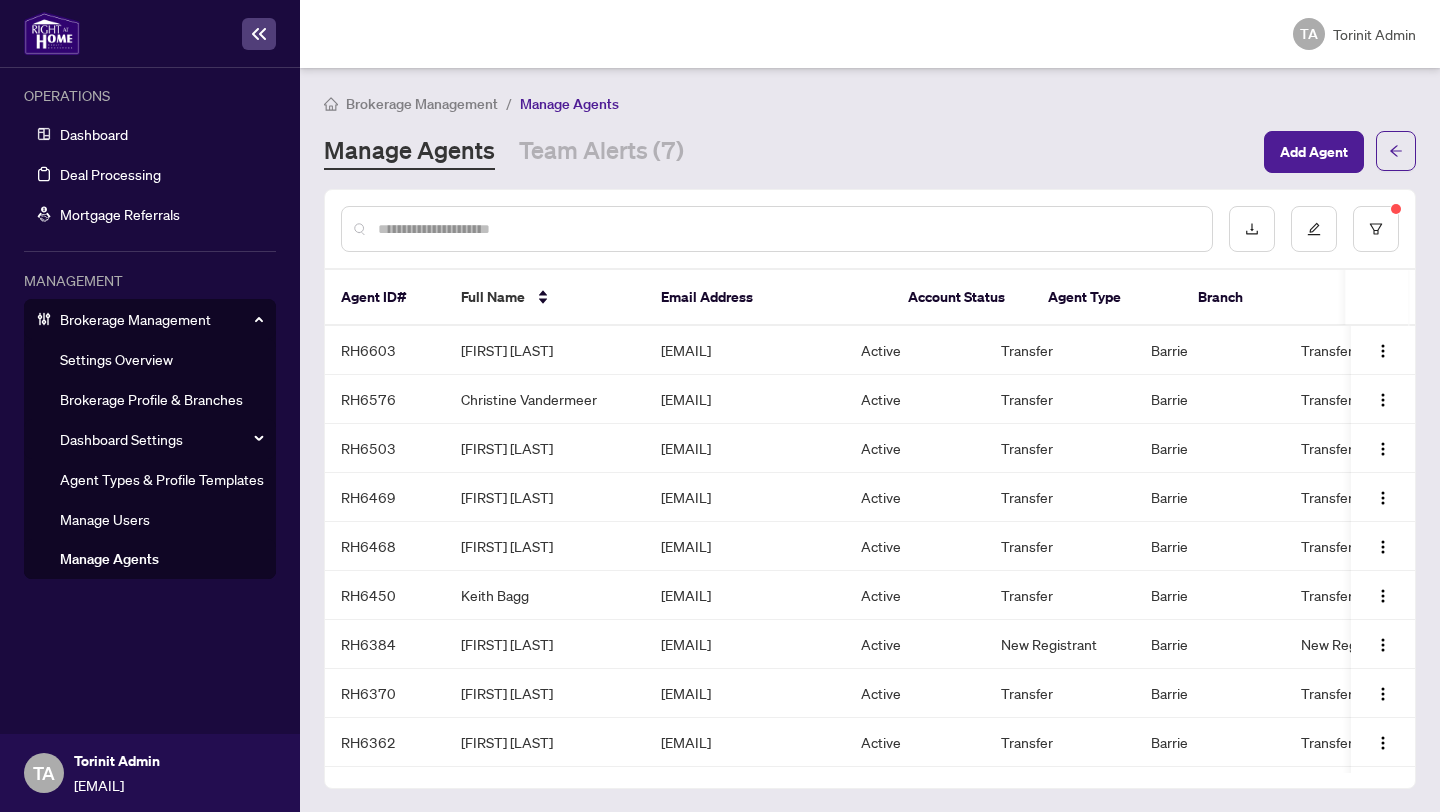 click at bounding box center (787, 229) 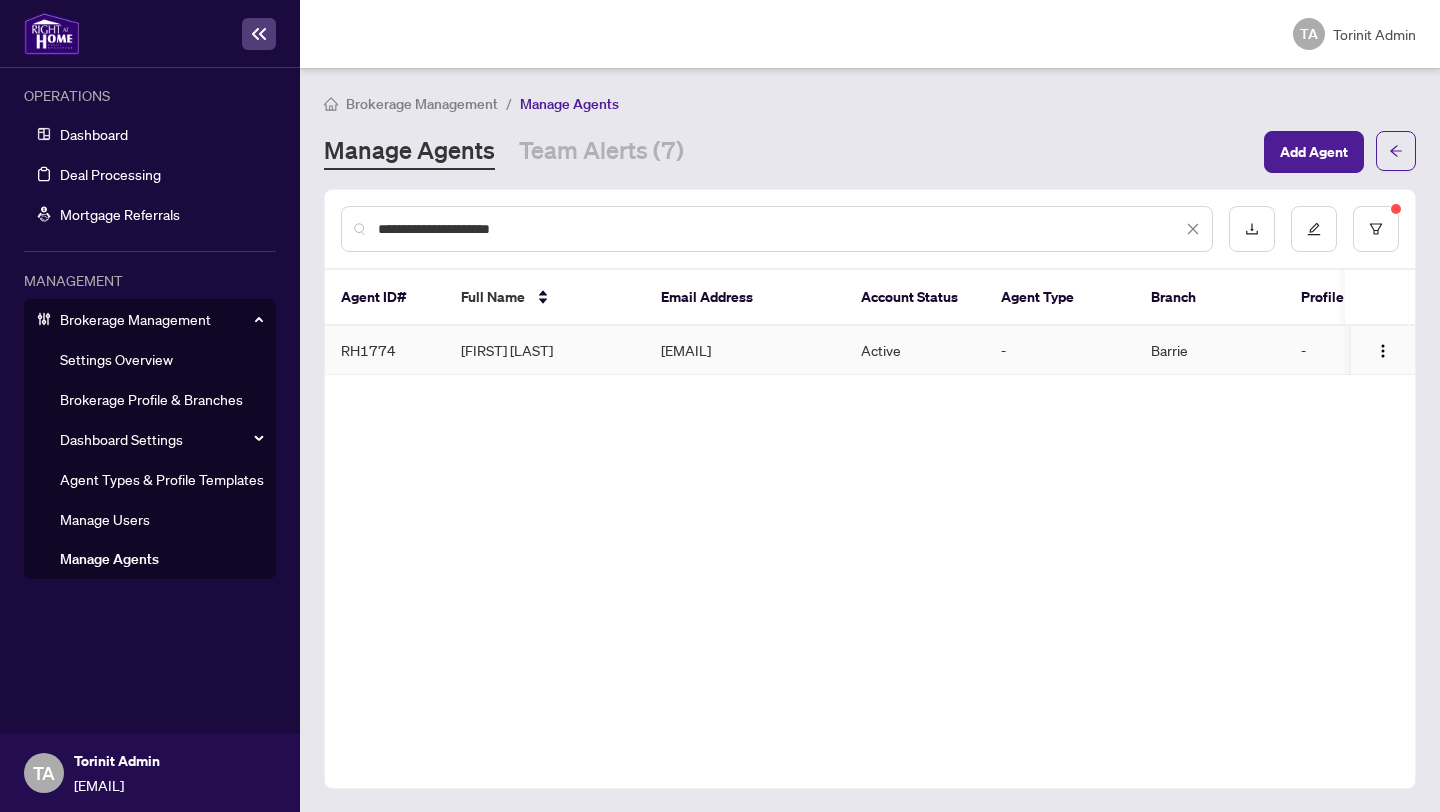 type on "**********" 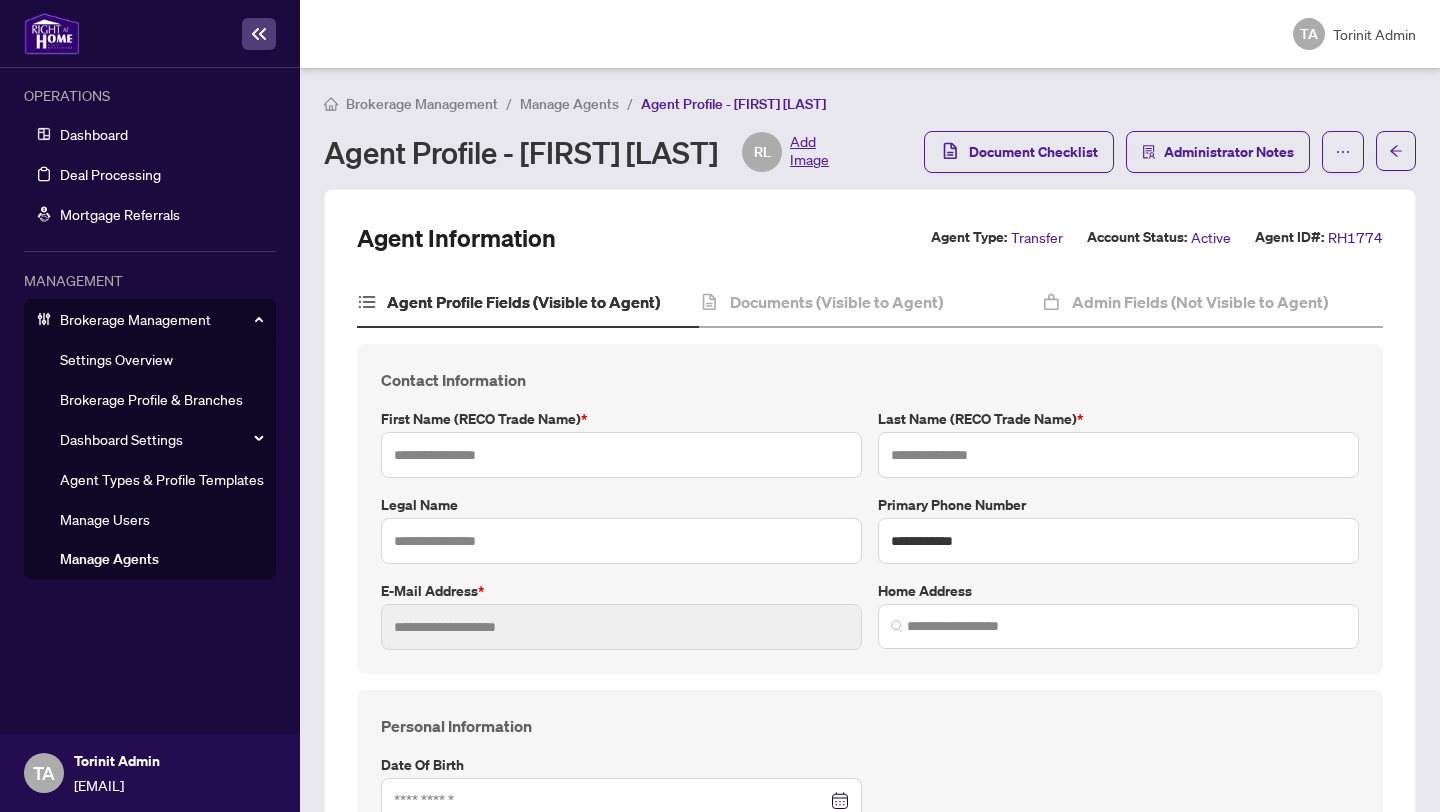 type on "*****" 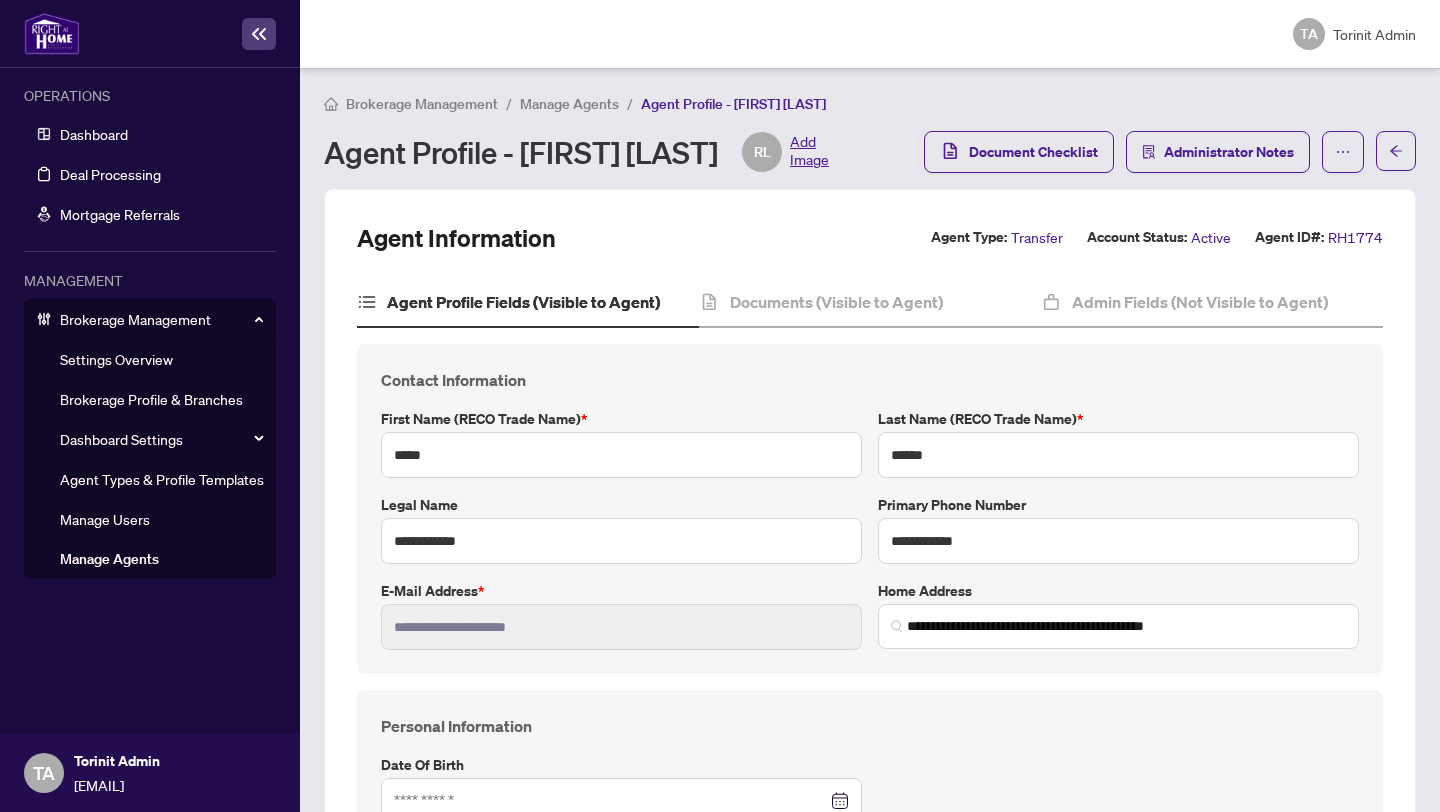 type on "**********" 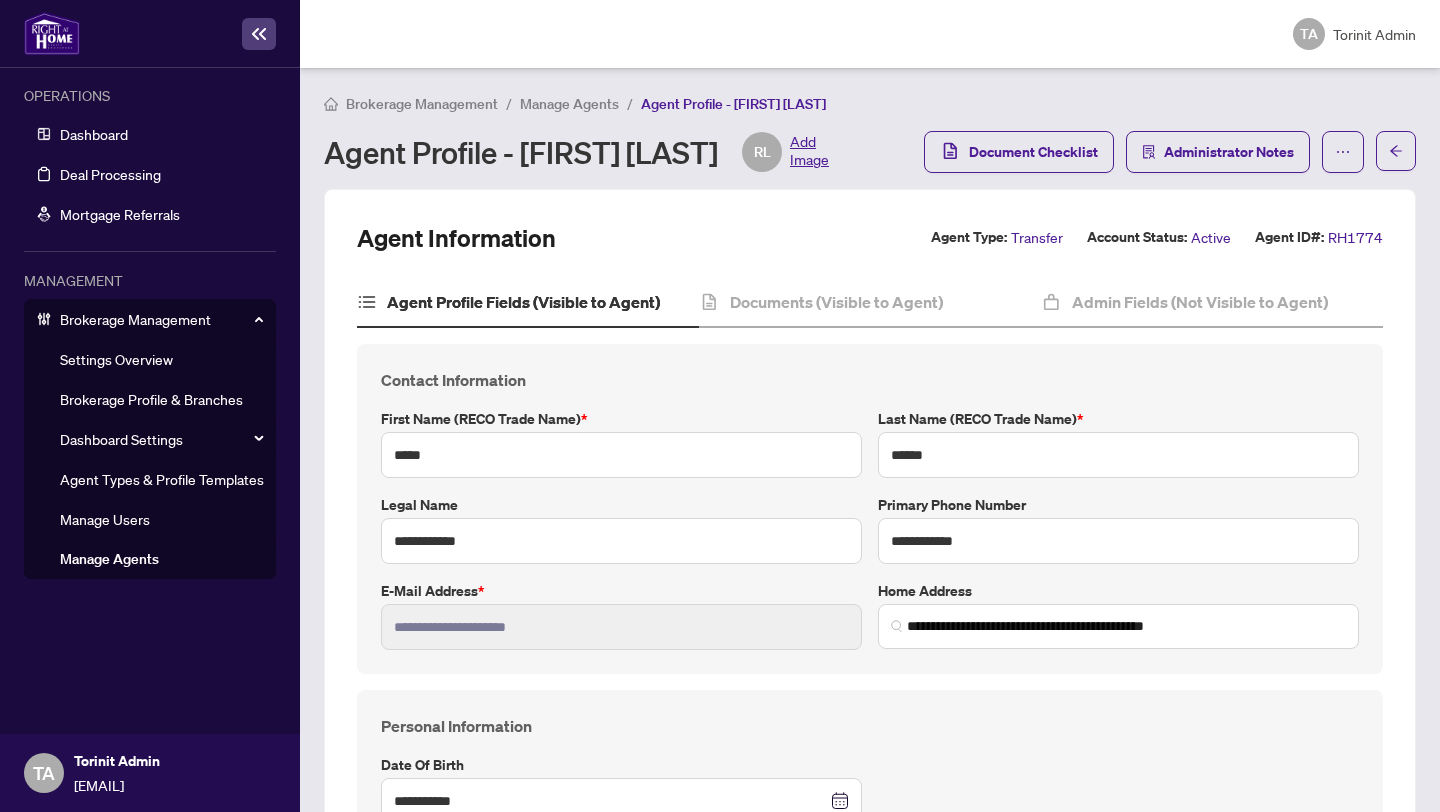 click on "Manage Agents" at bounding box center (569, 104) 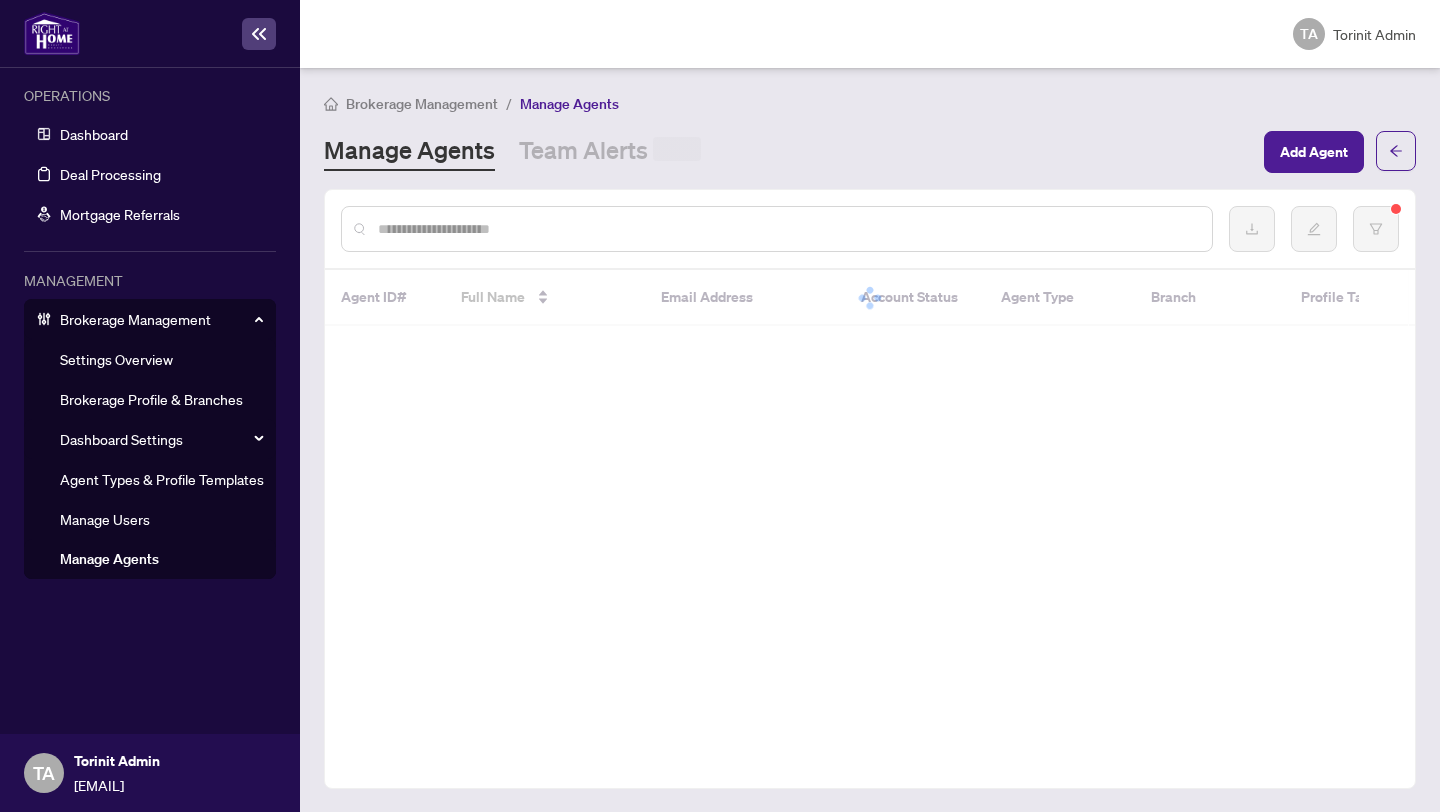click at bounding box center (777, 229) 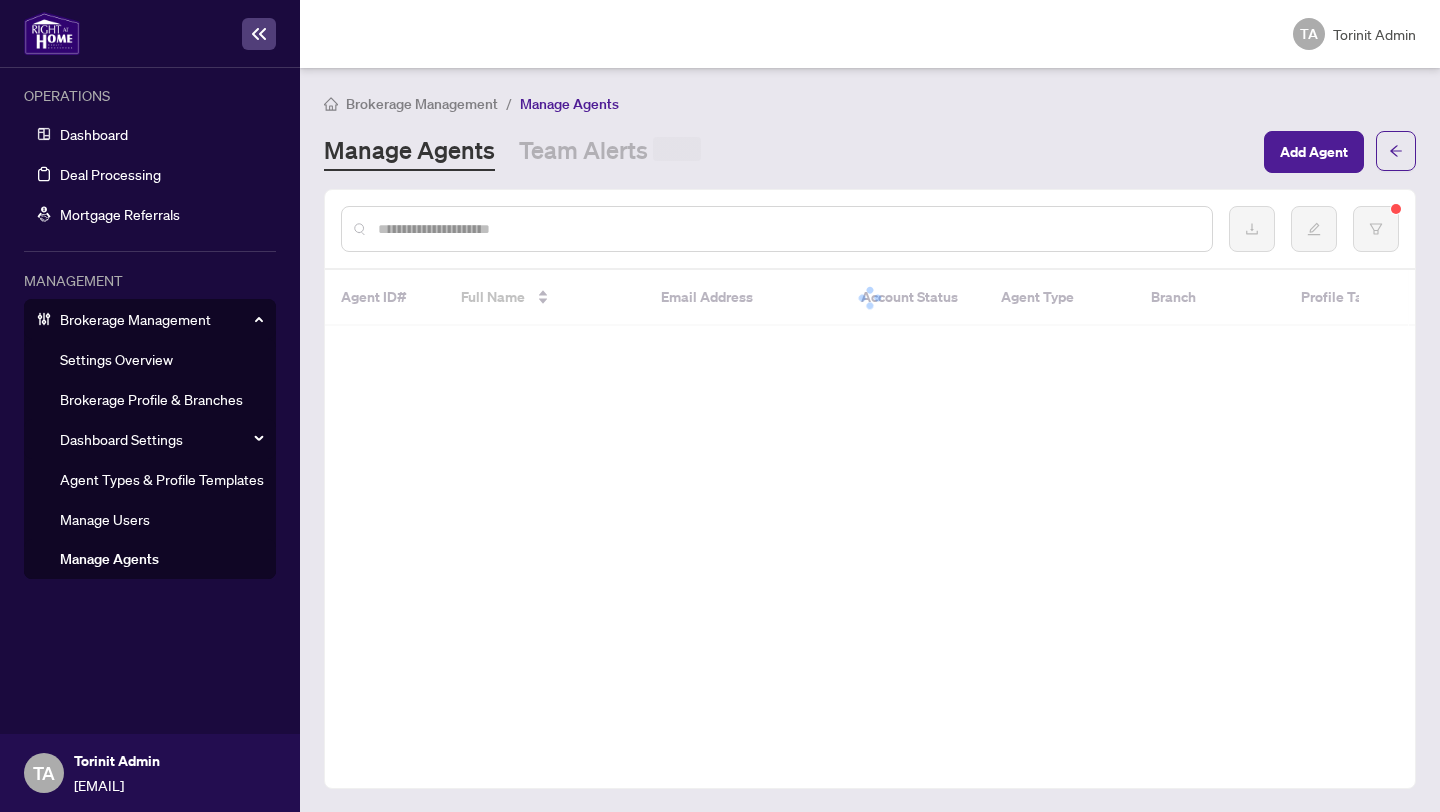 click at bounding box center [787, 229] 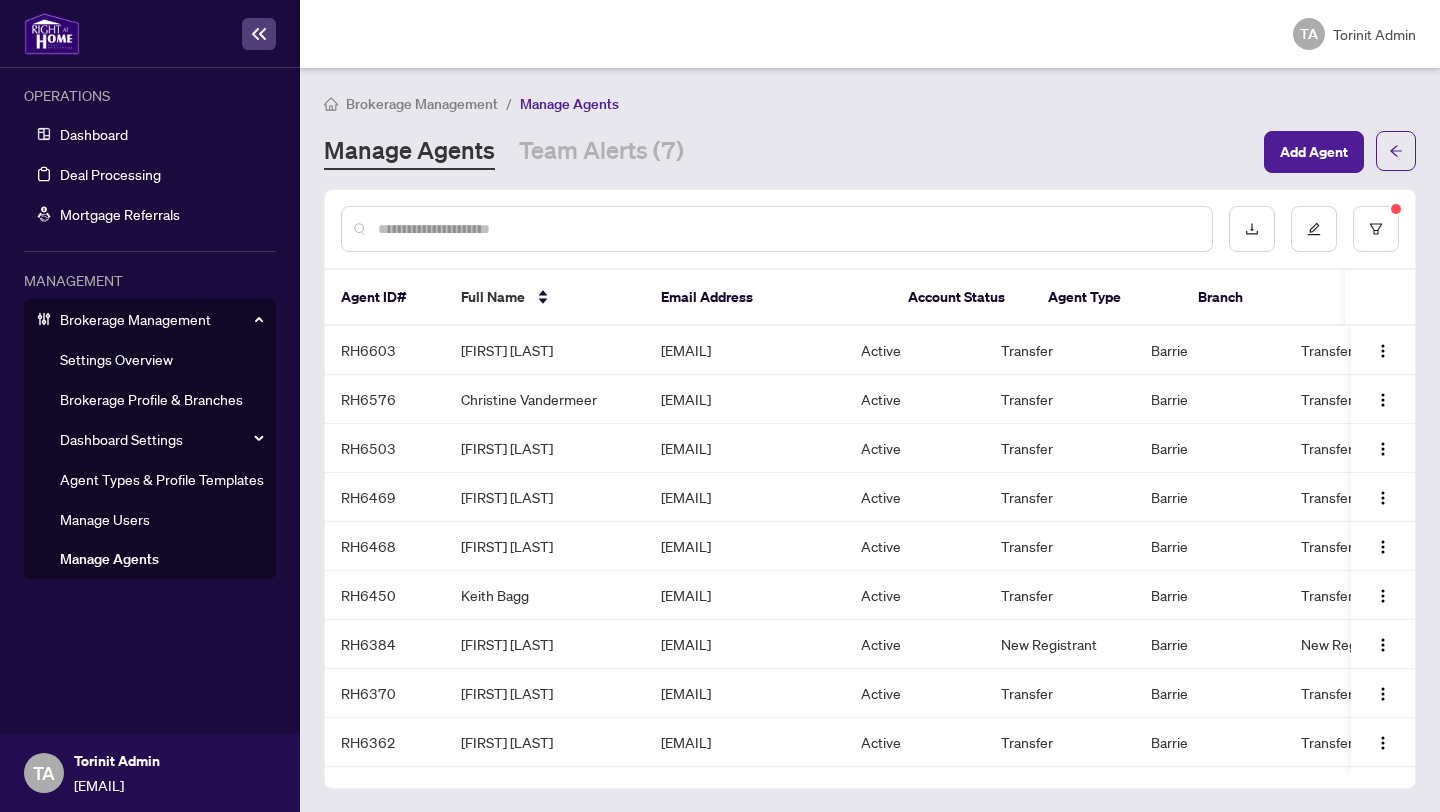 paste on "**********" 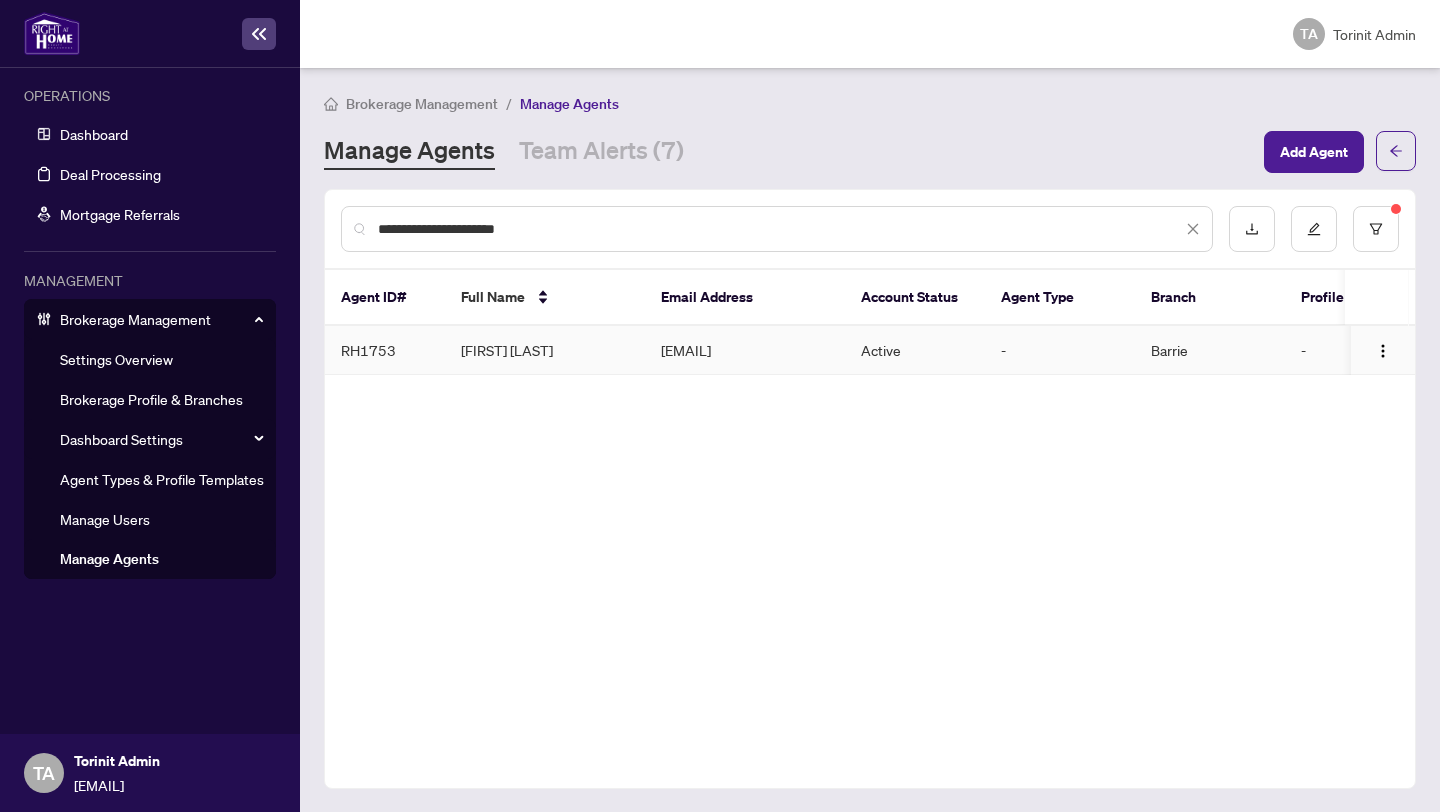 type on "**********" 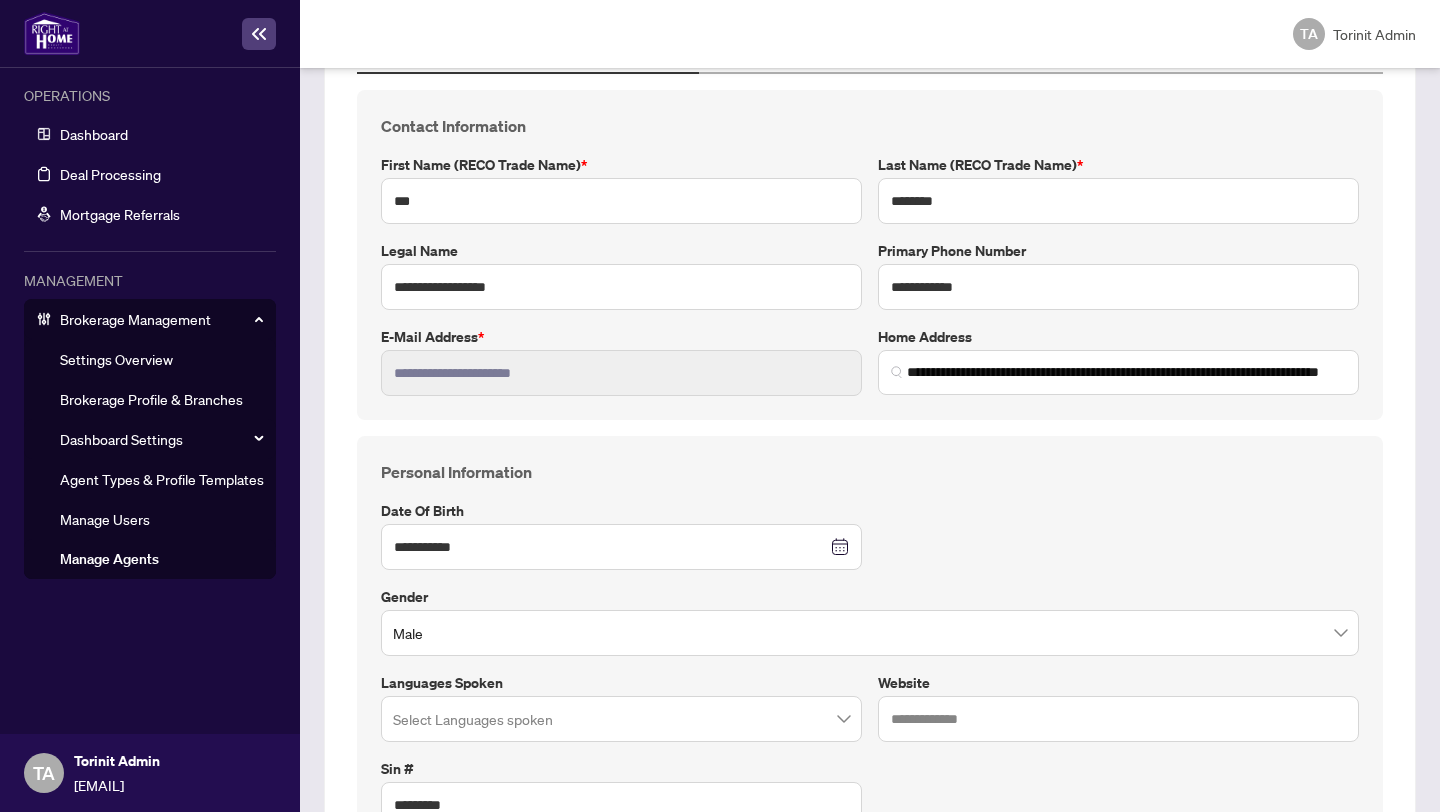 scroll, scrollTop: 0, scrollLeft: 0, axis: both 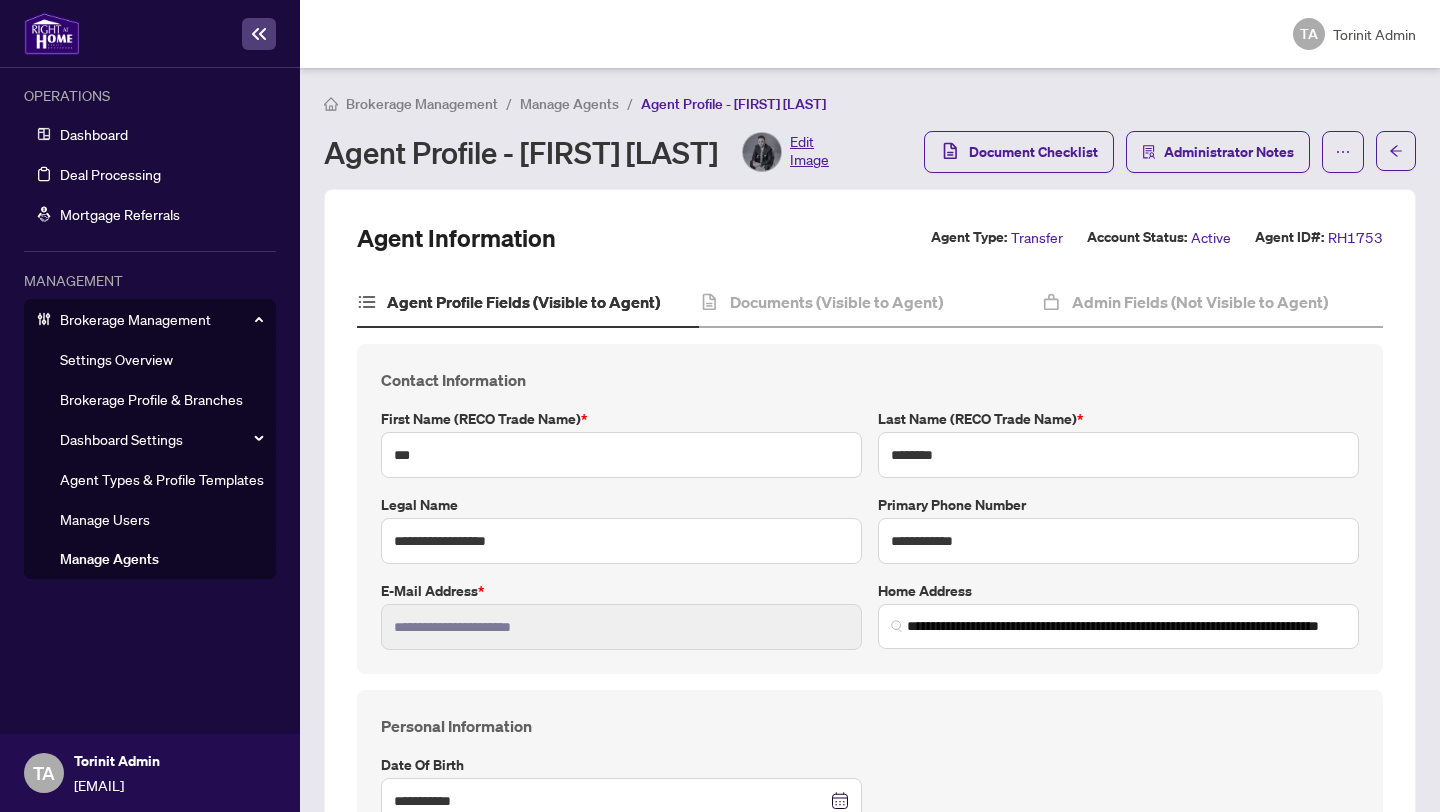 click on "Agent Profile - [FIRST] [LAST] Edit Image" at bounding box center [576, 152] 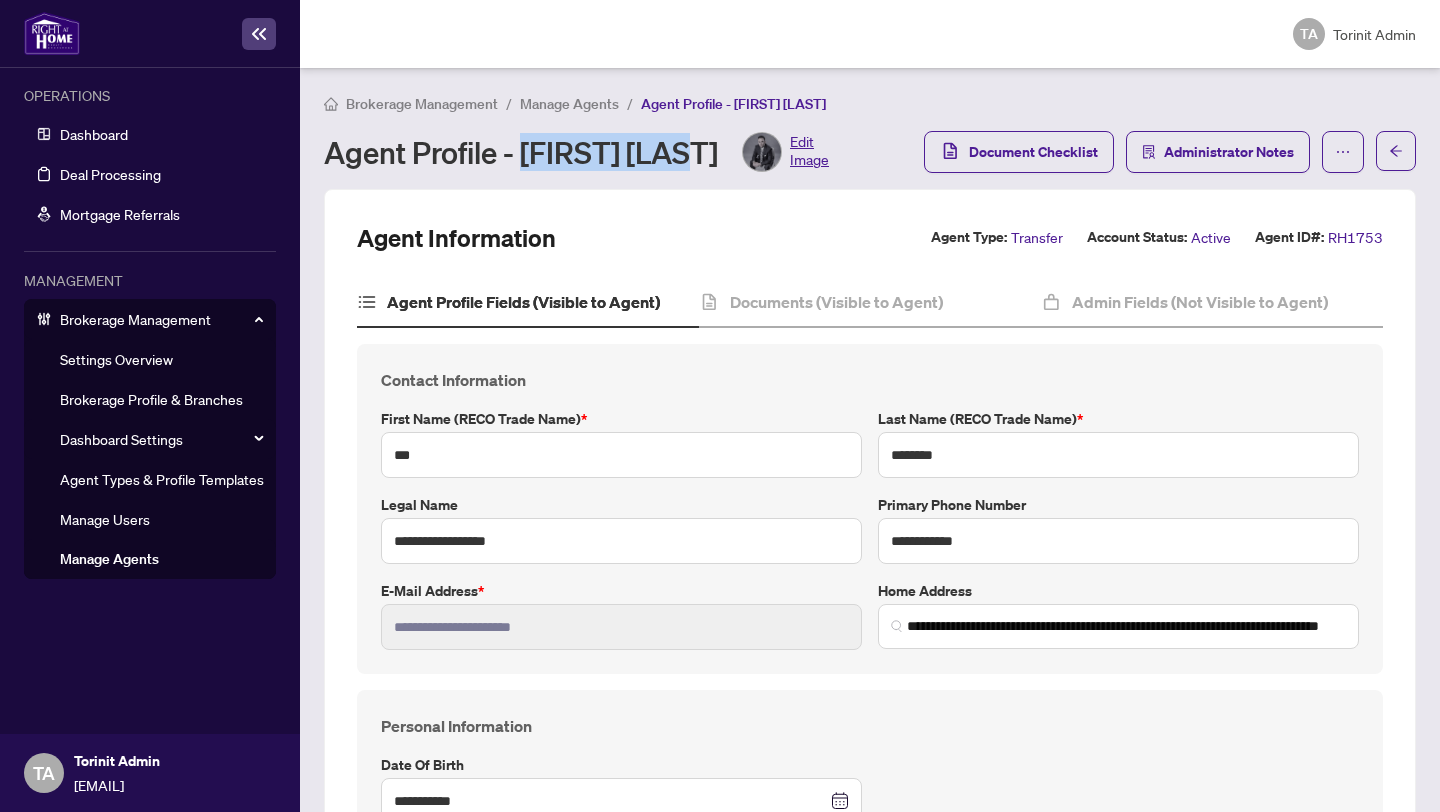 drag, startPoint x: 523, startPoint y: 157, endPoint x: 688, endPoint y: 158, distance: 165.00304 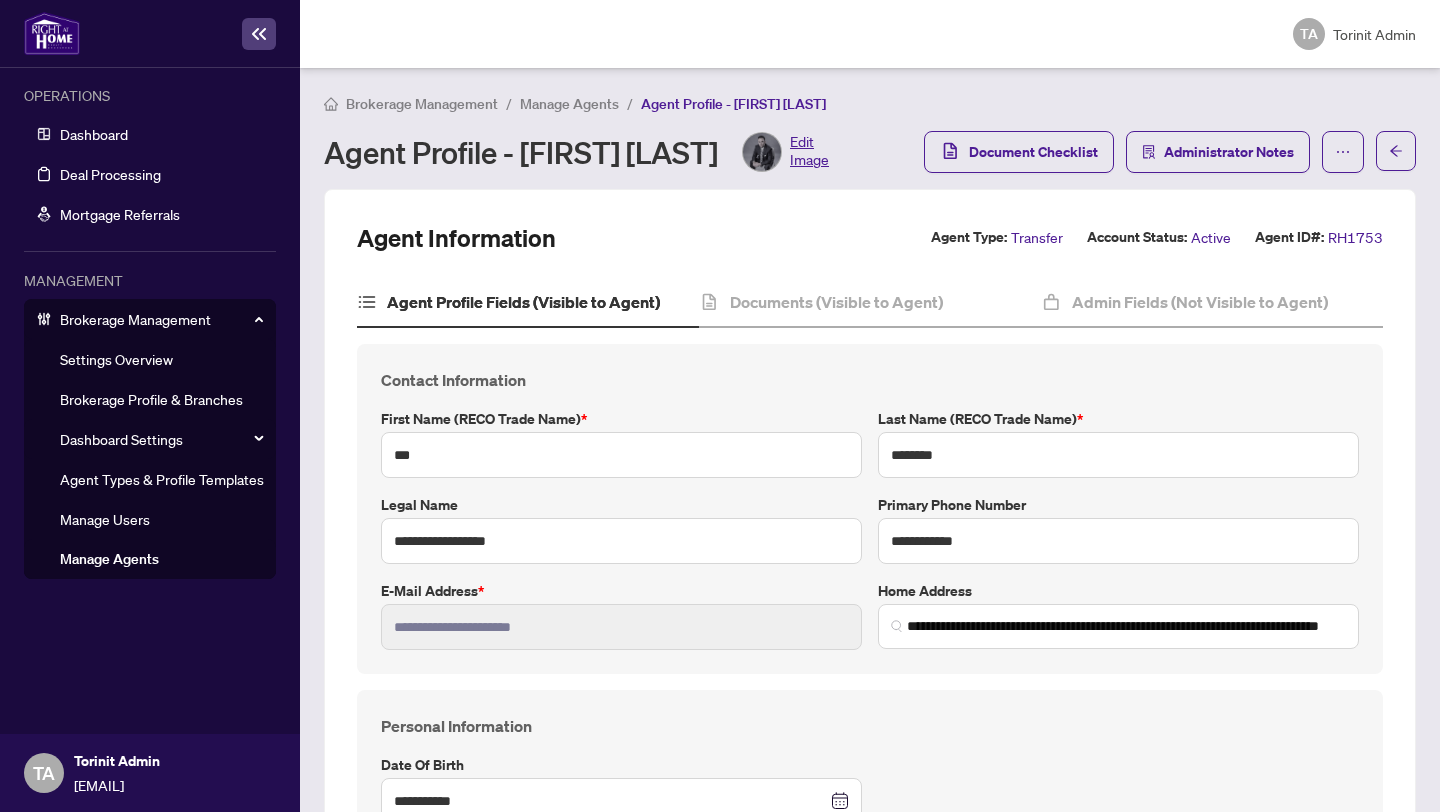 click on "Agent Profile - [FIRST] [LAST] Agent Profile - [FIRST] [LAST] Edit Image Document Checklist Administrator Notes" at bounding box center [870, 132] 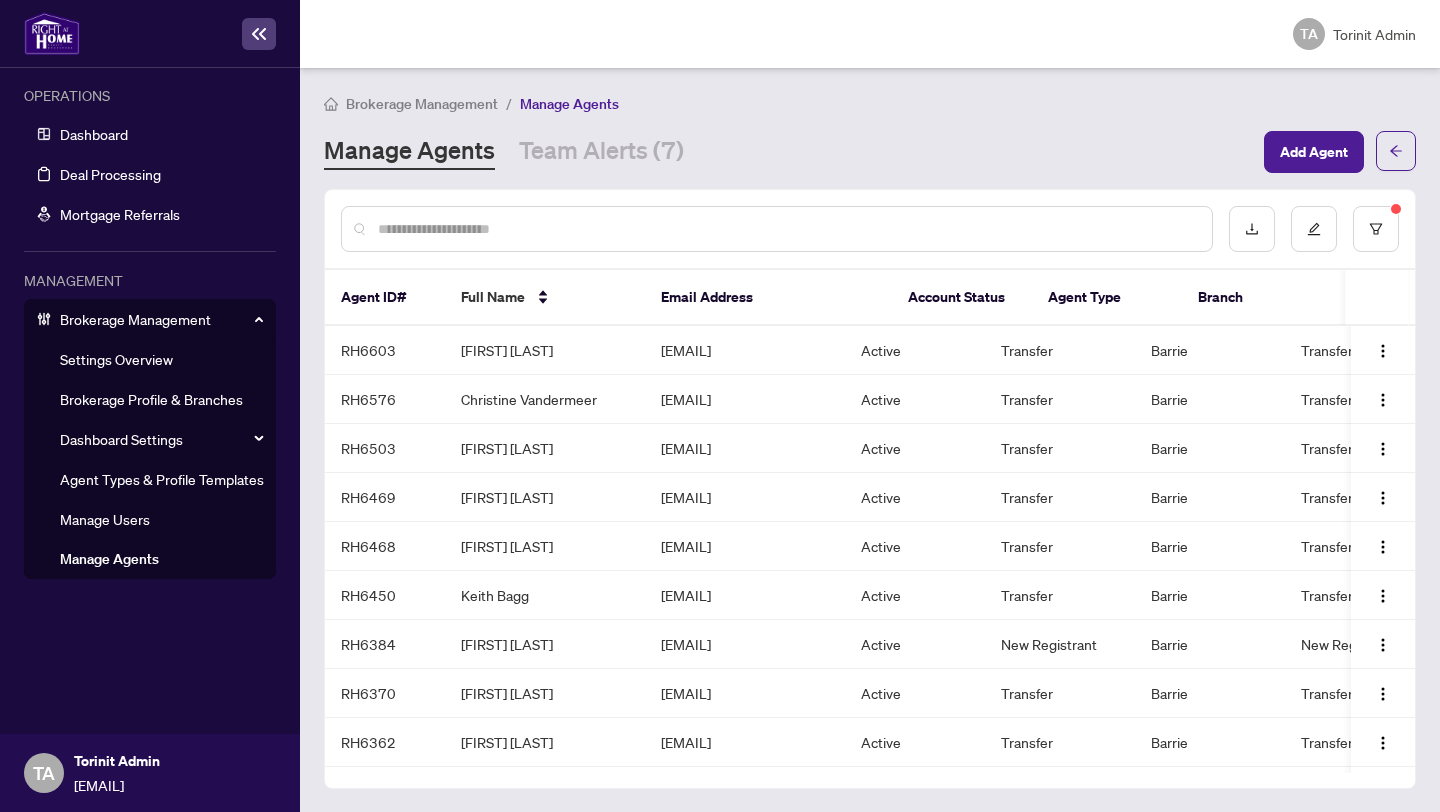 click at bounding box center (787, 229) 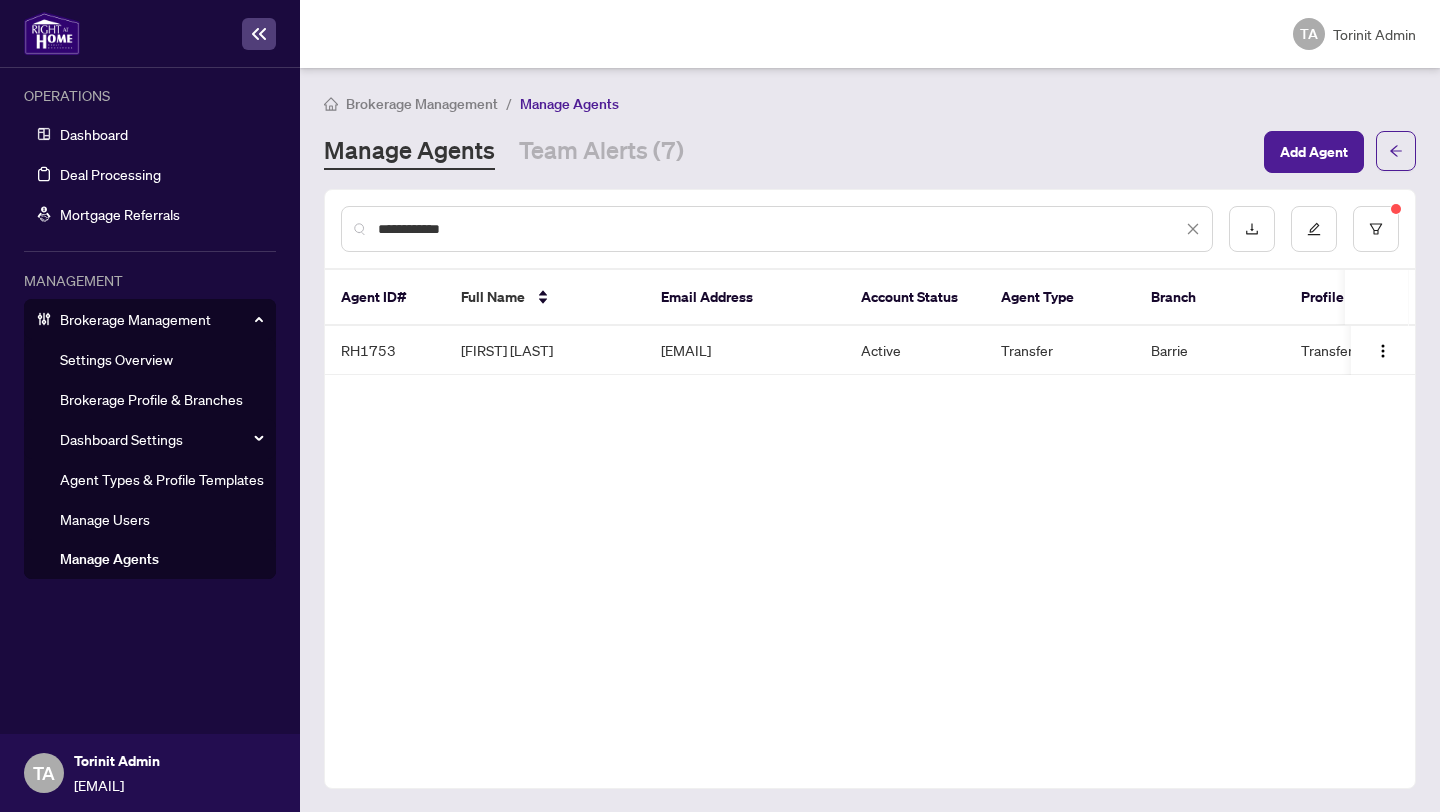scroll, scrollTop: 0, scrollLeft: 76, axis: horizontal 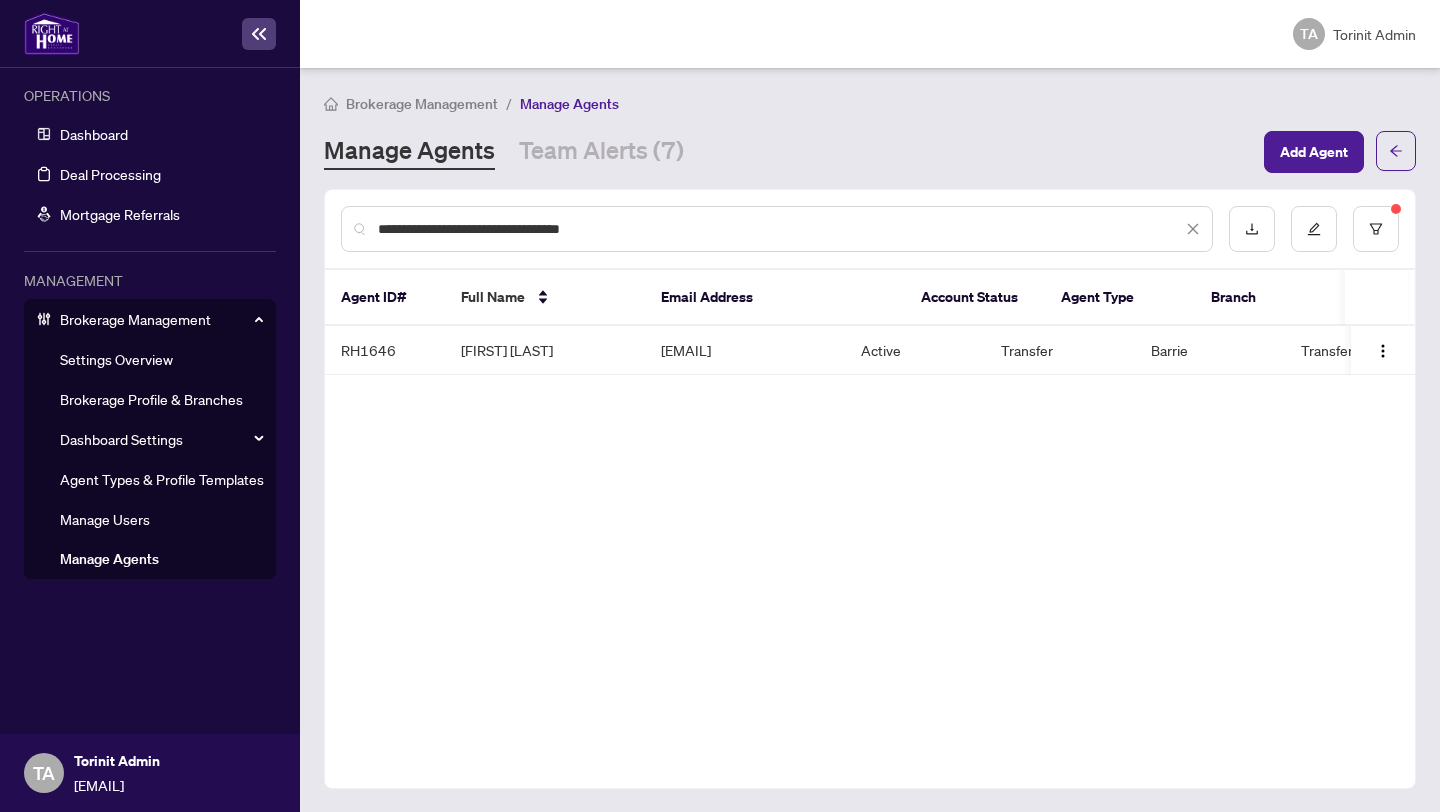 type on "**********" 